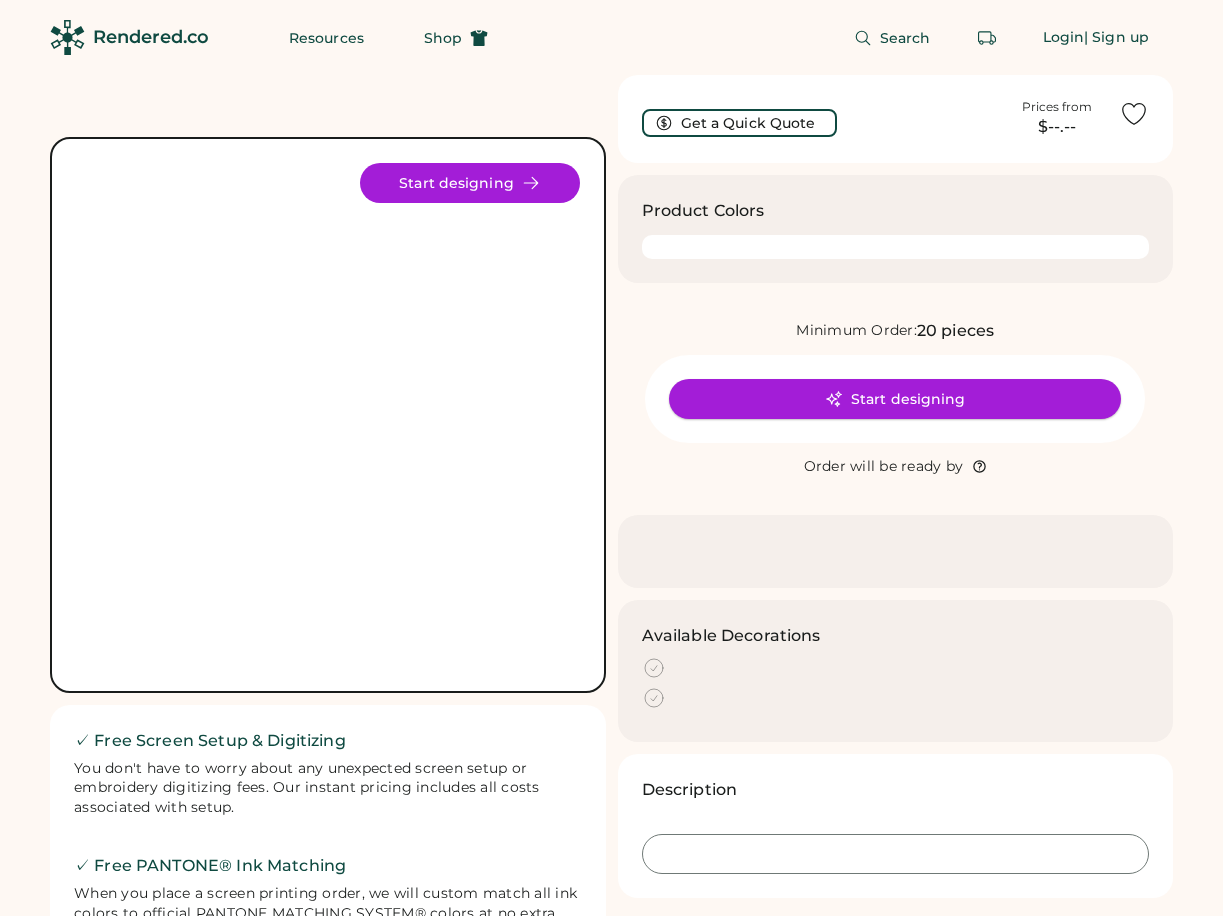 scroll, scrollTop: 0, scrollLeft: 0, axis: both 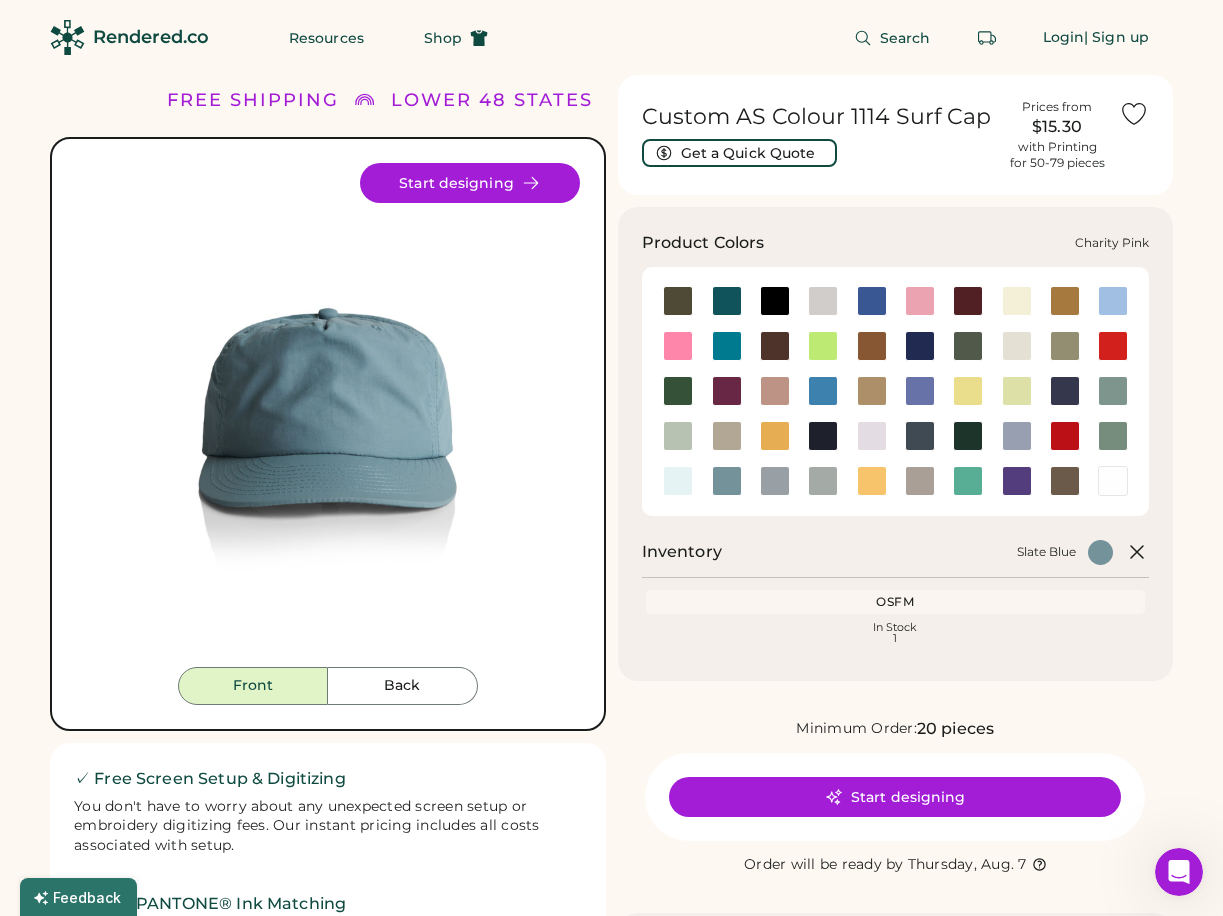 click at bounding box center [678, 346] 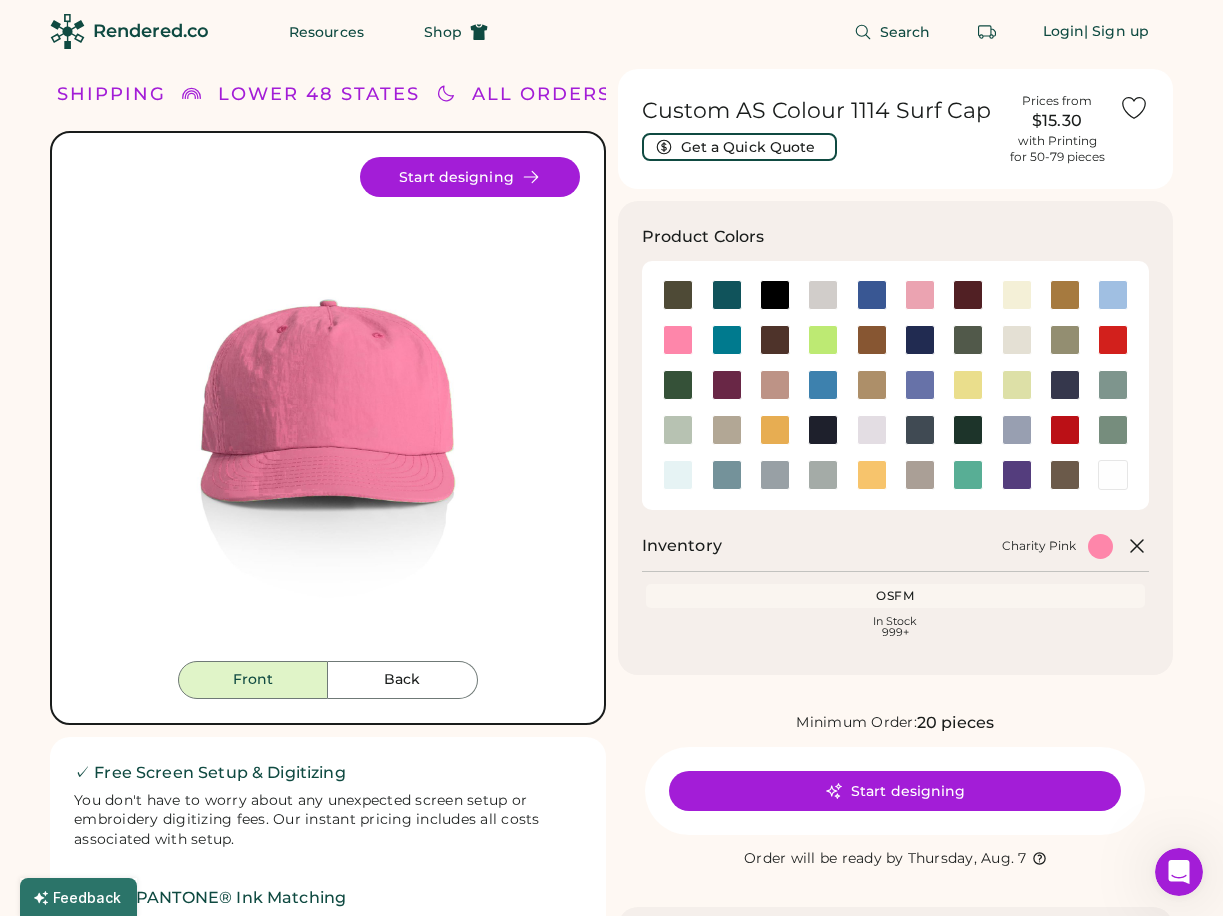 scroll, scrollTop: 0, scrollLeft: 0, axis: both 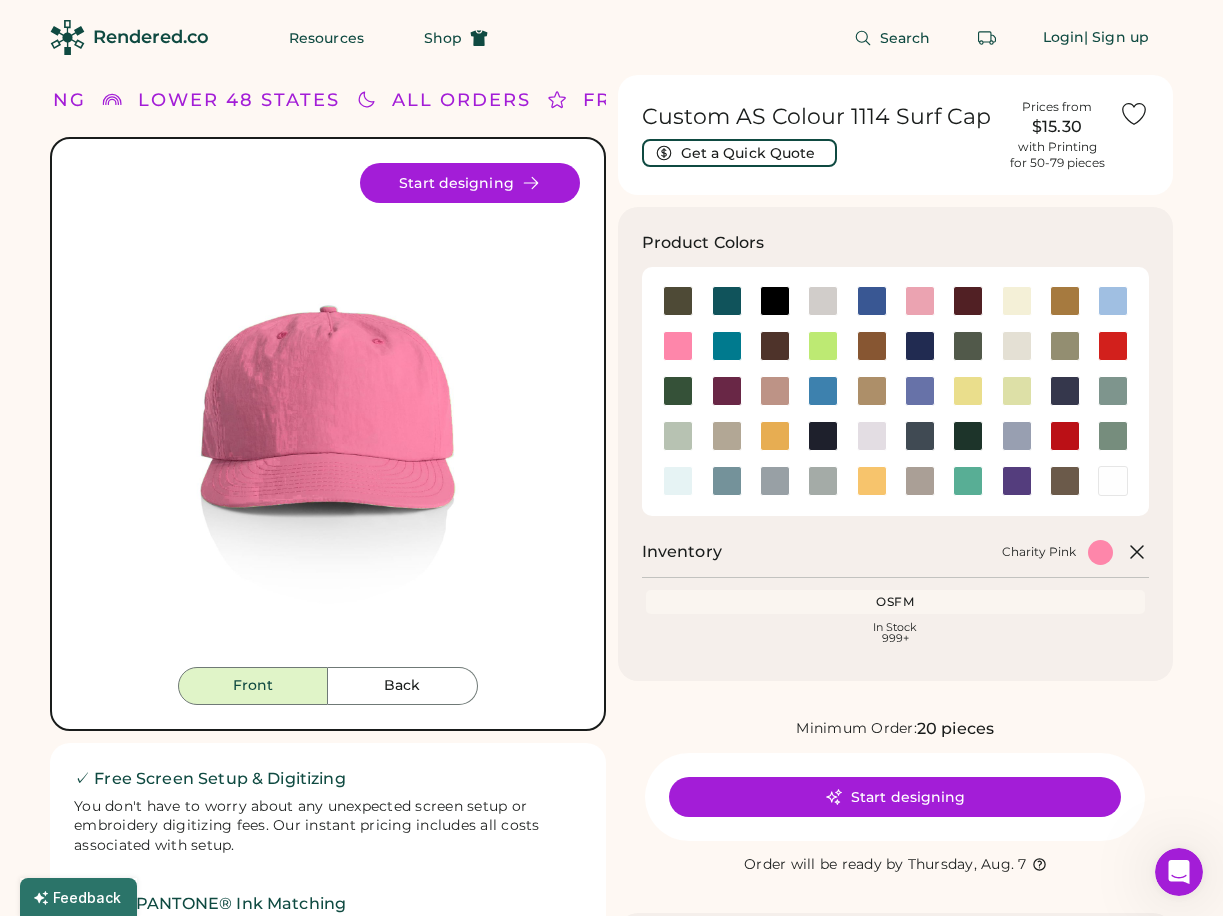 click on "OSFM" at bounding box center [896, 602] 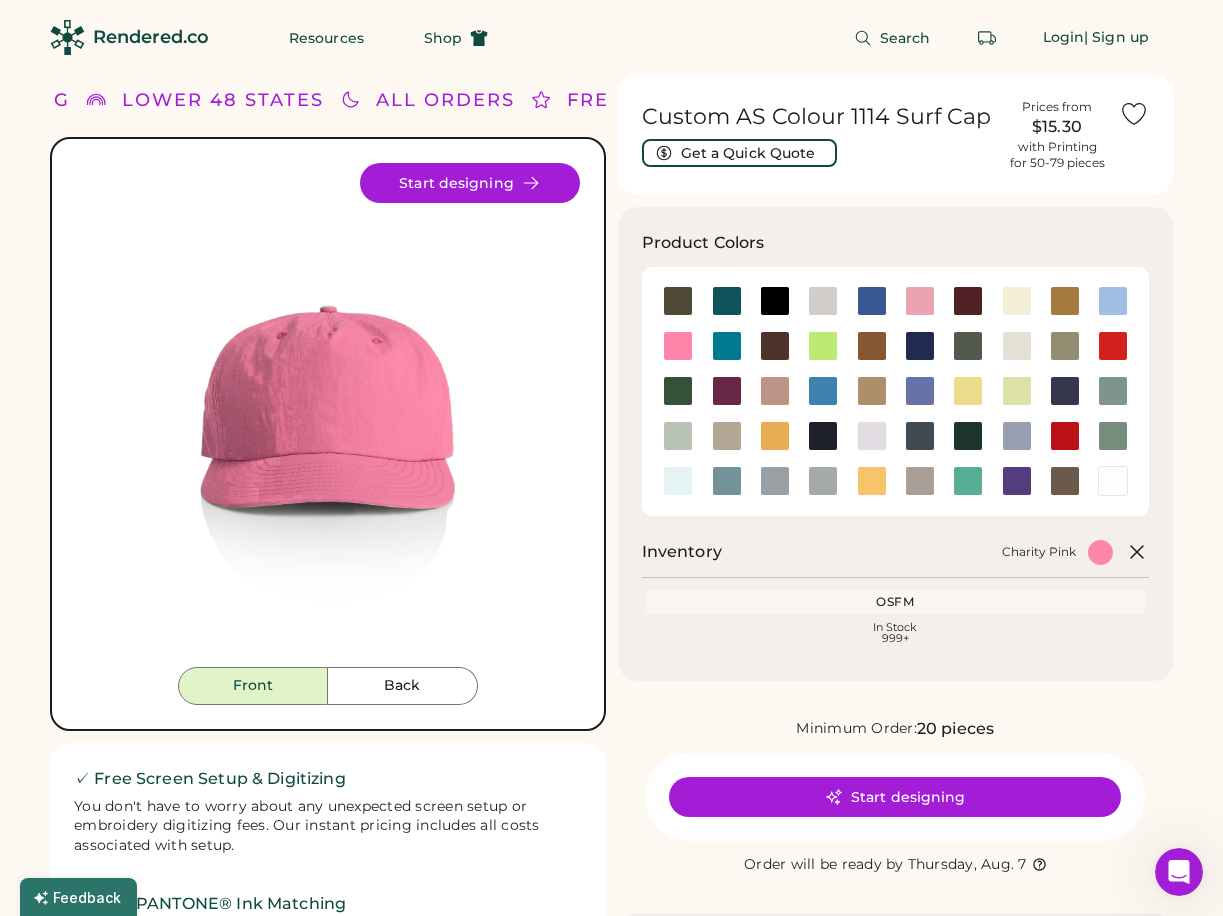 click on "OSFM" at bounding box center (896, 602) 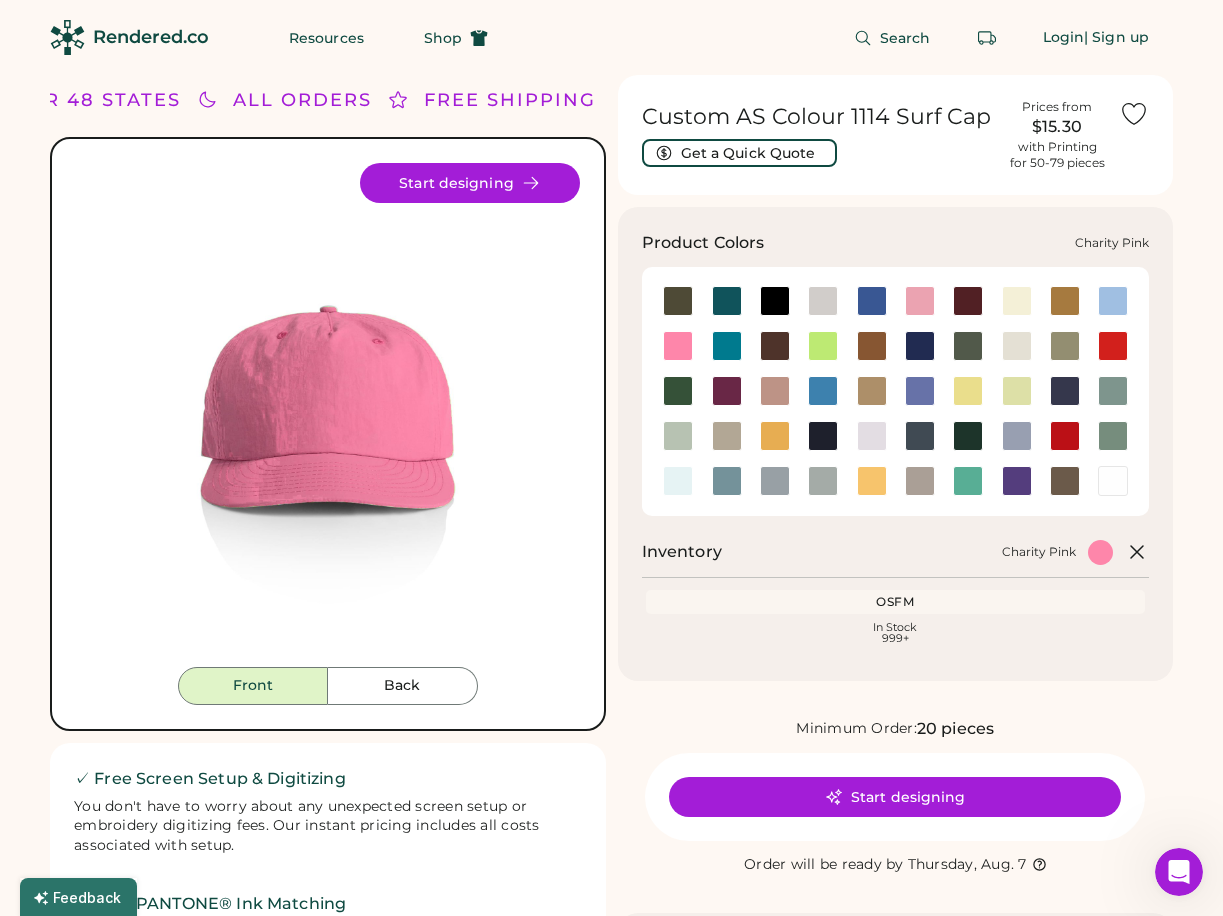 click at bounding box center (678, 346) 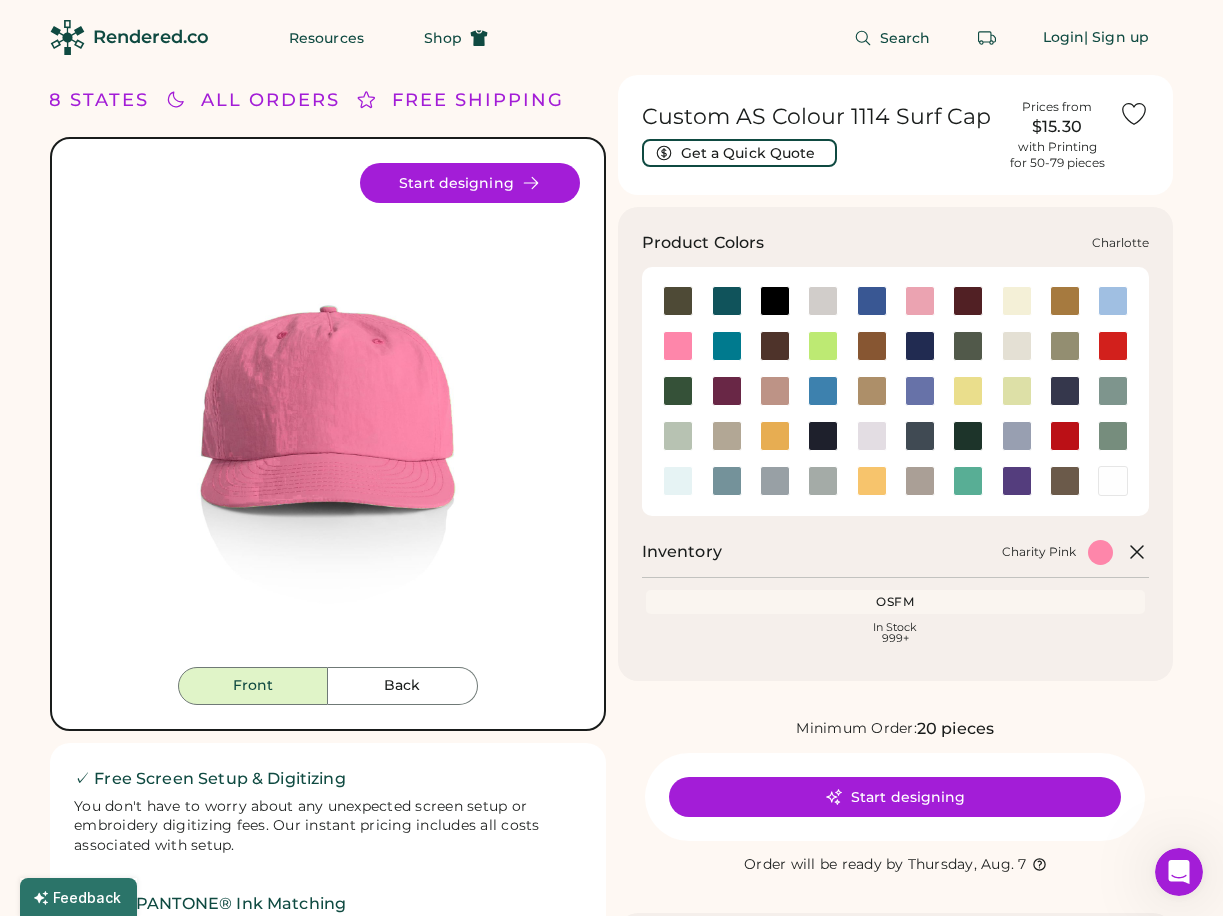 click at bounding box center (727, 346) 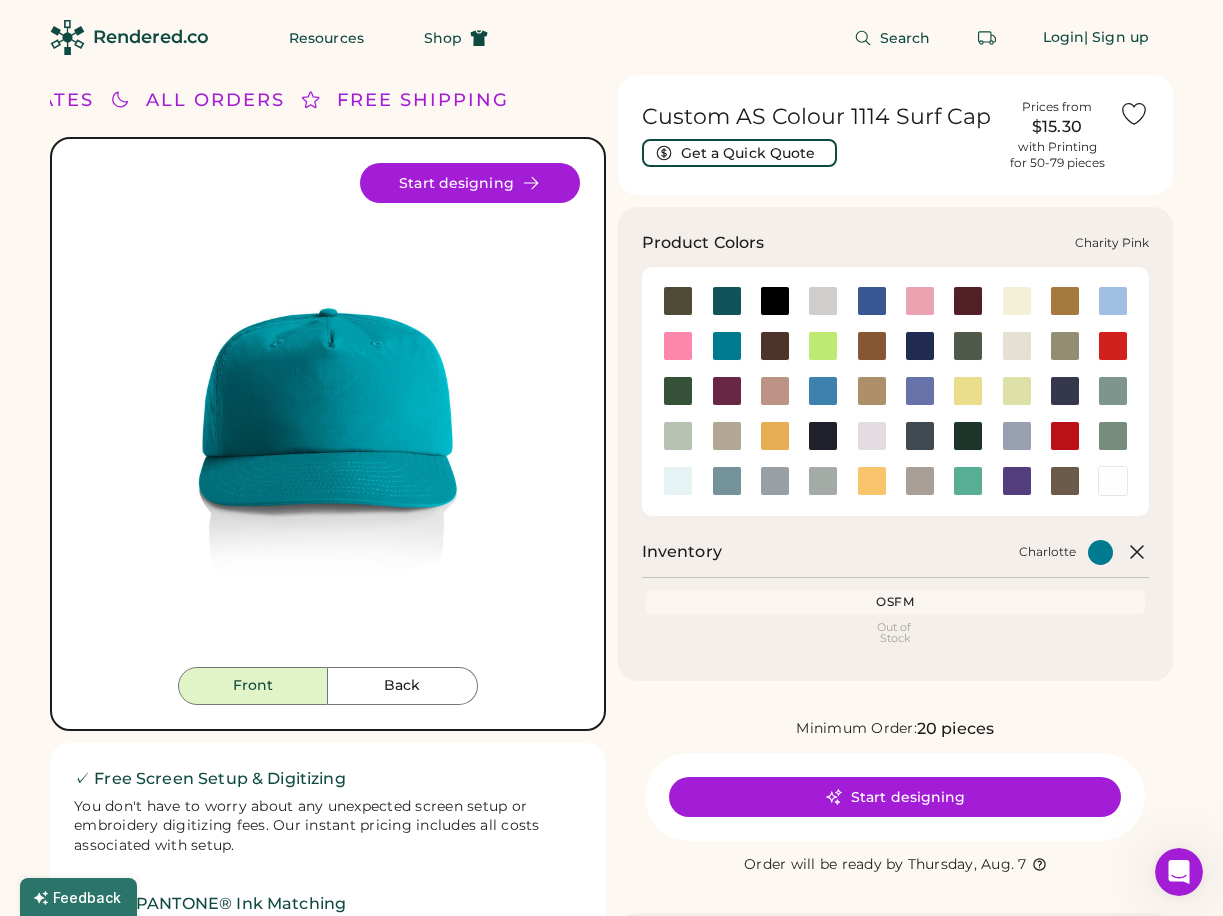 click at bounding box center (678, 346) 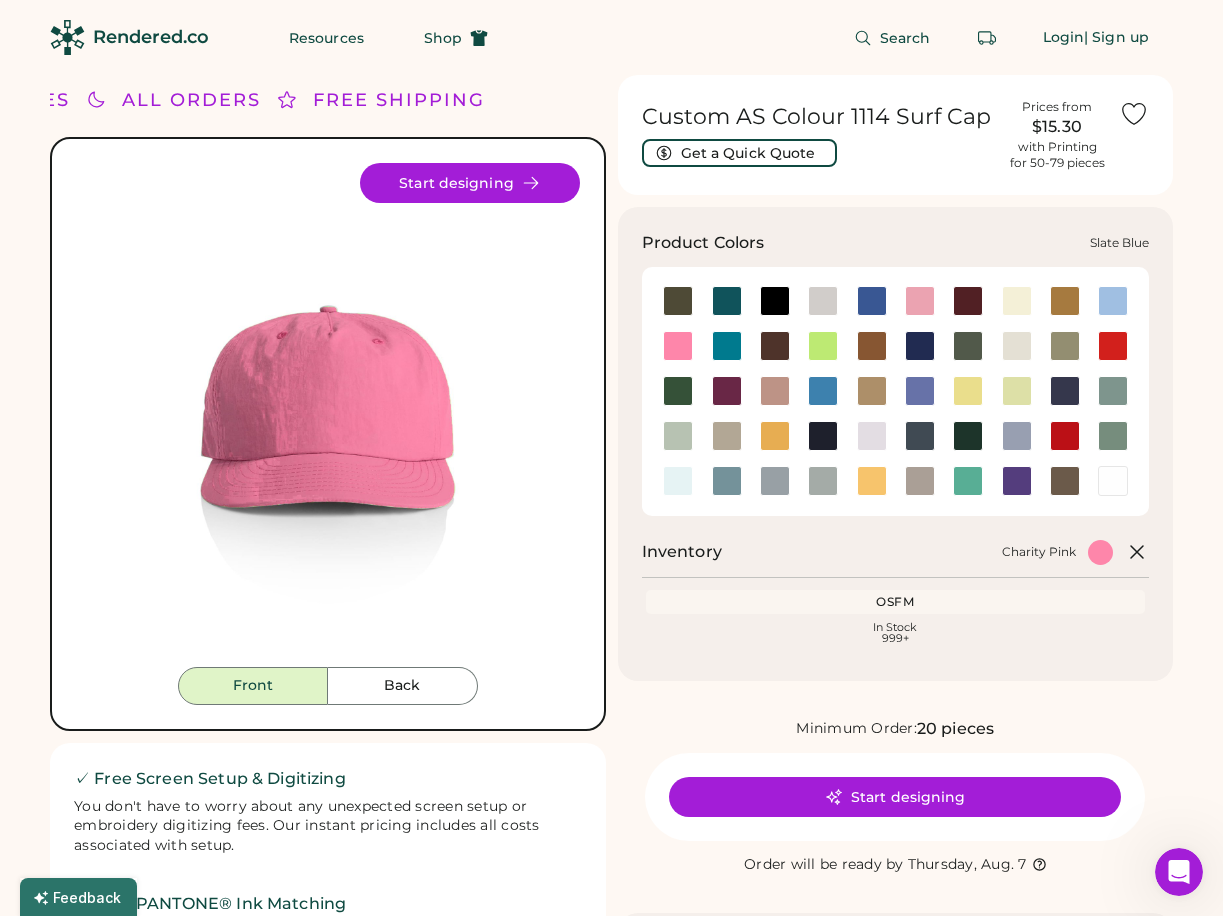 click at bounding box center [727, 481] 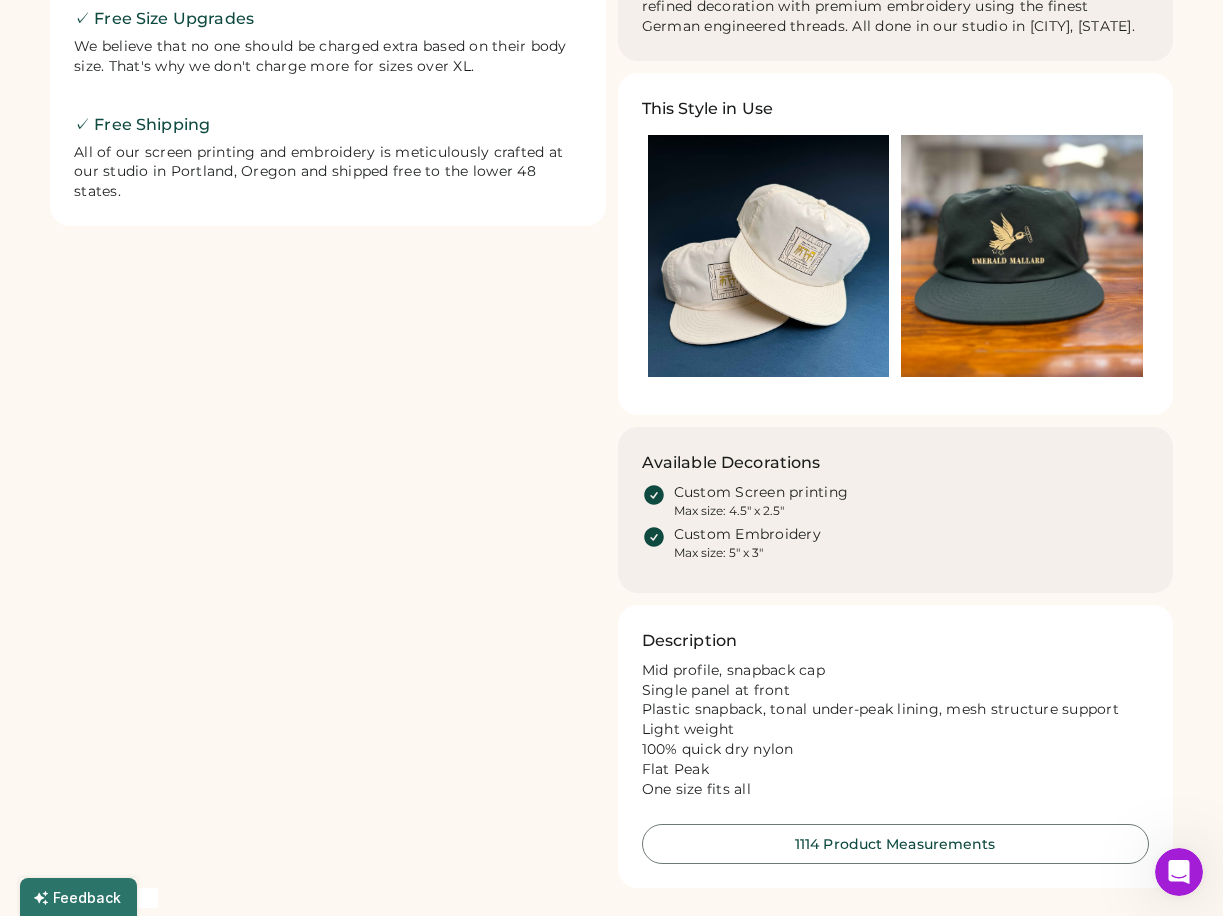 scroll, scrollTop: 1004, scrollLeft: 0, axis: vertical 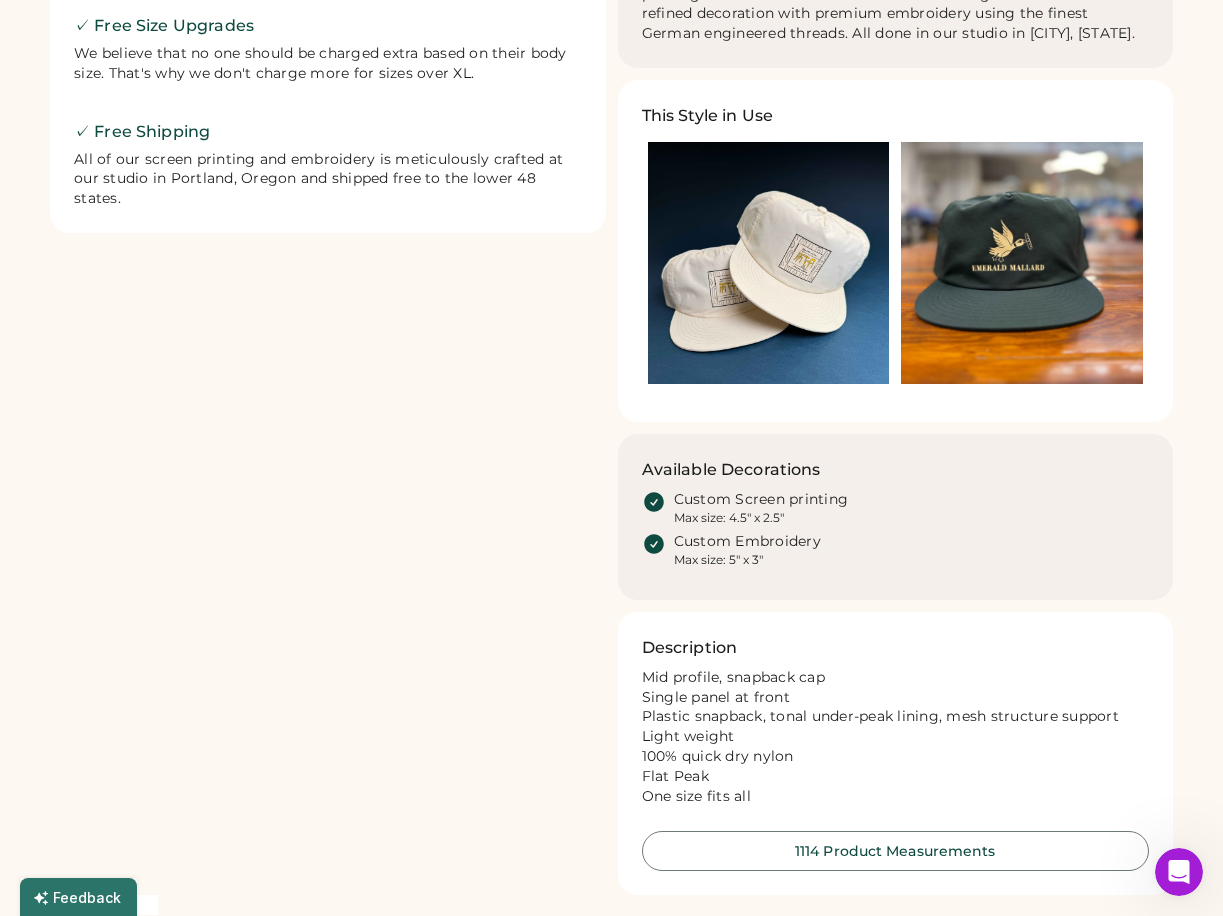 click at bounding box center (769, 263) 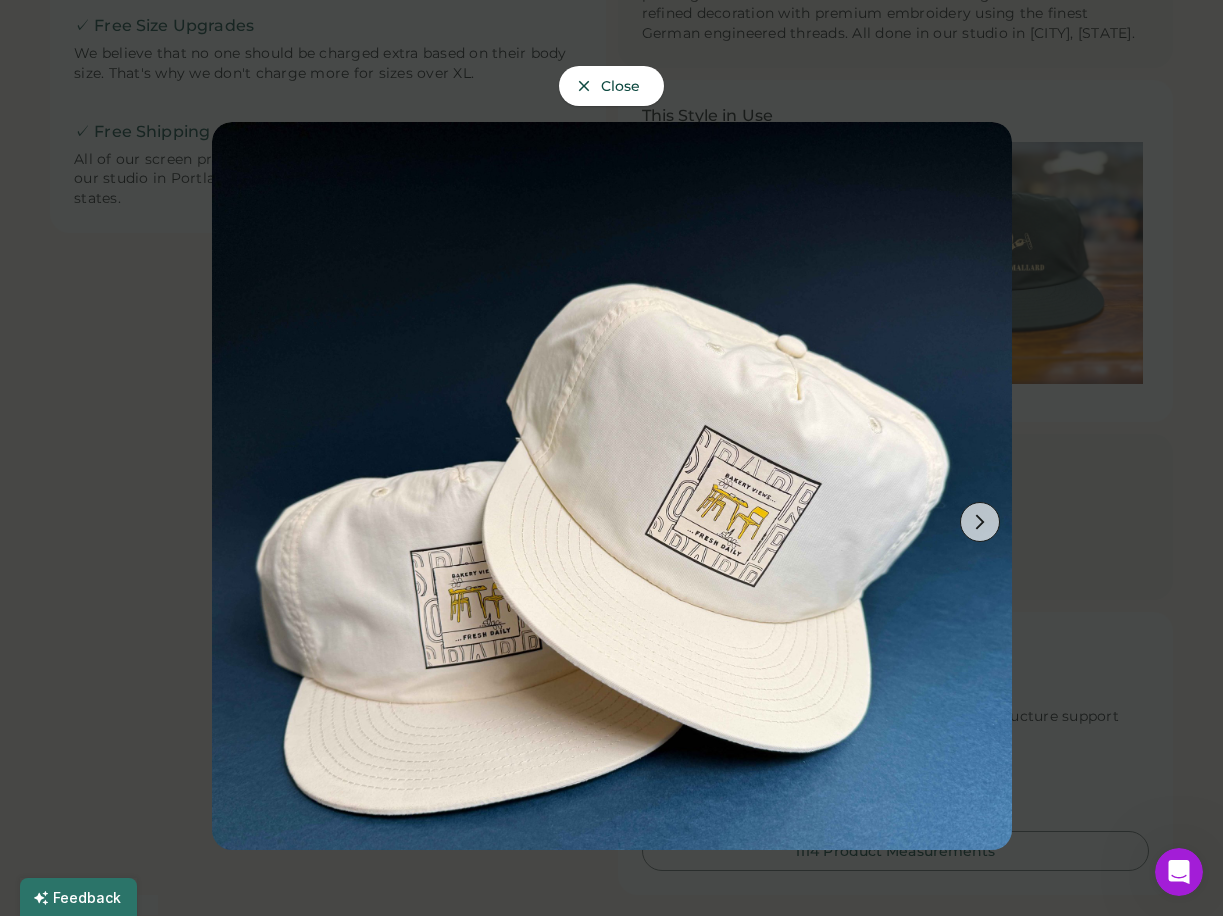 click at bounding box center [611, 458] 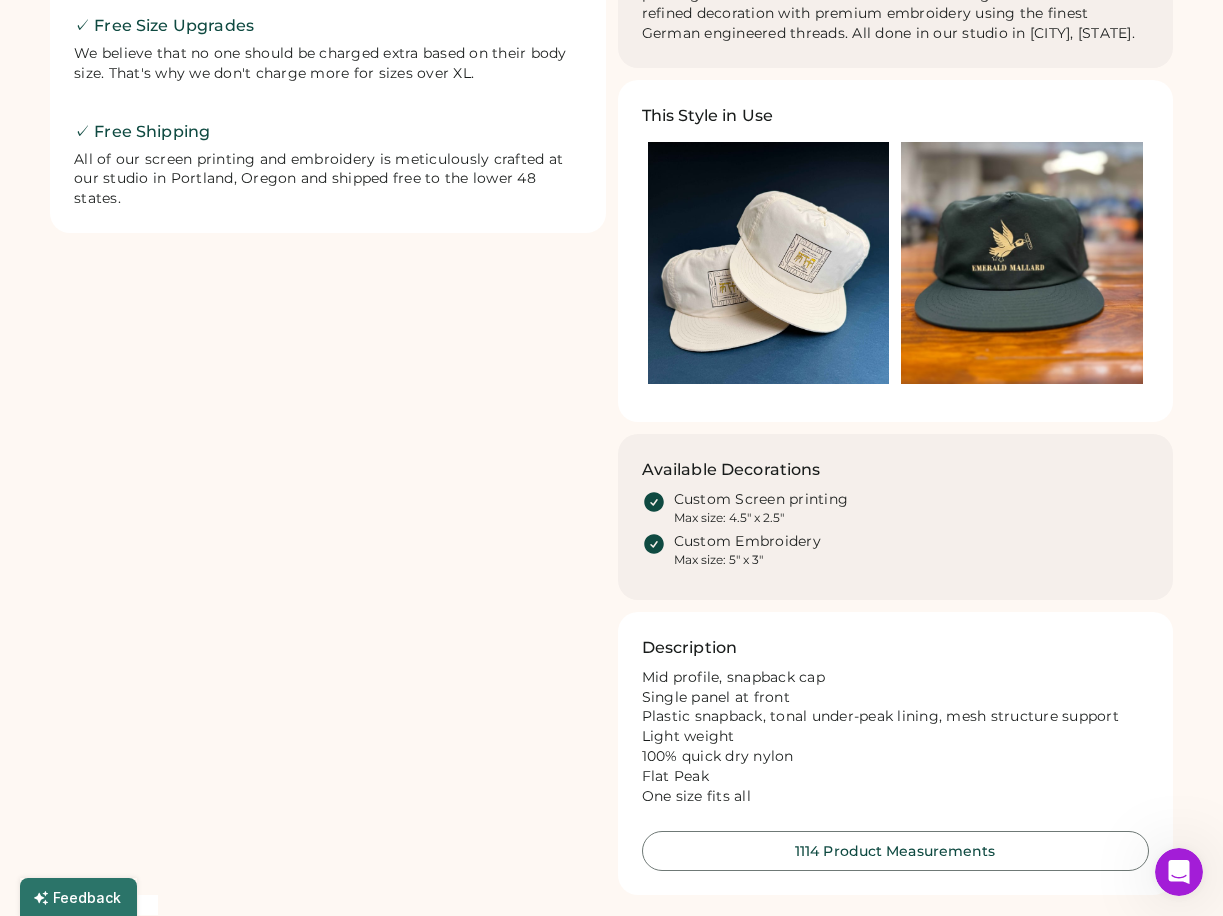 click at bounding box center (1022, 263) 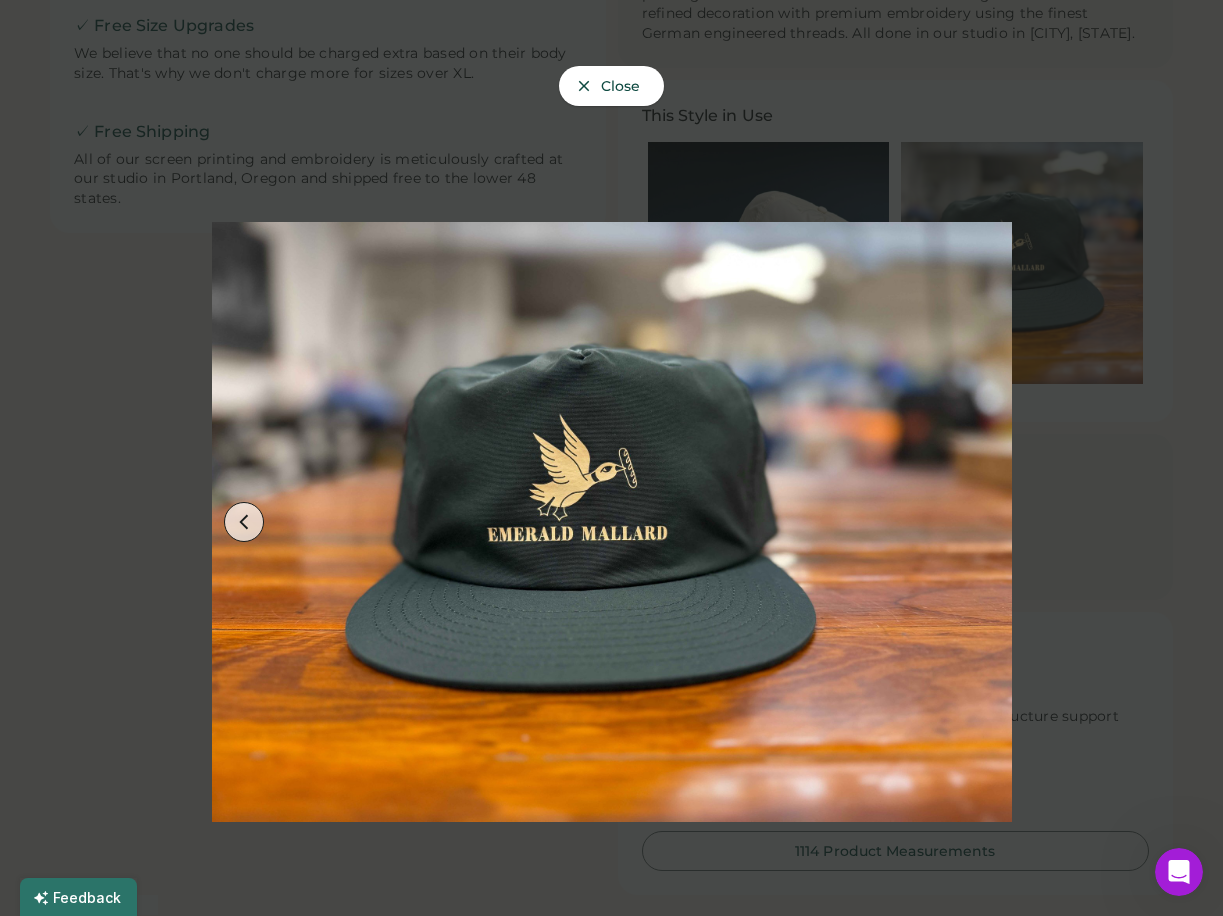 click at bounding box center (611, 458) 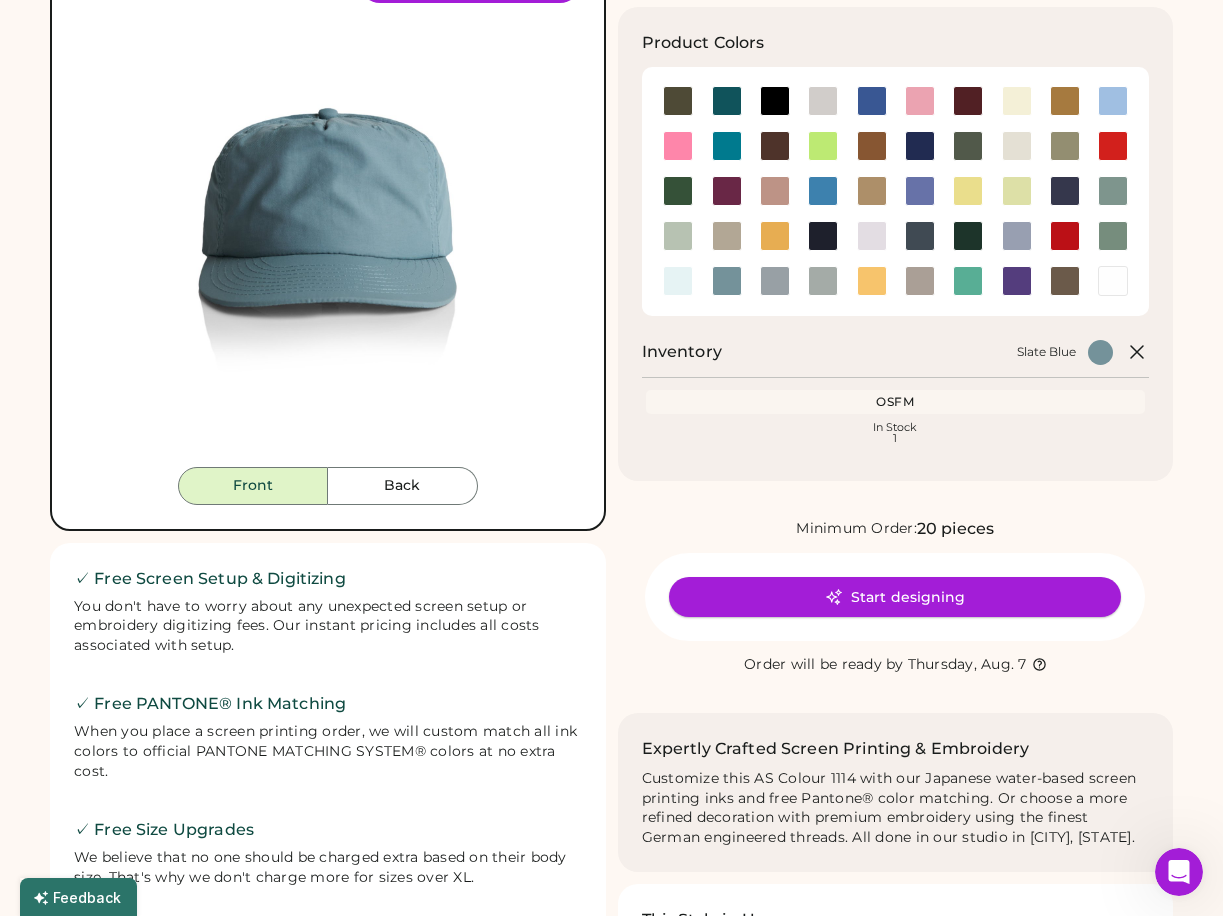 scroll, scrollTop: 0, scrollLeft: 0, axis: both 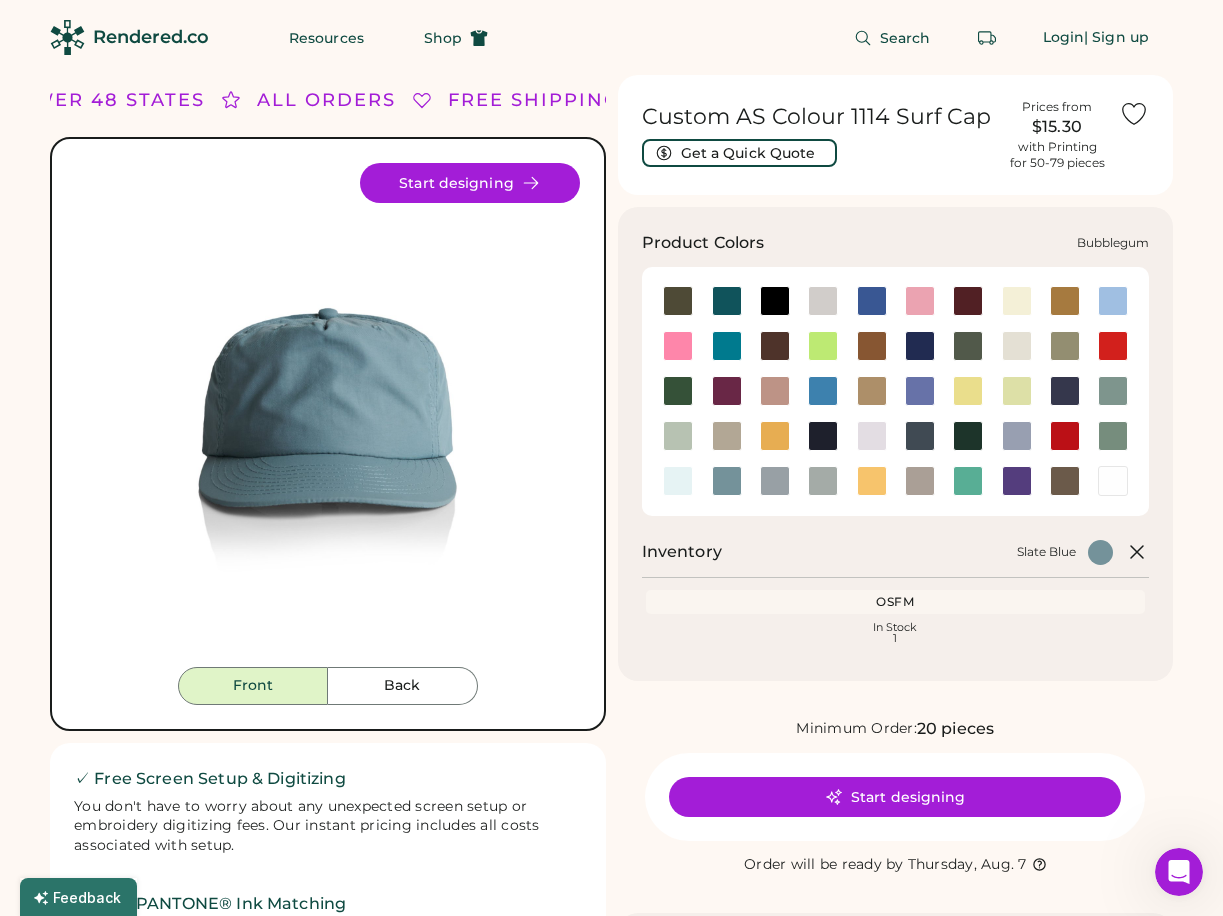 click at bounding box center (920, 301) 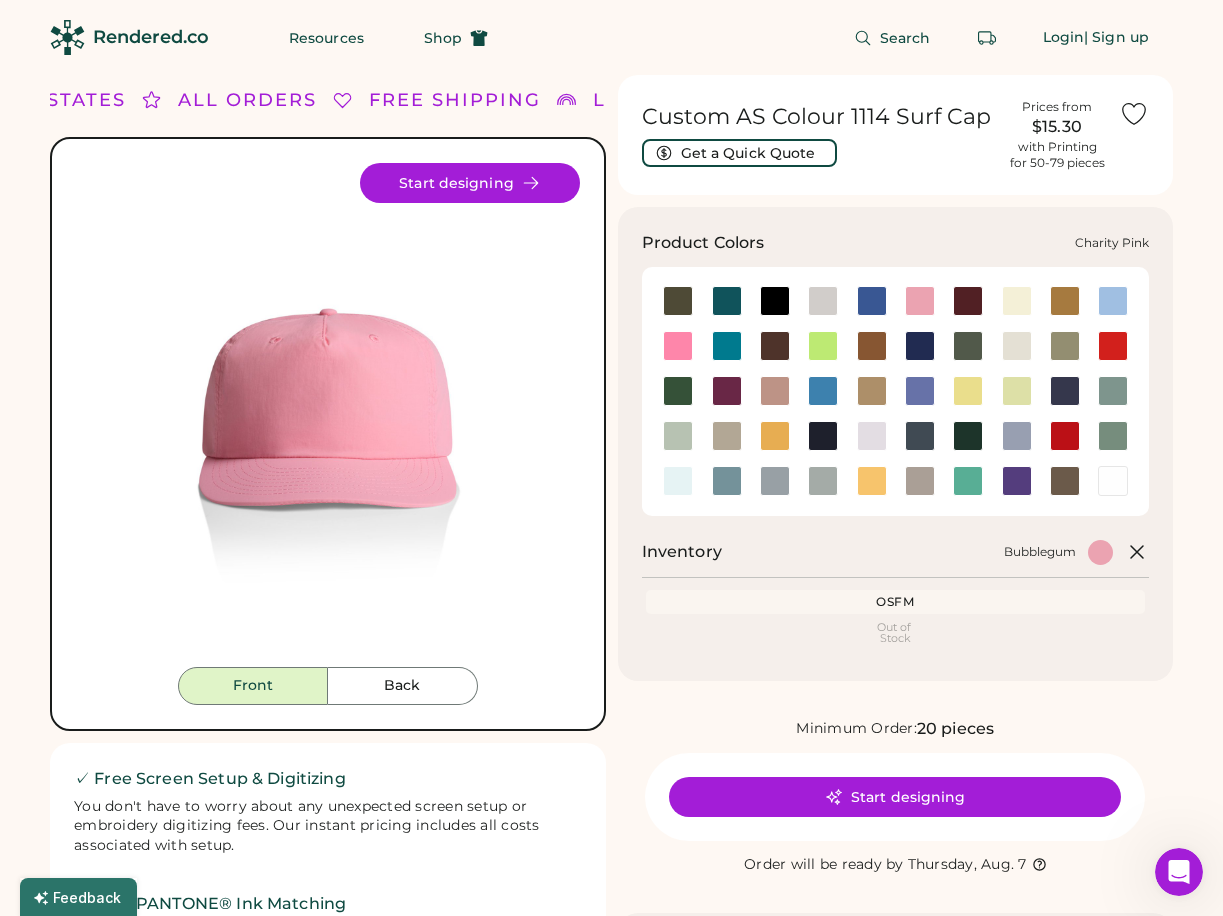 click at bounding box center (678, 346) 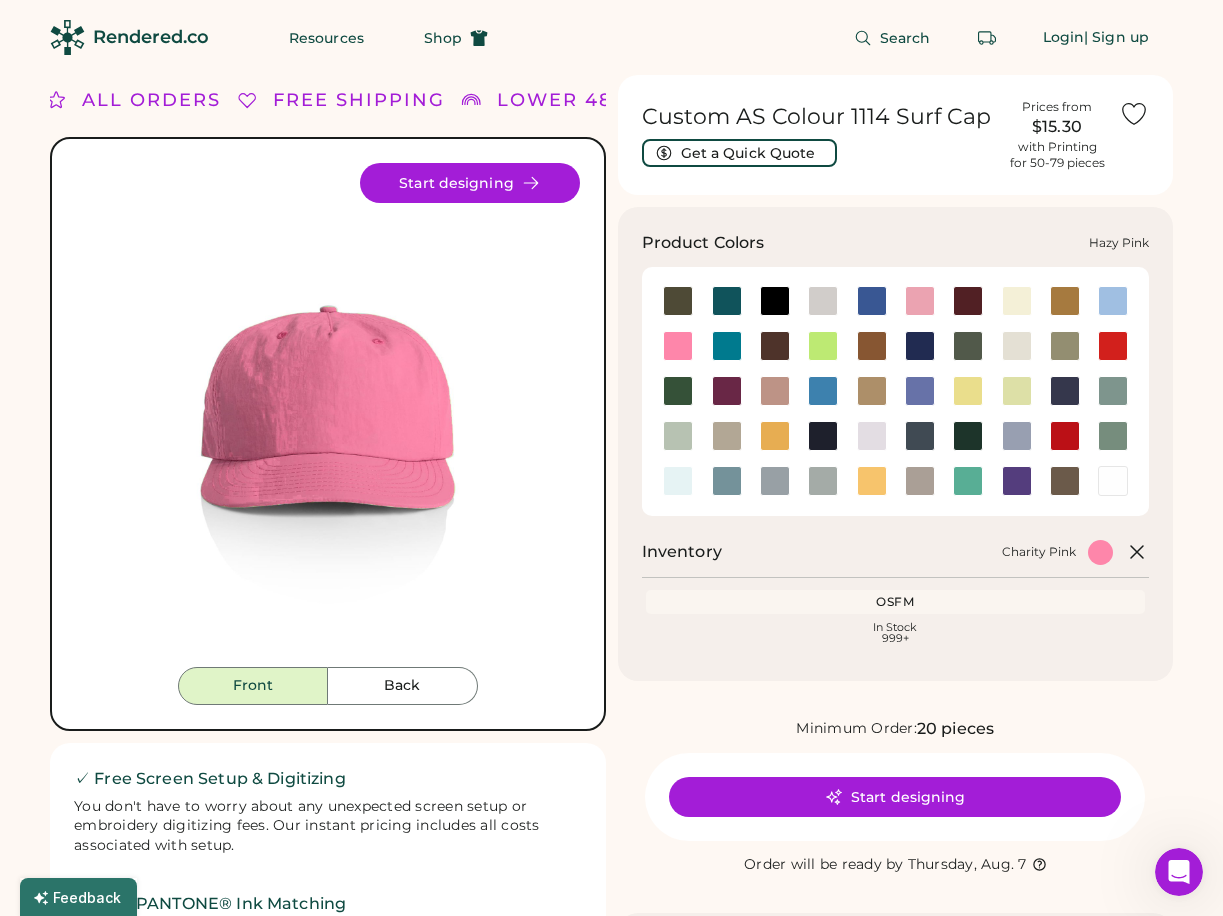 click at bounding box center (775, 391) 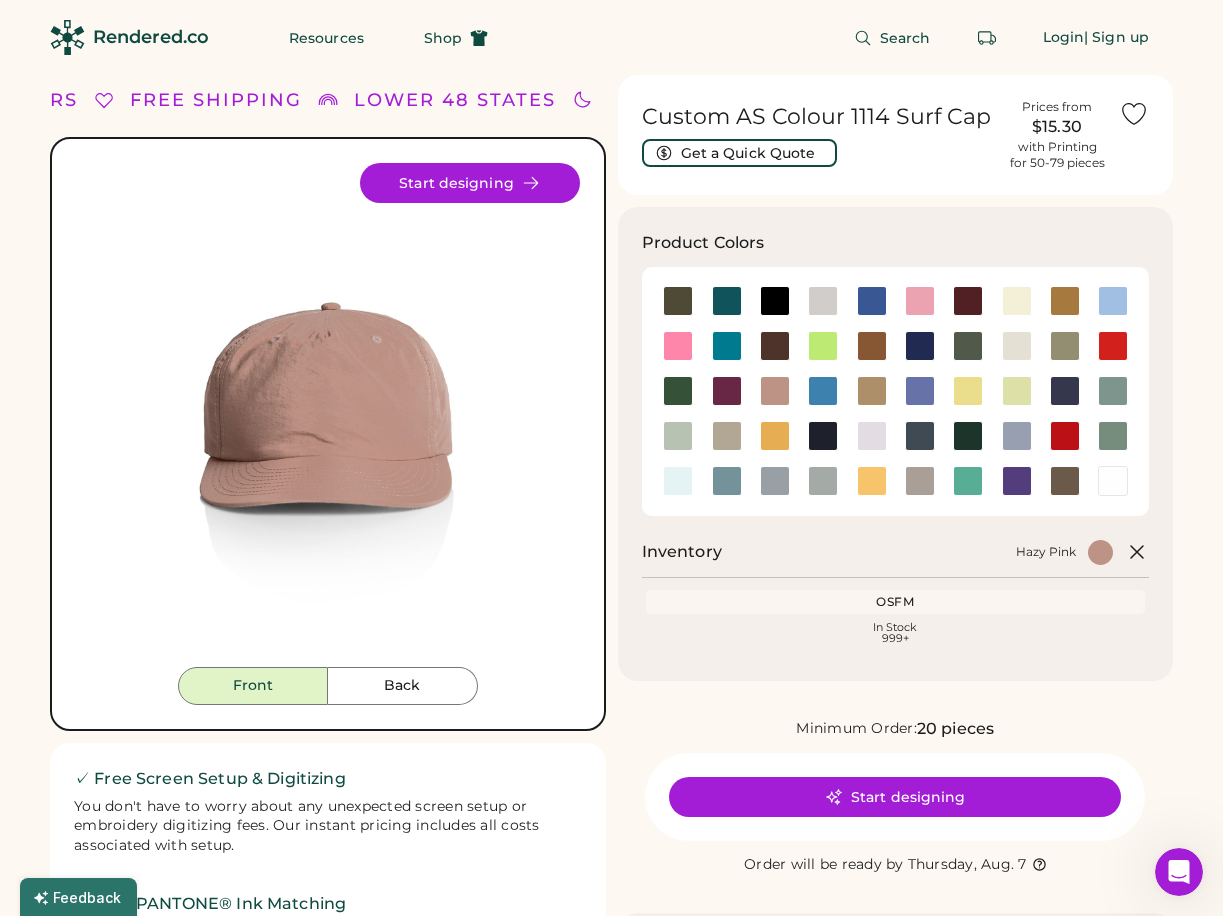 click on "OSFM" at bounding box center (896, 602) 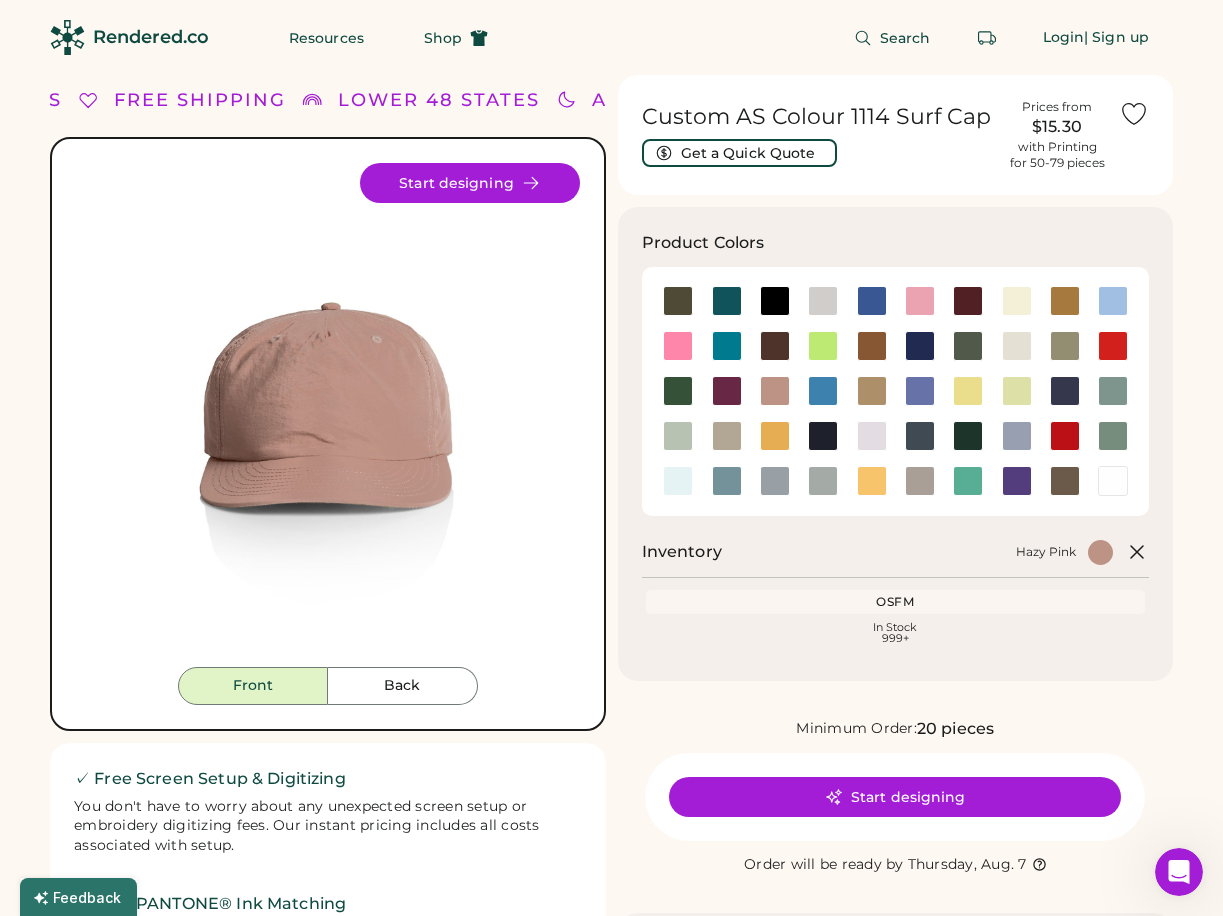 click on "OSFM" at bounding box center [896, 602] 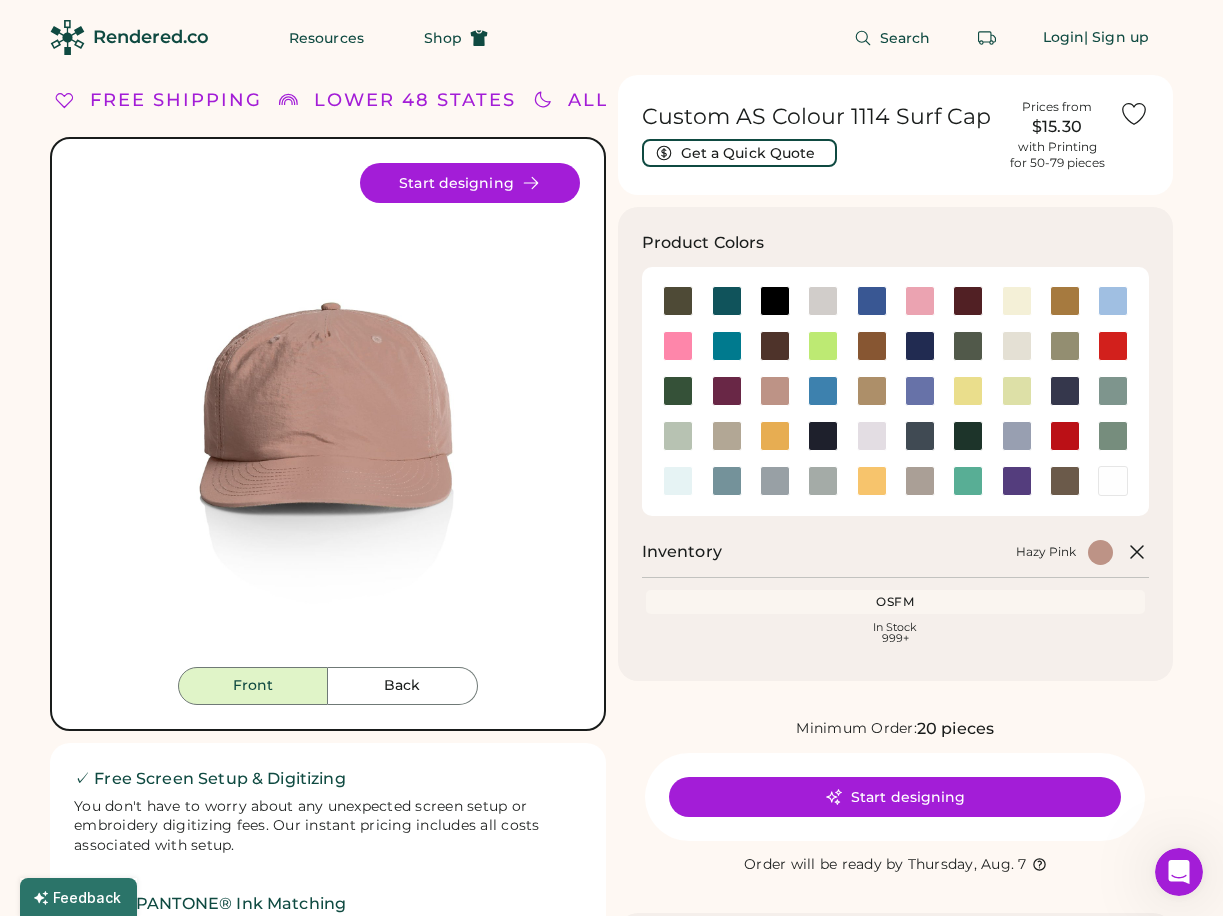click on "Hazy Pink" at bounding box center [1046, 552] 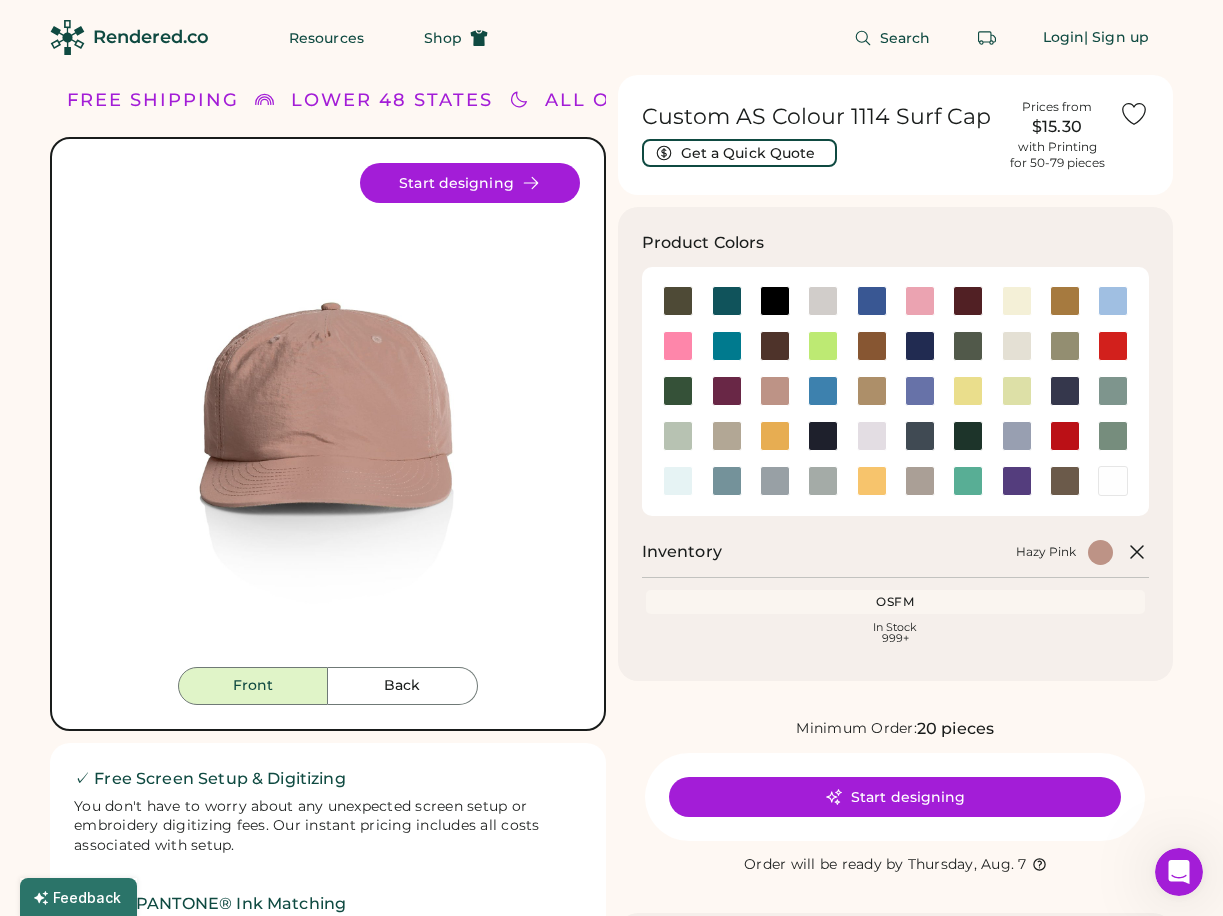 click on "Hazy Pink" at bounding box center [1046, 552] 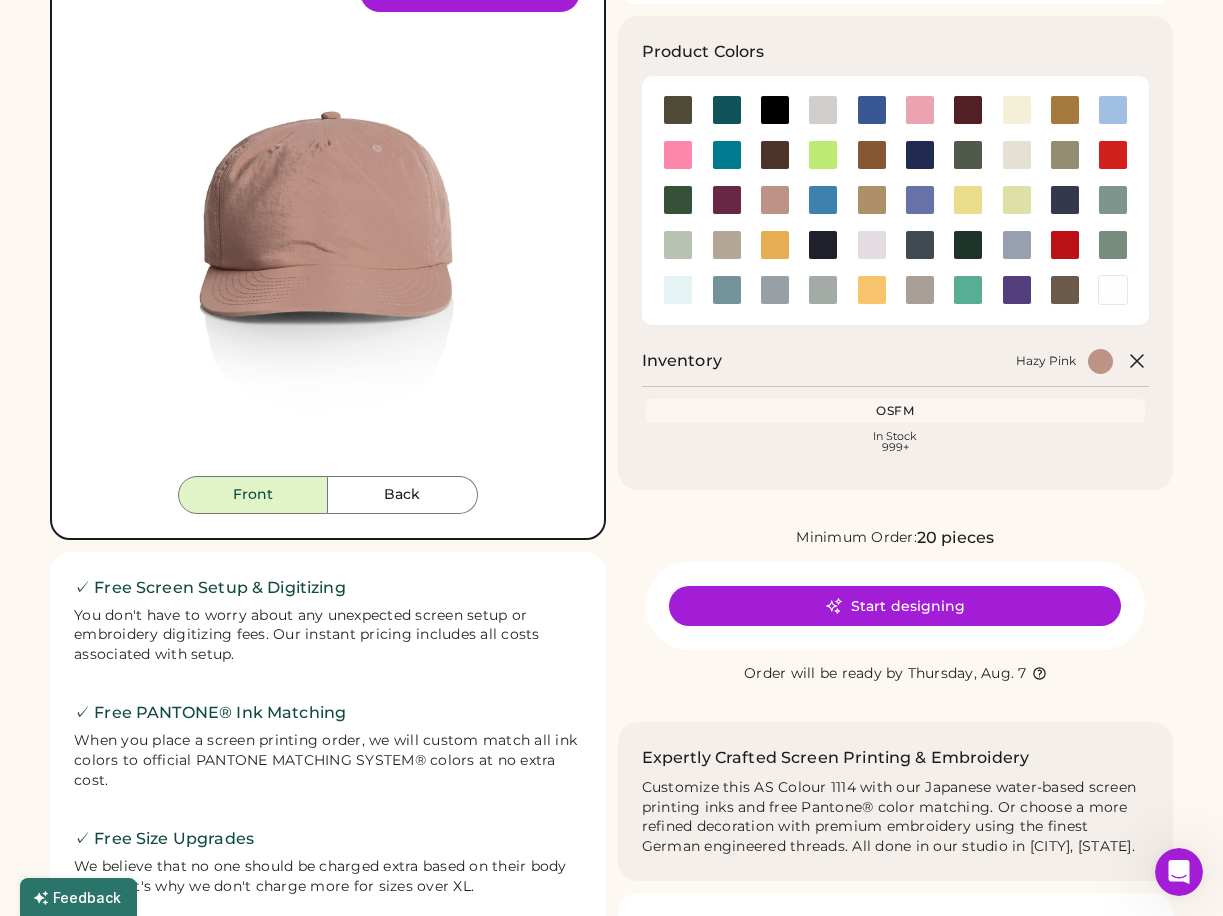 scroll, scrollTop: 211, scrollLeft: 0, axis: vertical 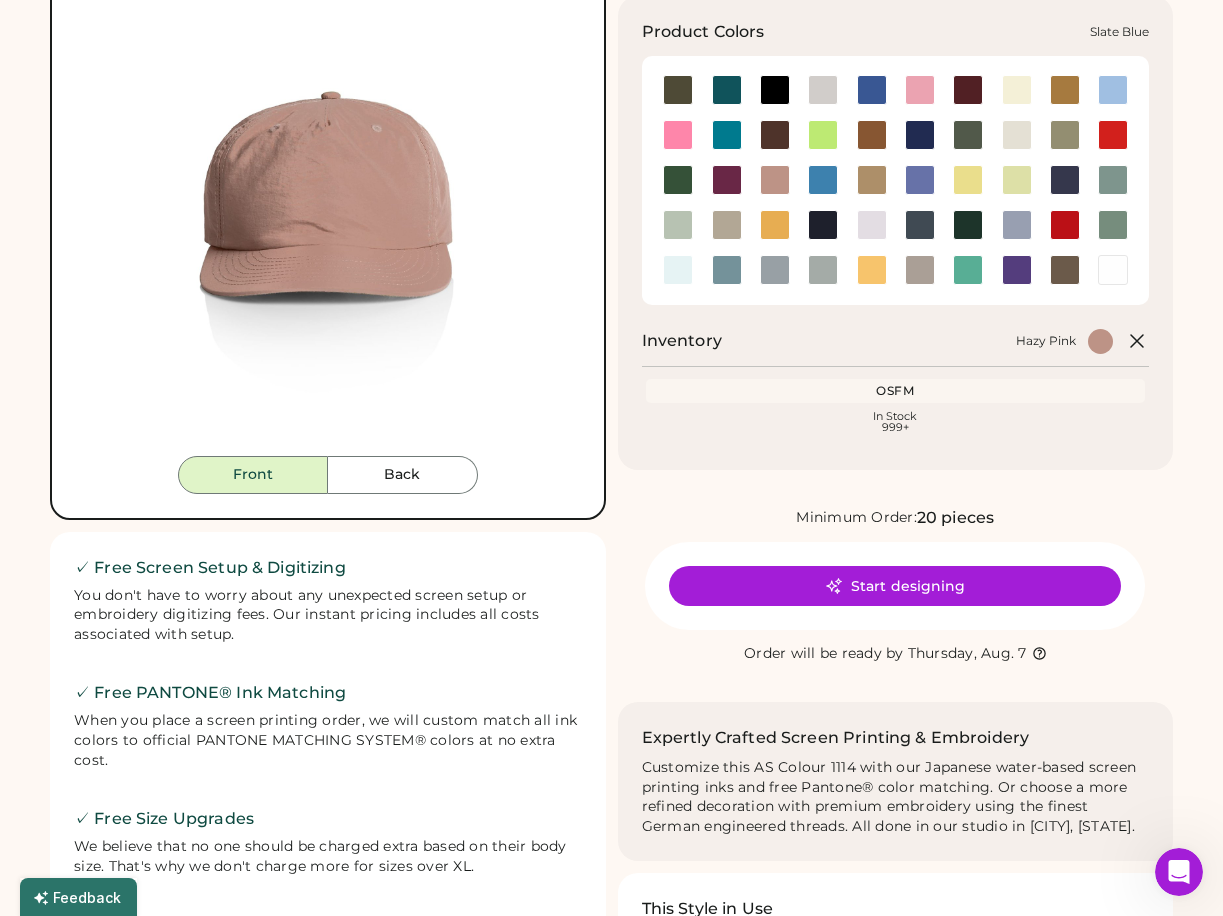 click at bounding box center [727, 270] 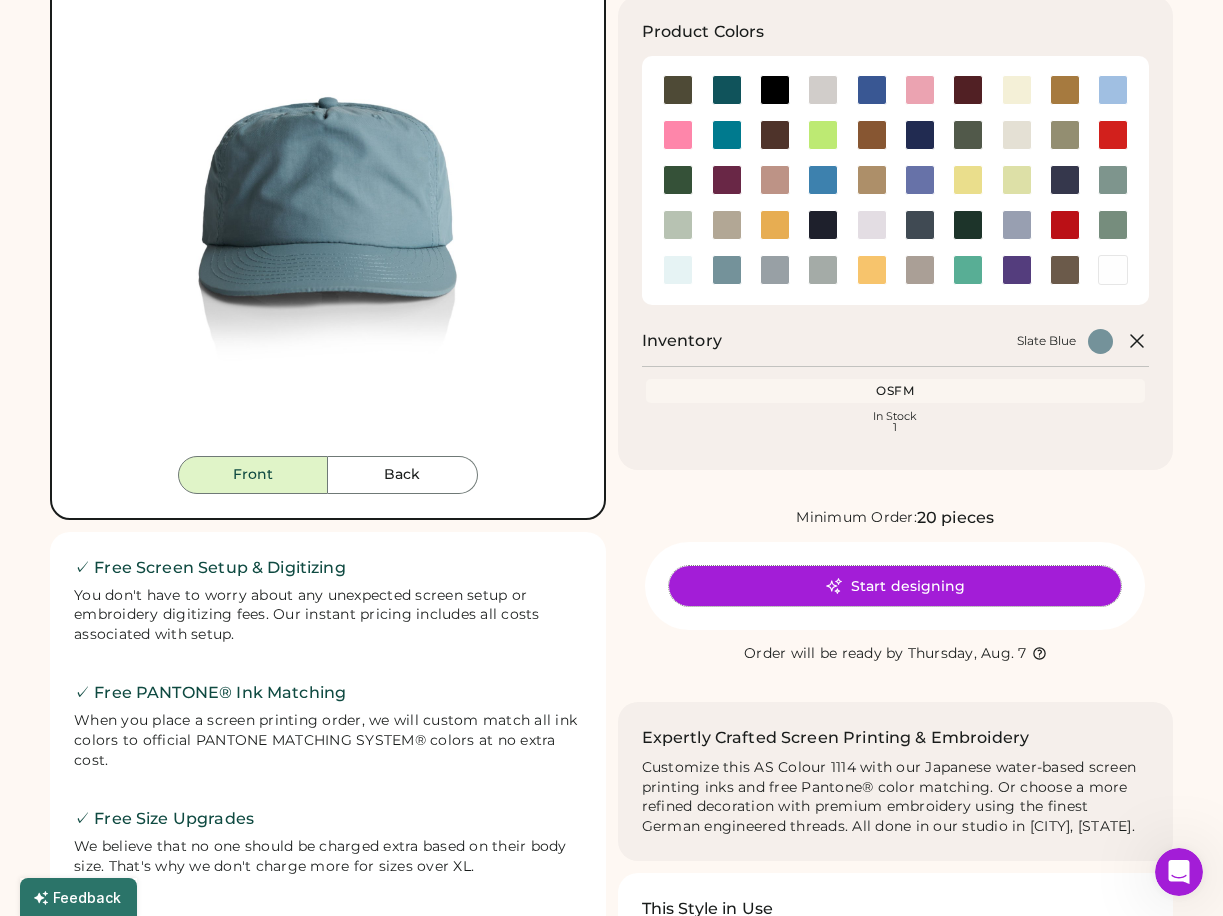 click on "Start designing" at bounding box center [895, 586] 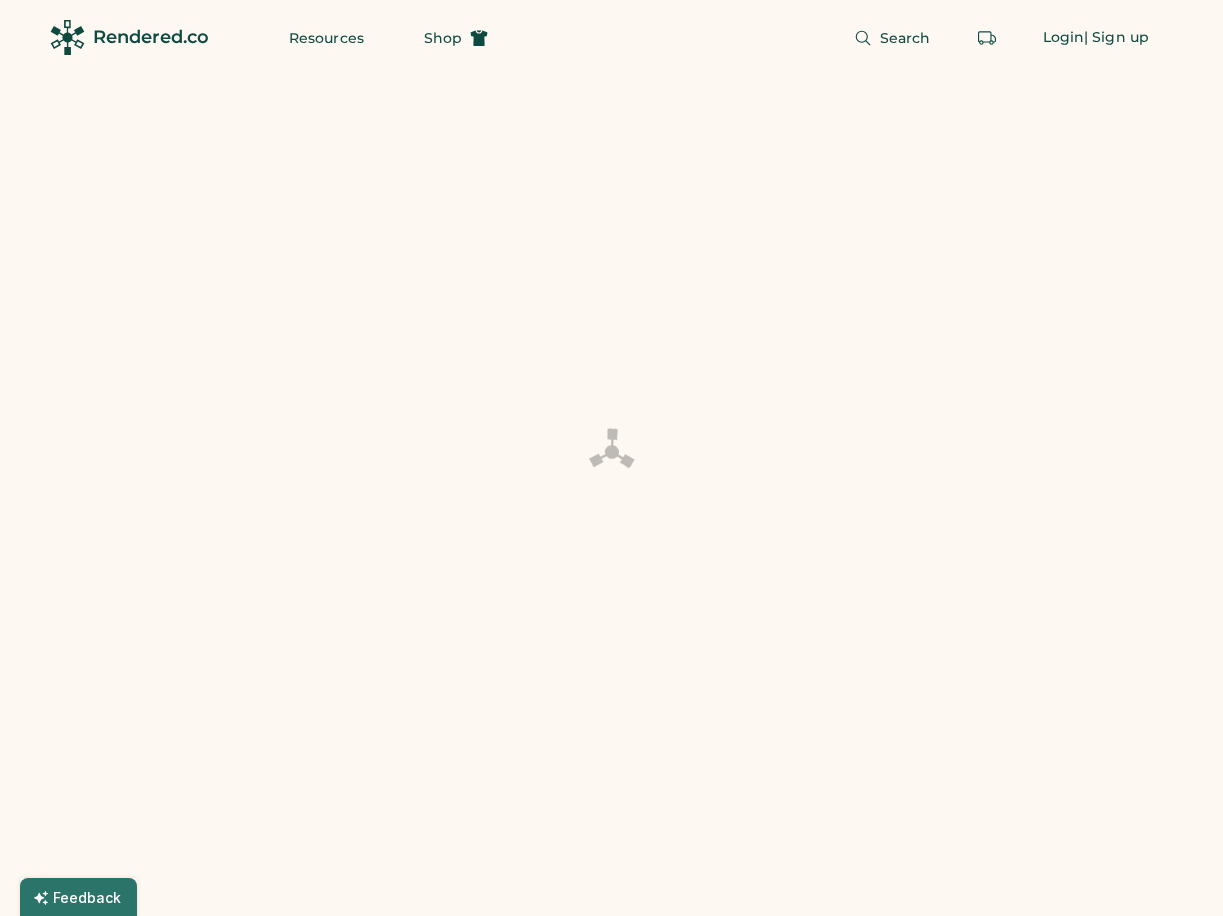 scroll, scrollTop: 0, scrollLeft: 0, axis: both 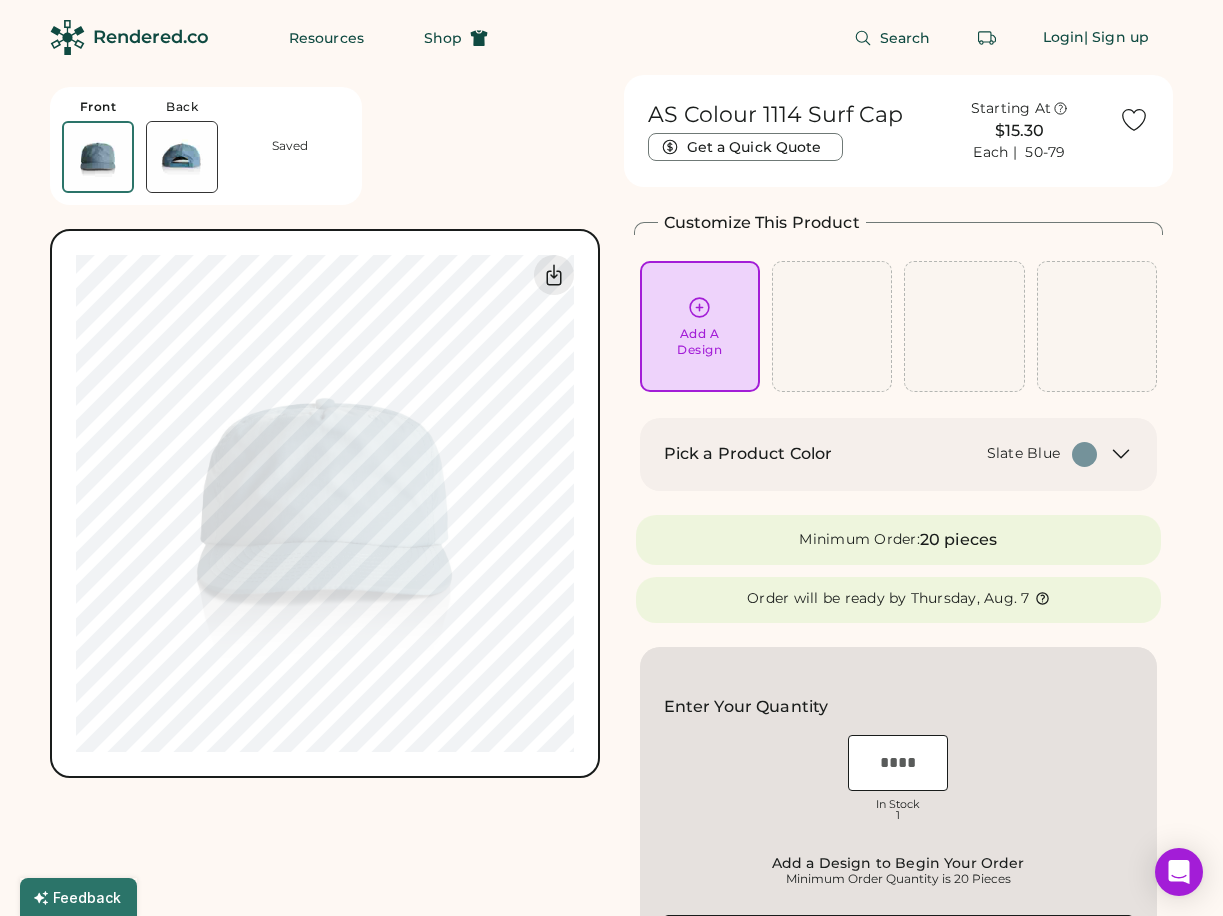 click on "Pick a Product Color" at bounding box center [748, 454] 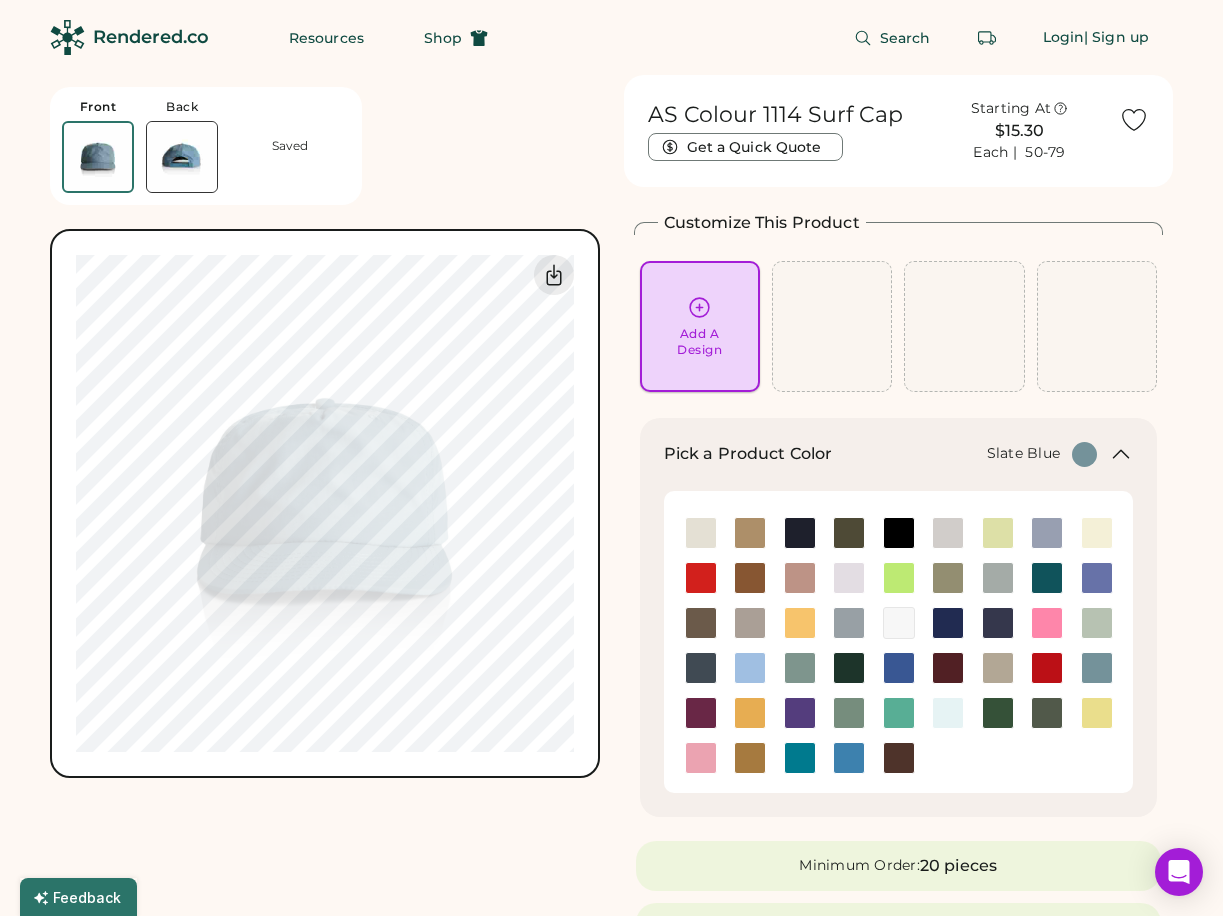 click 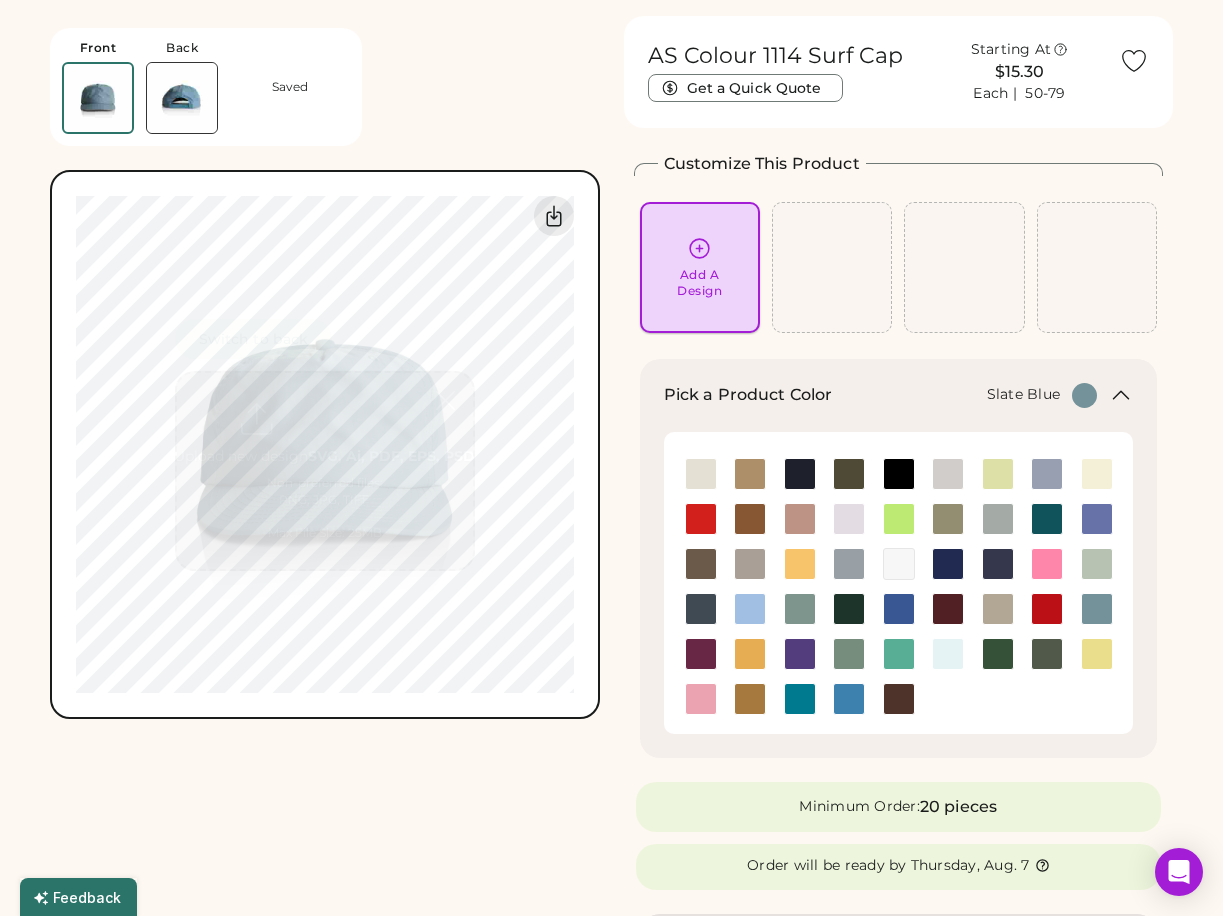 scroll, scrollTop: 75, scrollLeft: 0, axis: vertical 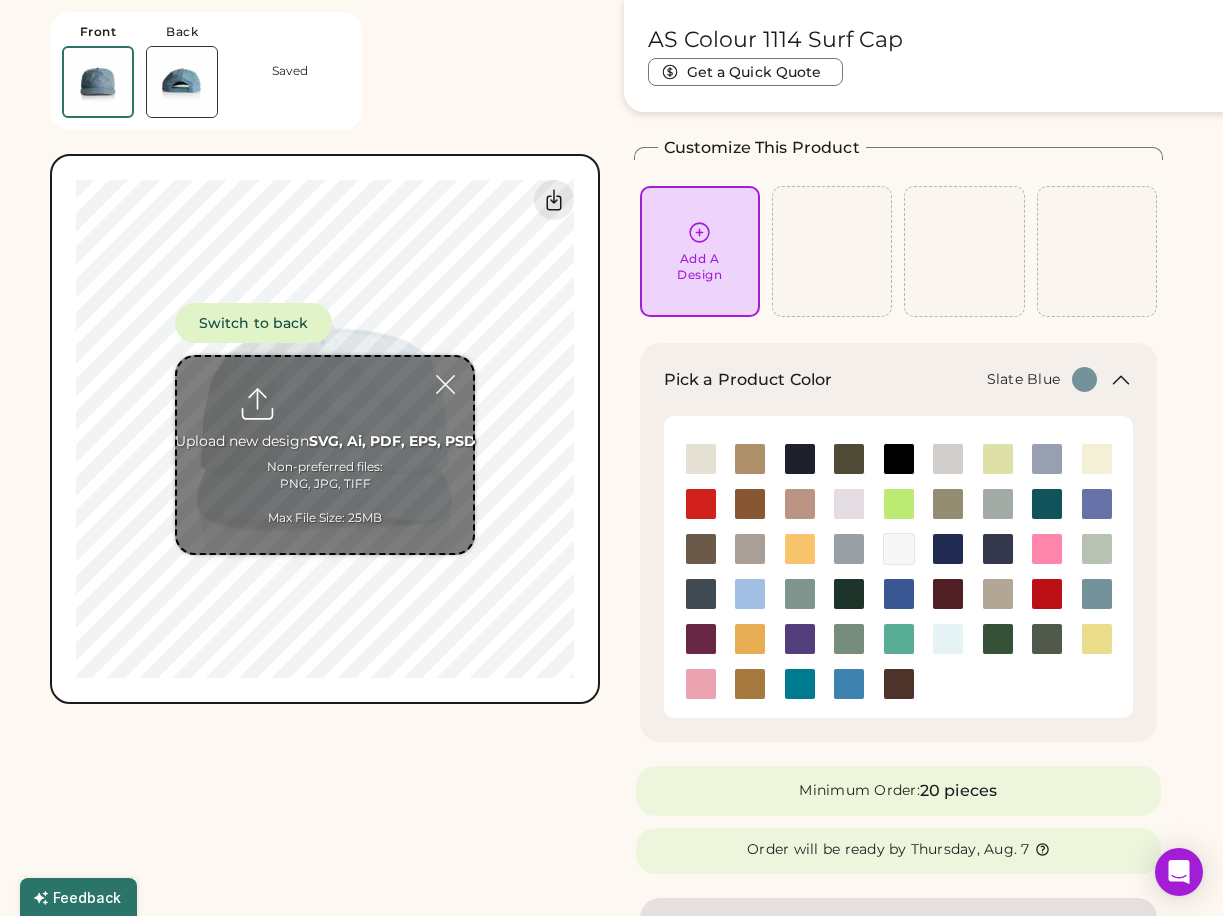 click at bounding box center [325, 455] 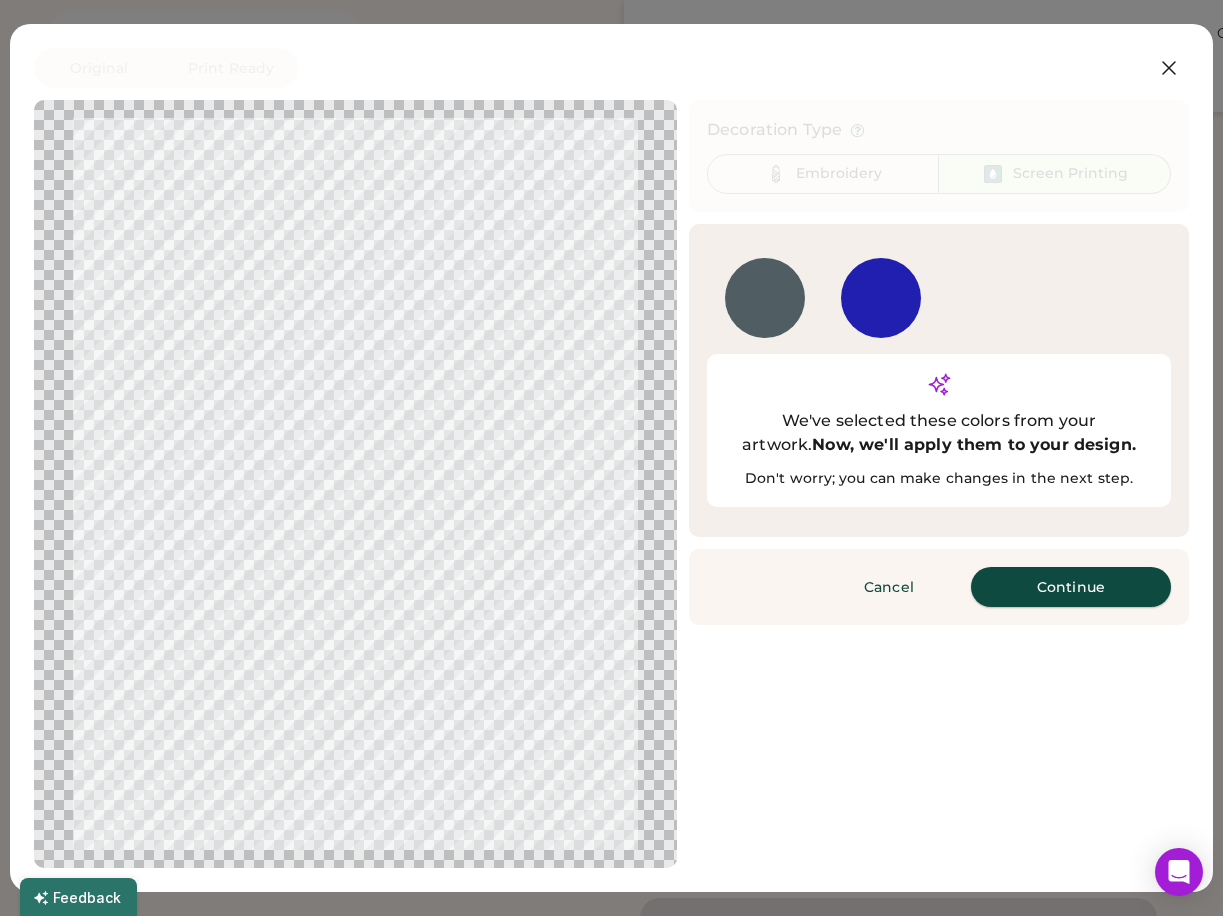 click on "Continue" at bounding box center (1071, 587) 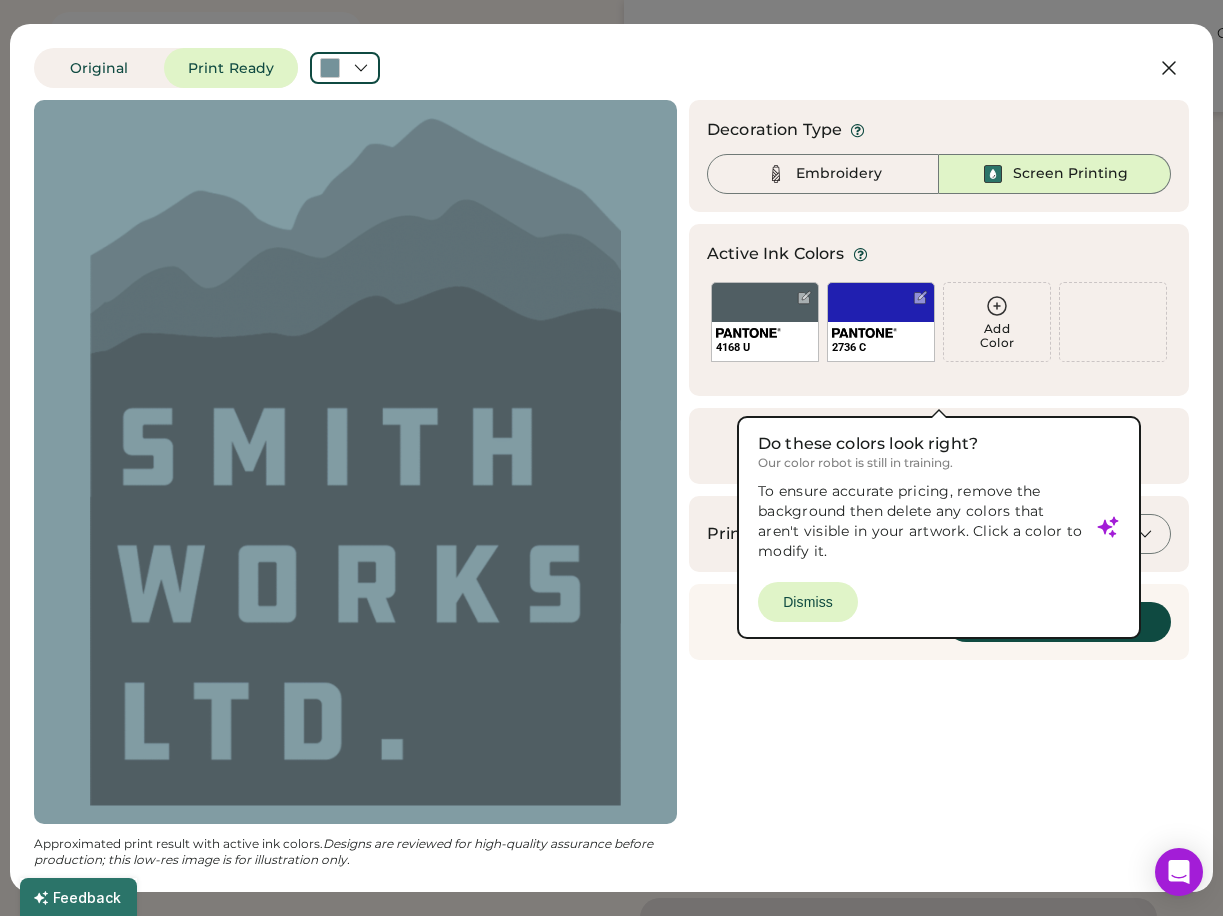 click on "Updating Image Approximated print result with active ink colors.
Designs are reviewed for high-quality assurance before production; this low-res image is for illustration only.
Decoration Type Embroidery Screen Printing Active Ink Colors Add
Color 4168 U 2736 C    Add
Color    We've selected these colors from your artwork.
Now, we'll apply them to your design.  Don't worry; you can make changes in the next step.    Remove background Printing Style Spot Color Print    Cancel Finished Continue" at bounding box center [611, 484] 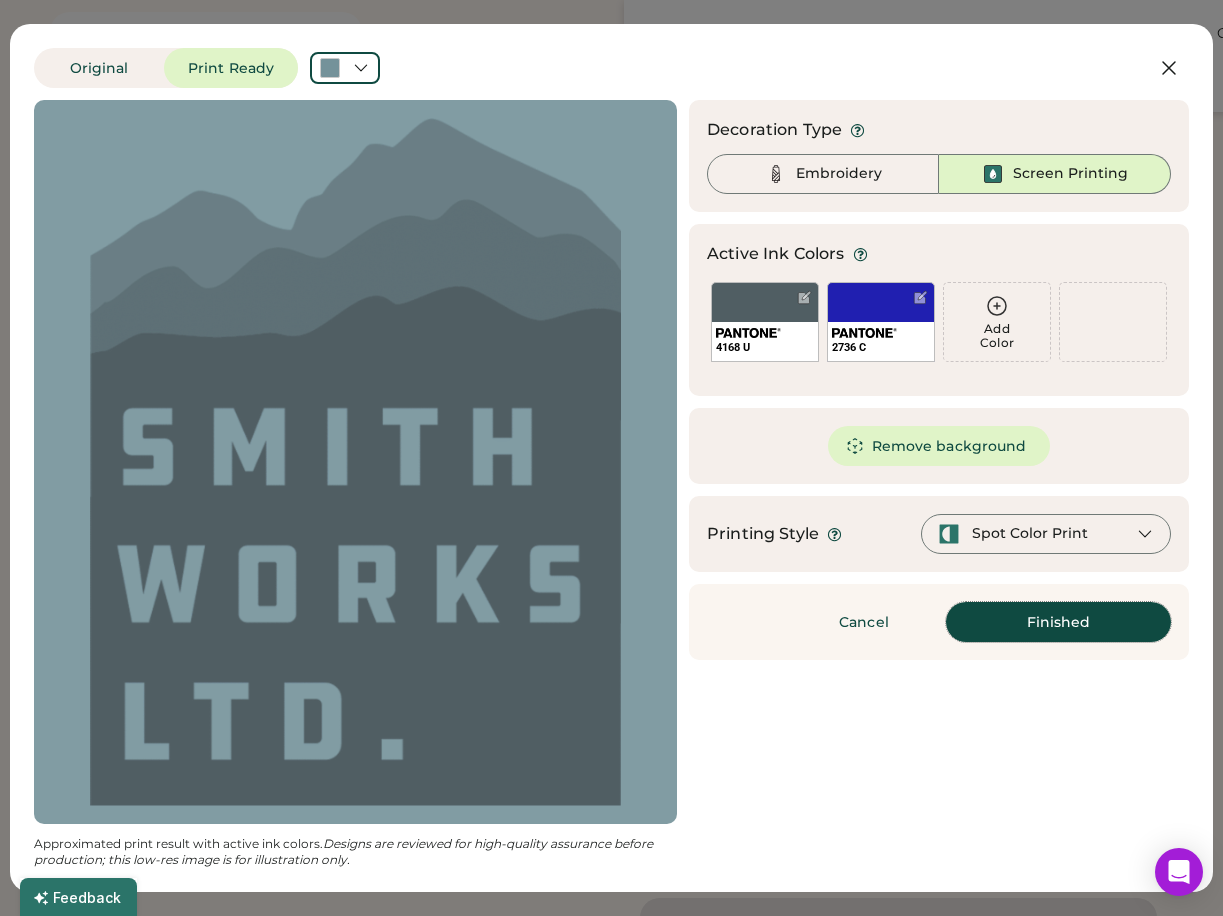 click on "Finished" at bounding box center [1058, 622] 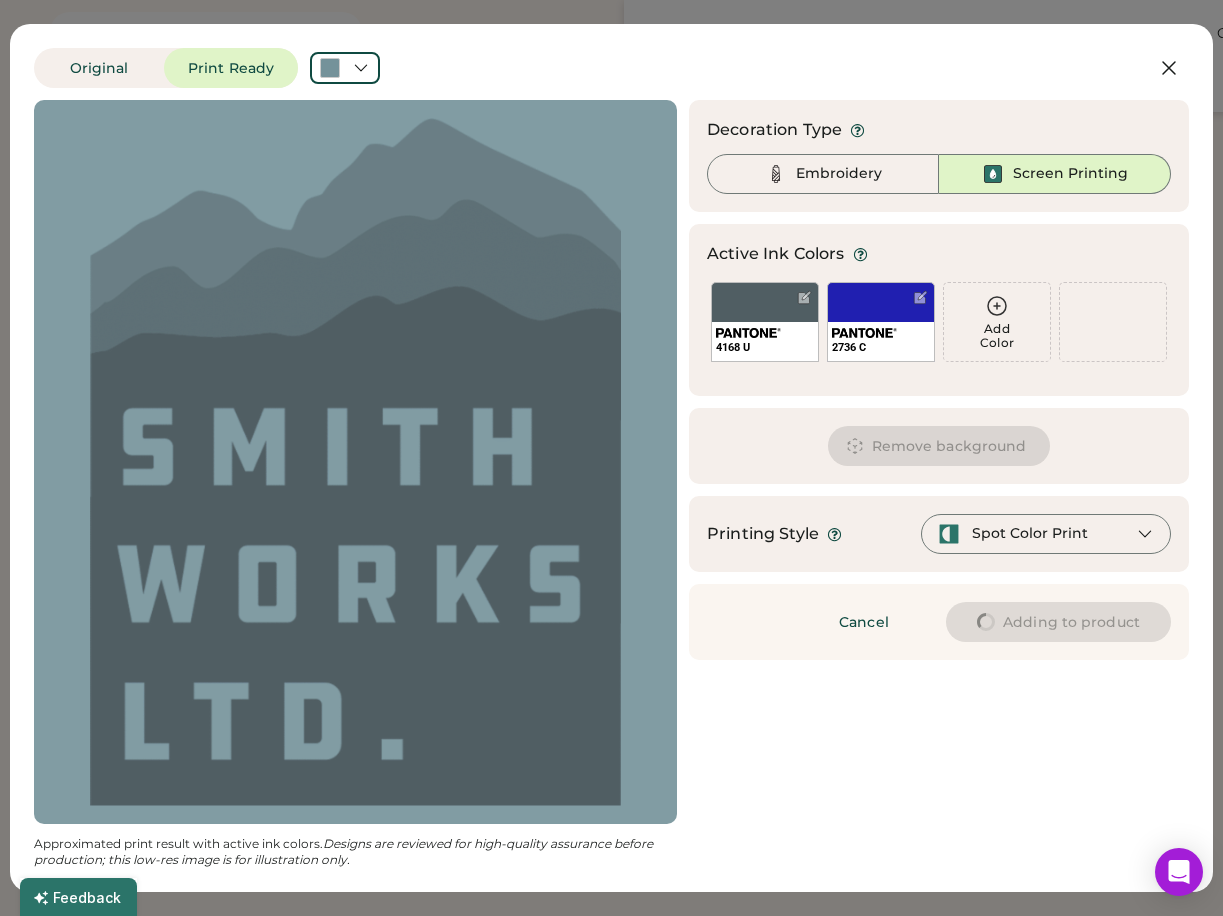 type on "****" 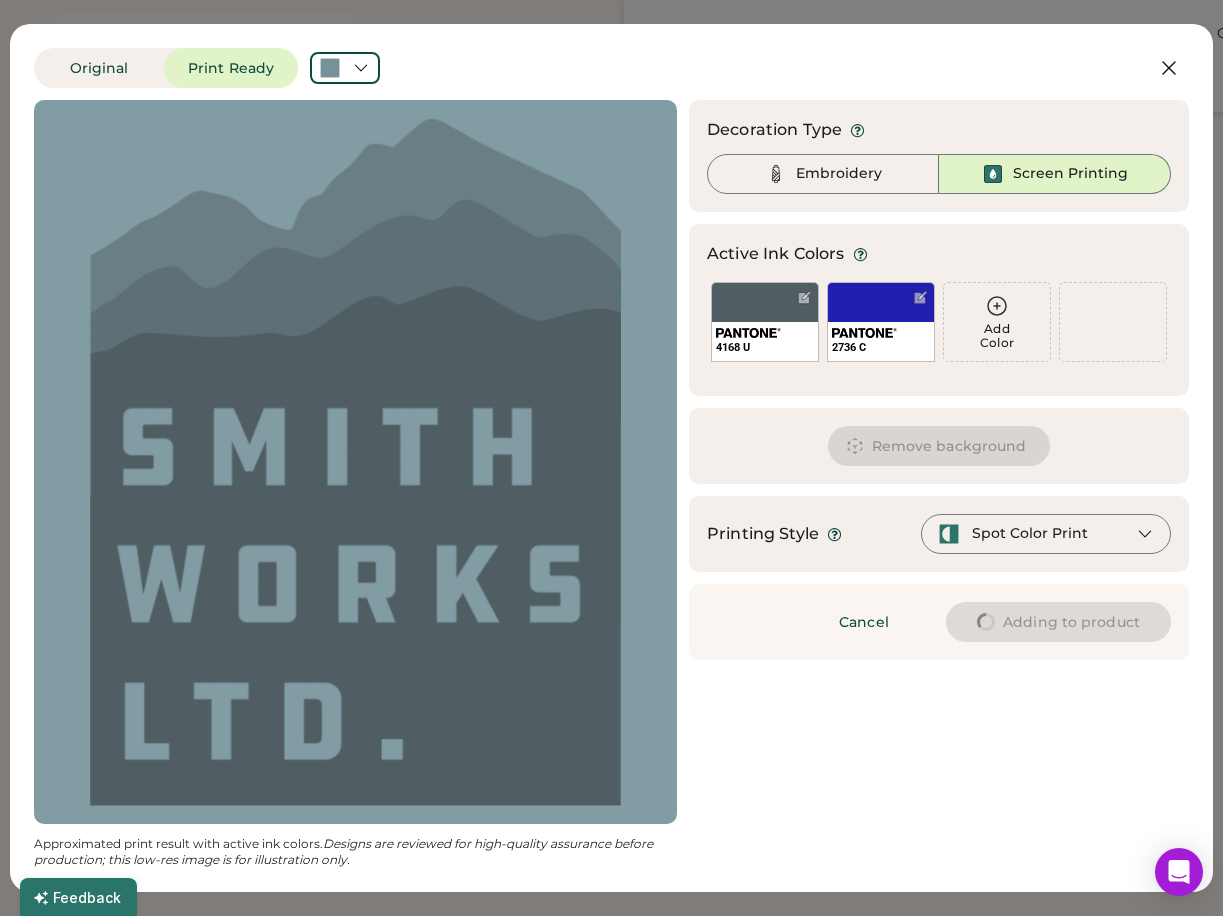 type on "****" 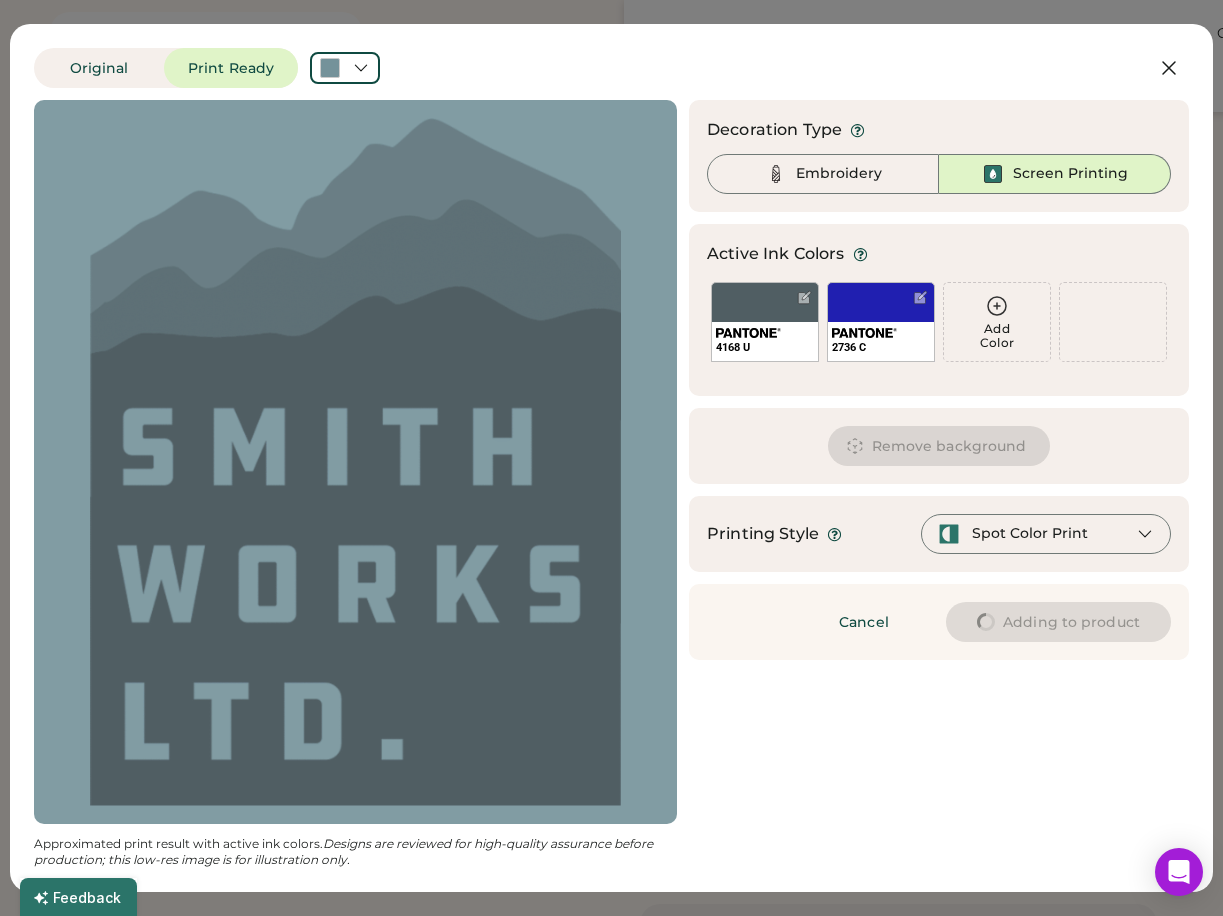 type on "****" 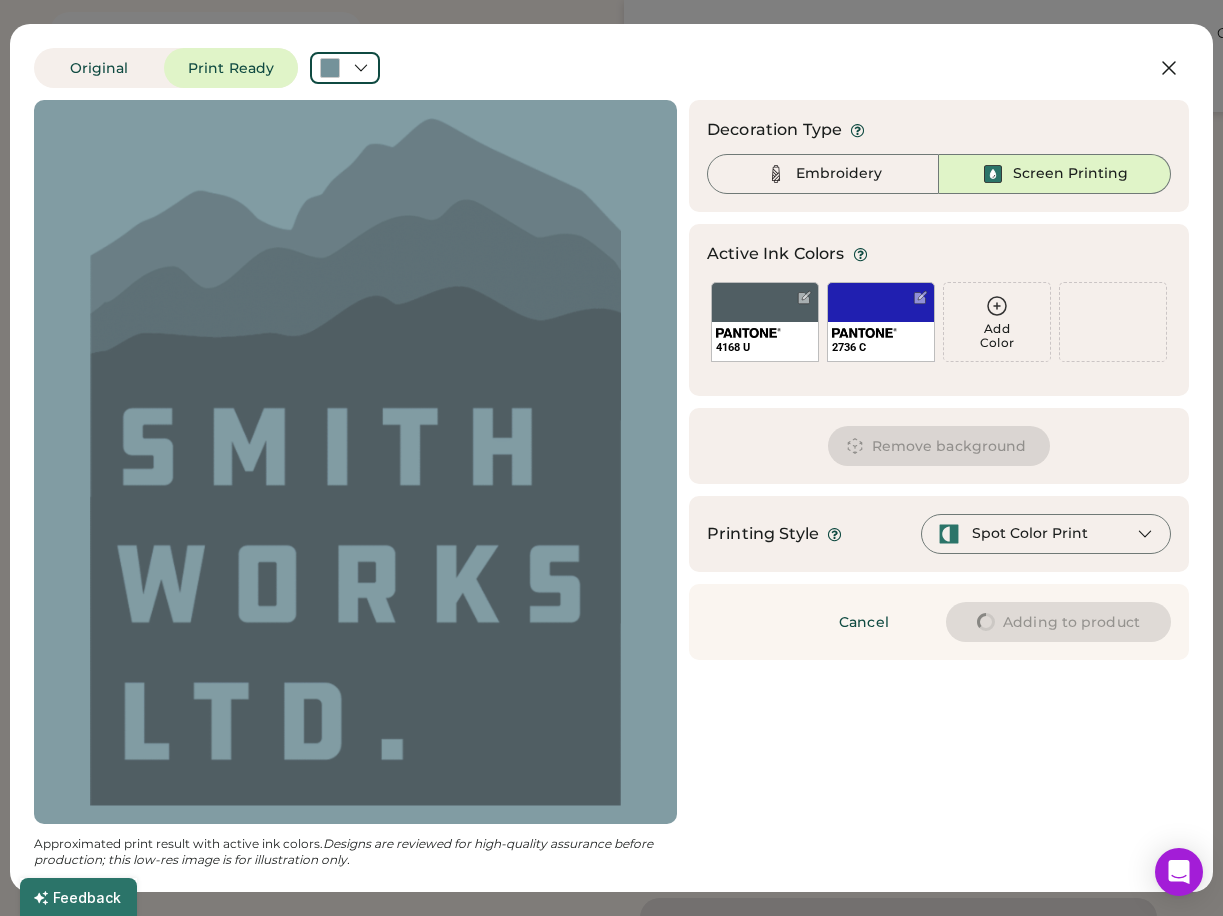 click on "Spot Color Print" at bounding box center (1030, 534) 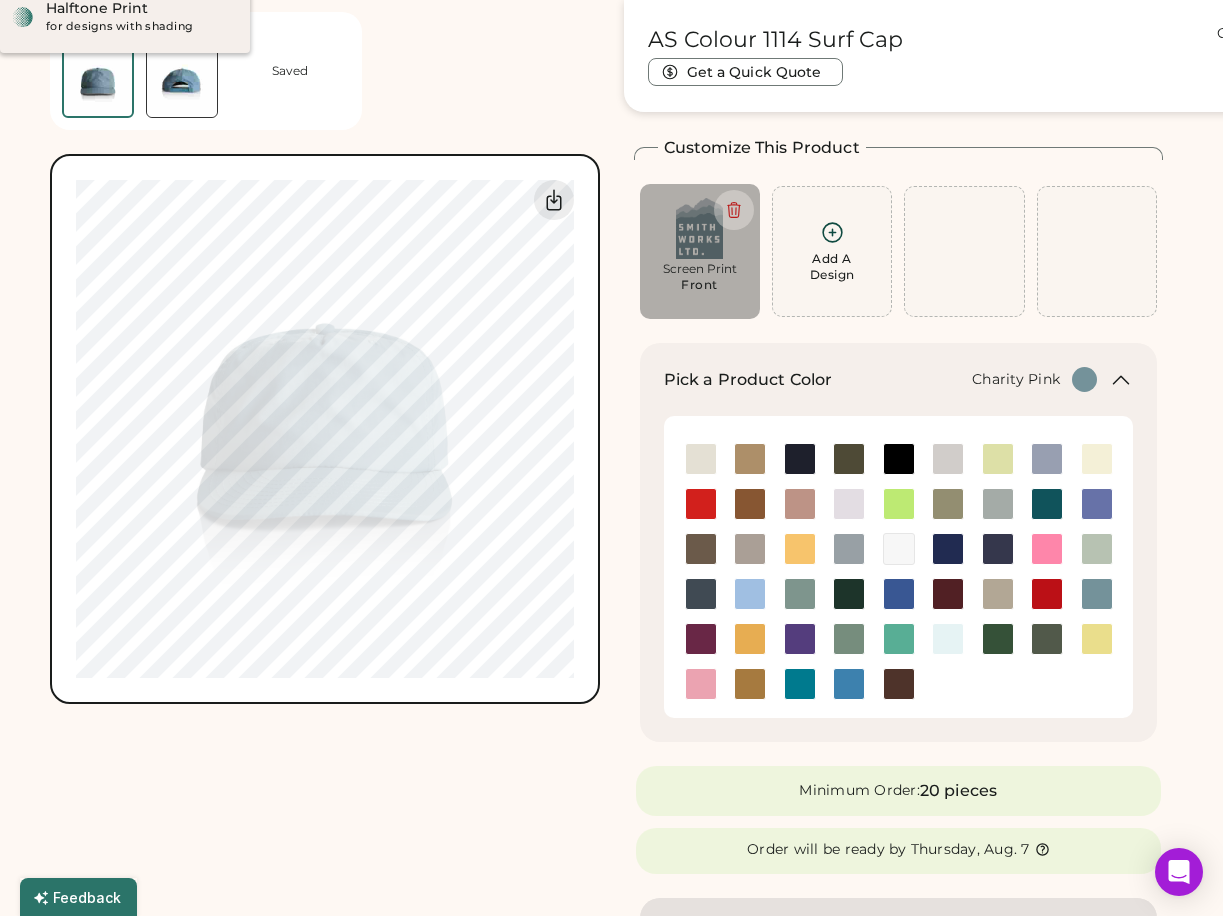 type on "****" 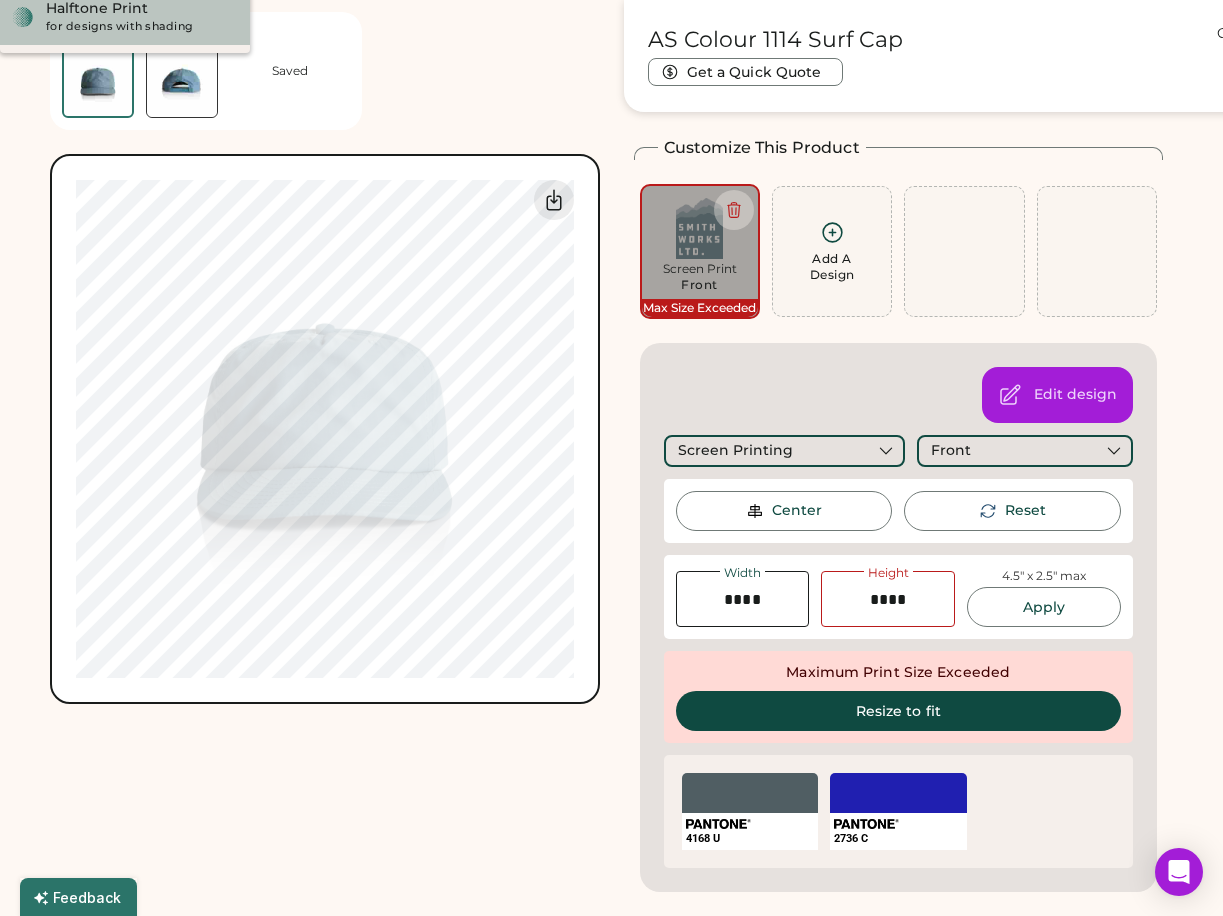 click on "for designs with shading" at bounding box center [142, 27] 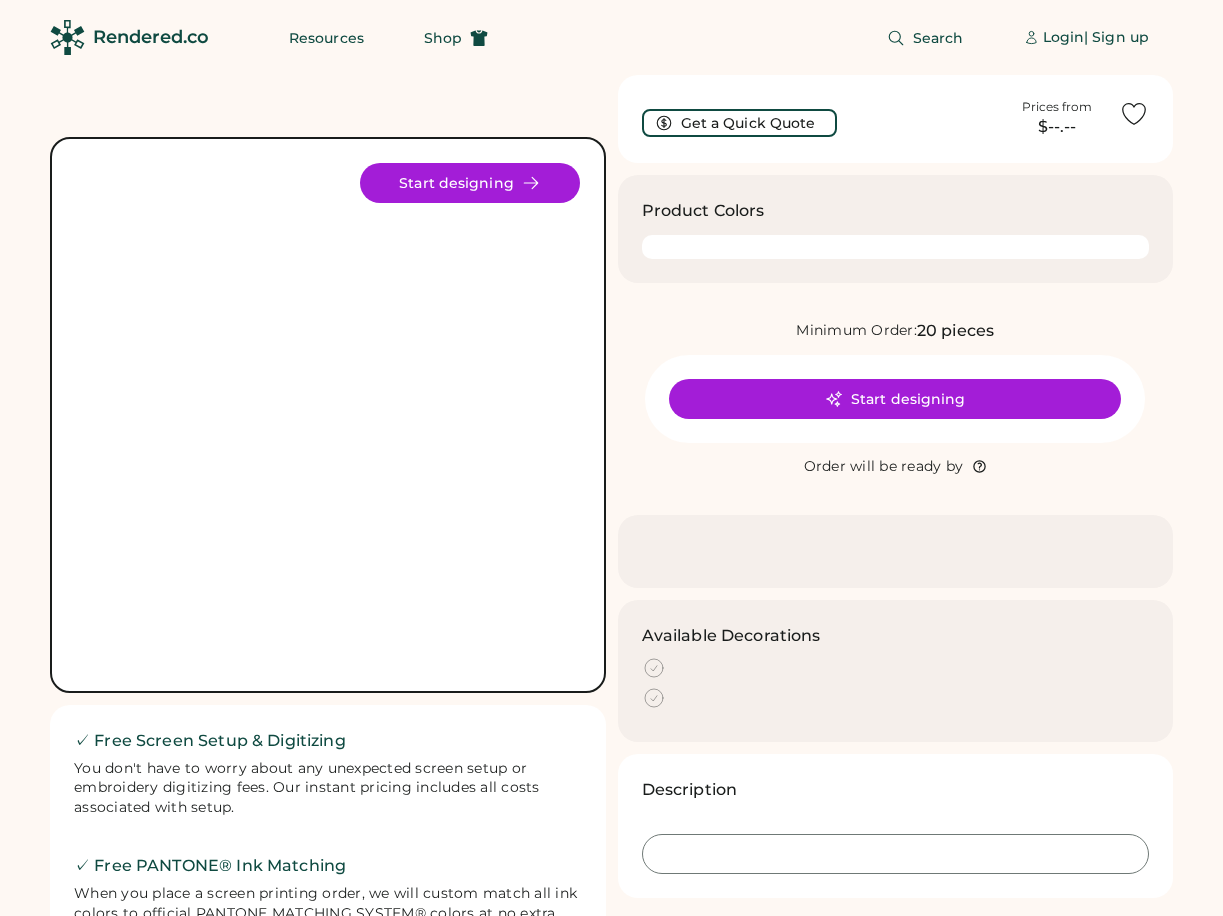 scroll, scrollTop: 211, scrollLeft: 0, axis: vertical 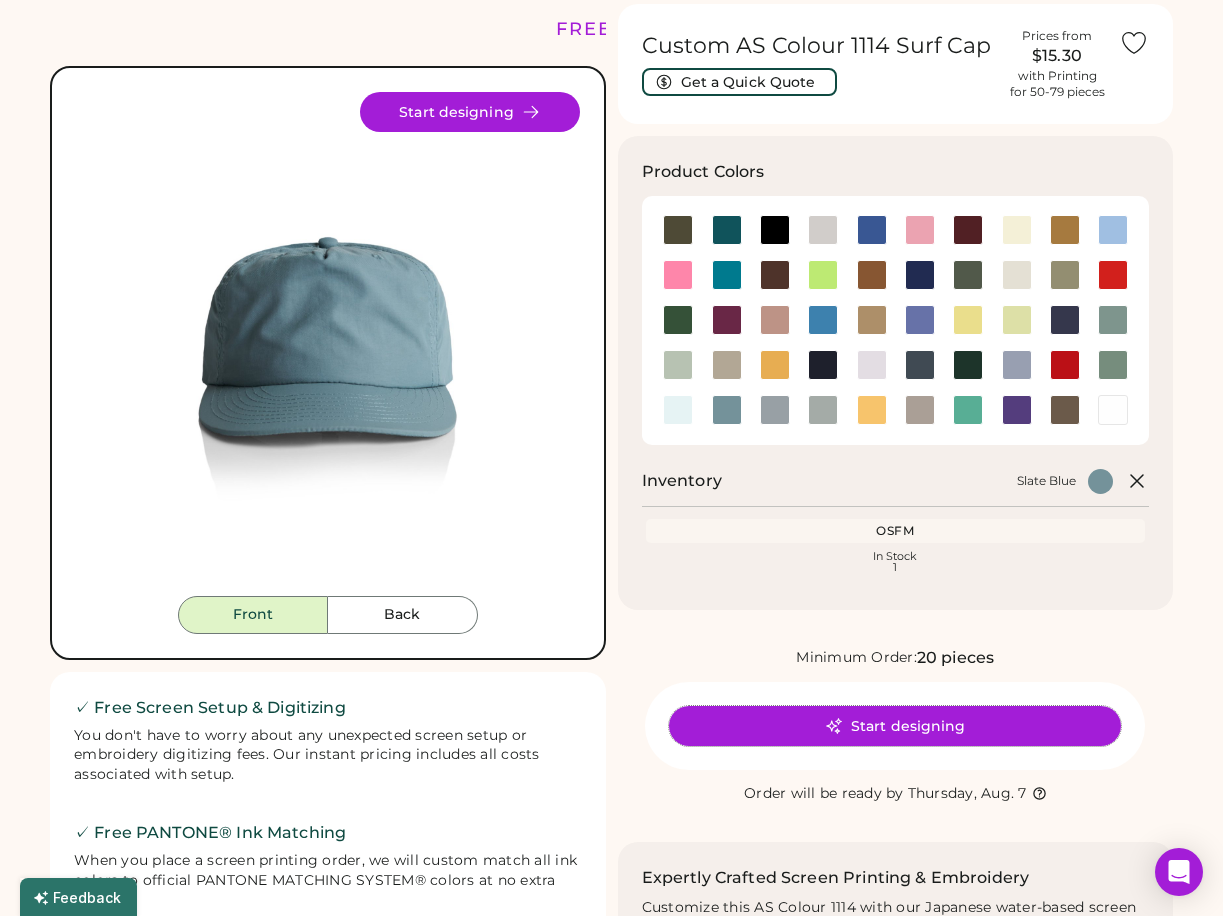 click on "Start designing" at bounding box center [895, 726] 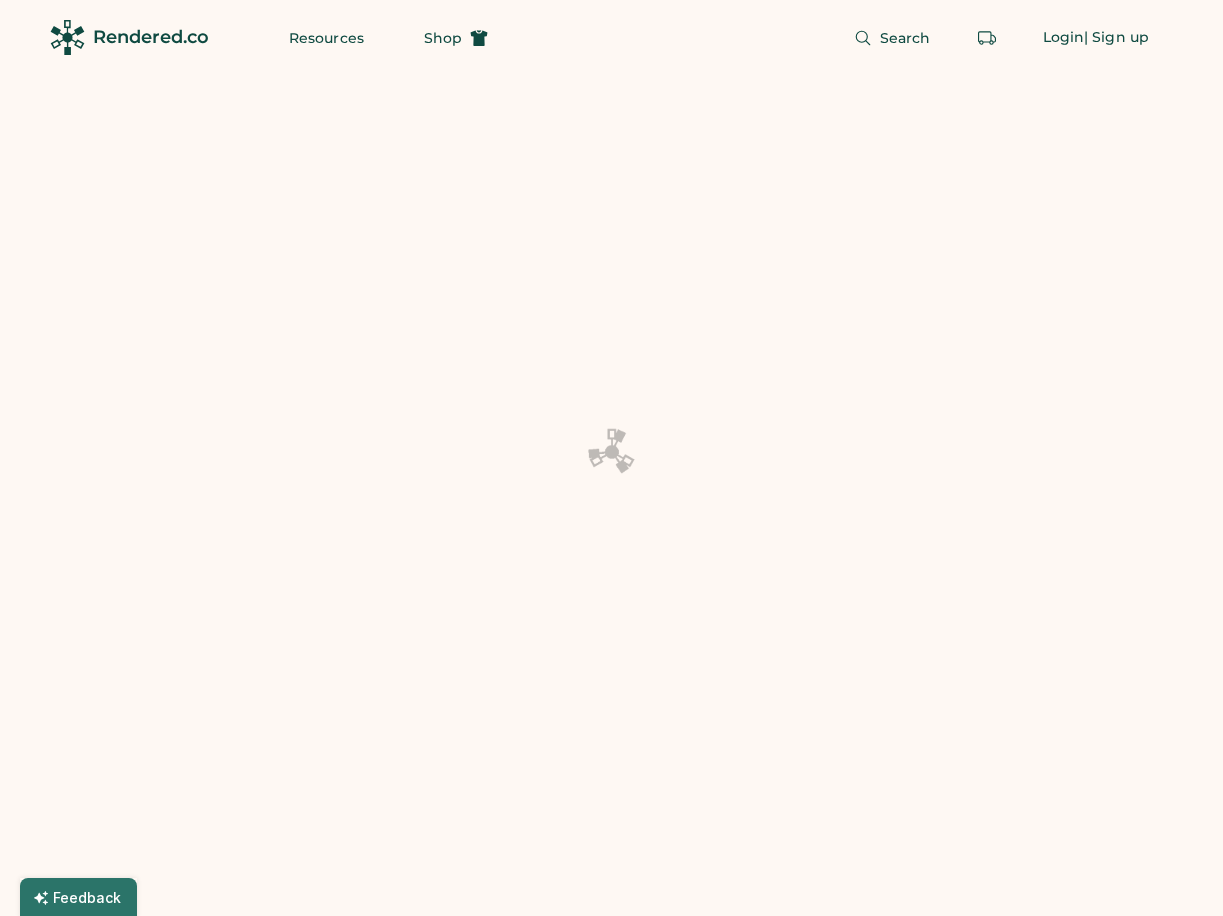 scroll, scrollTop: 0, scrollLeft: 0, axis: both 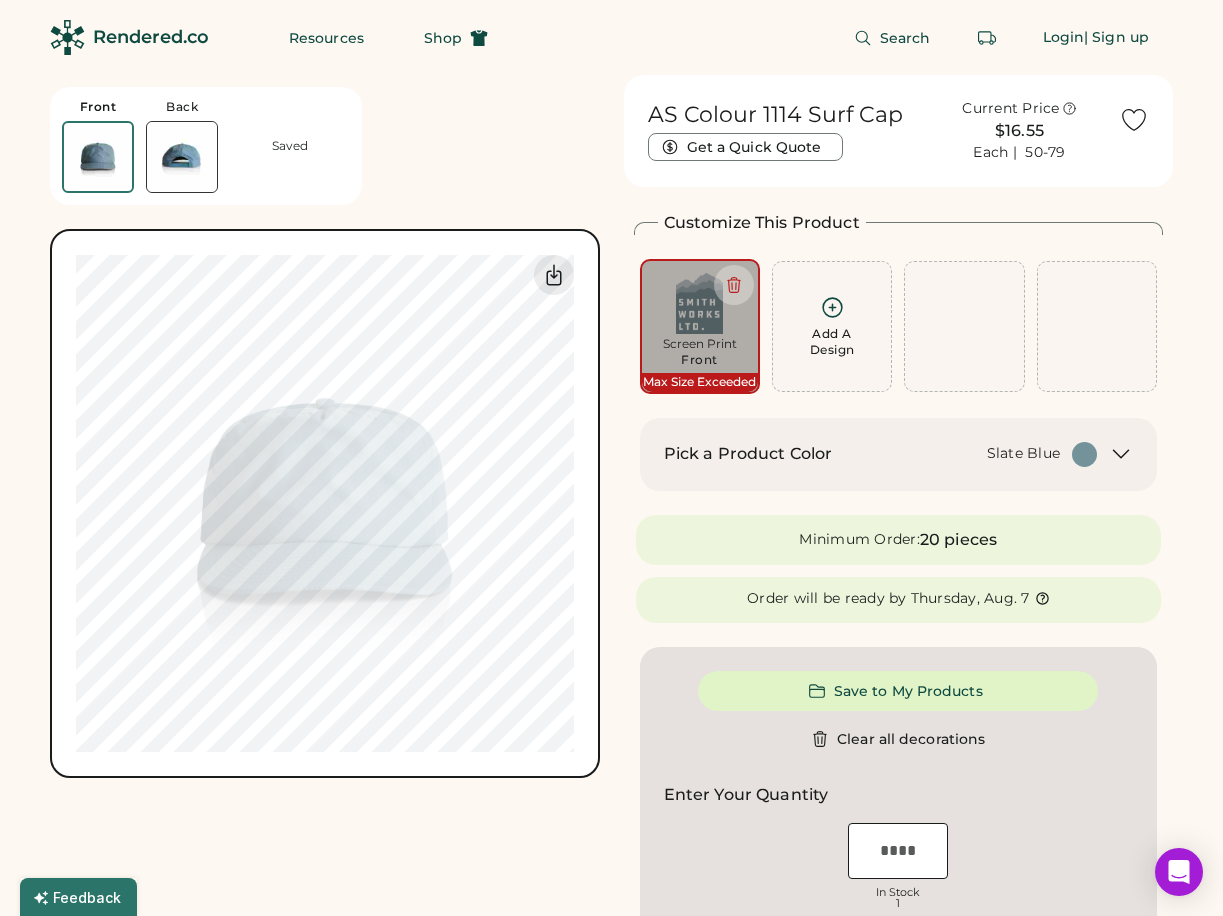click 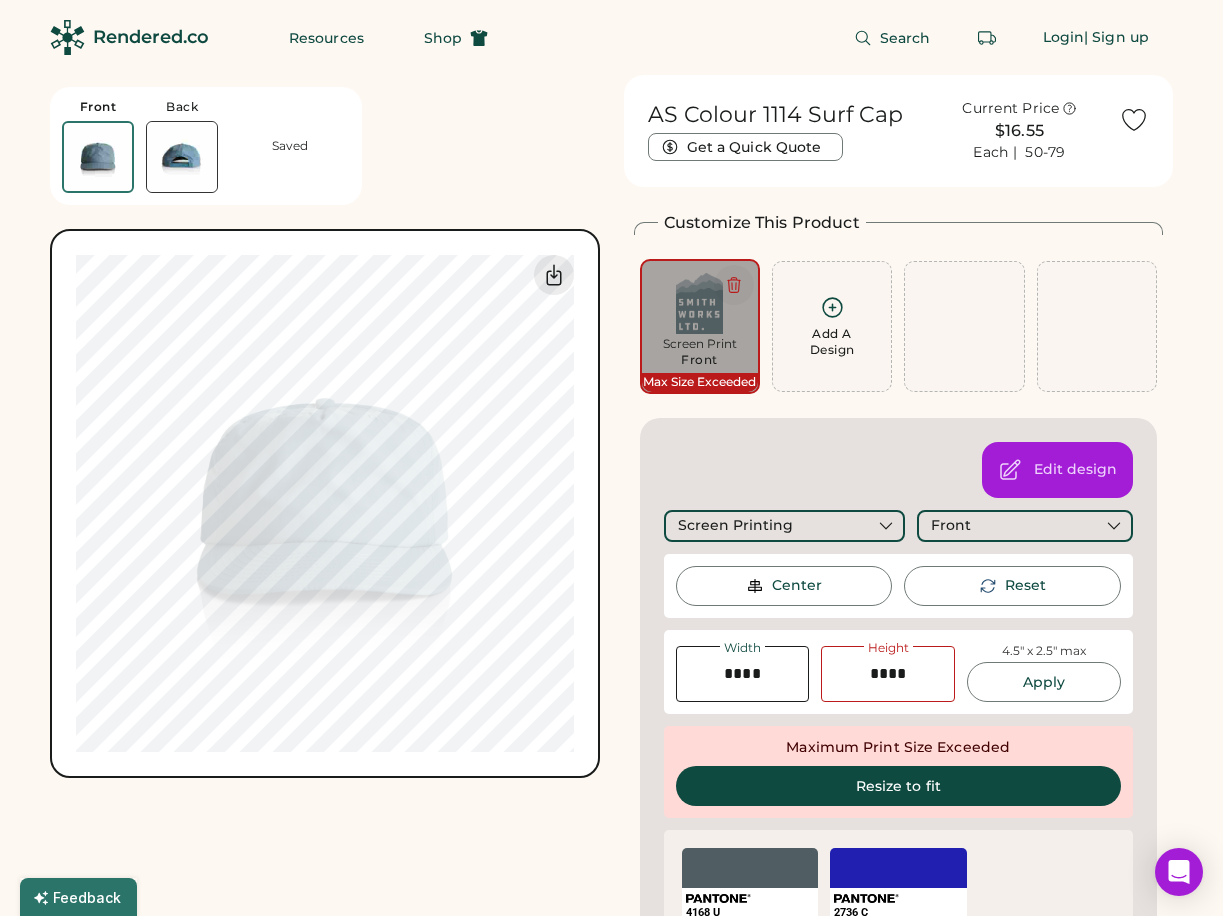 click 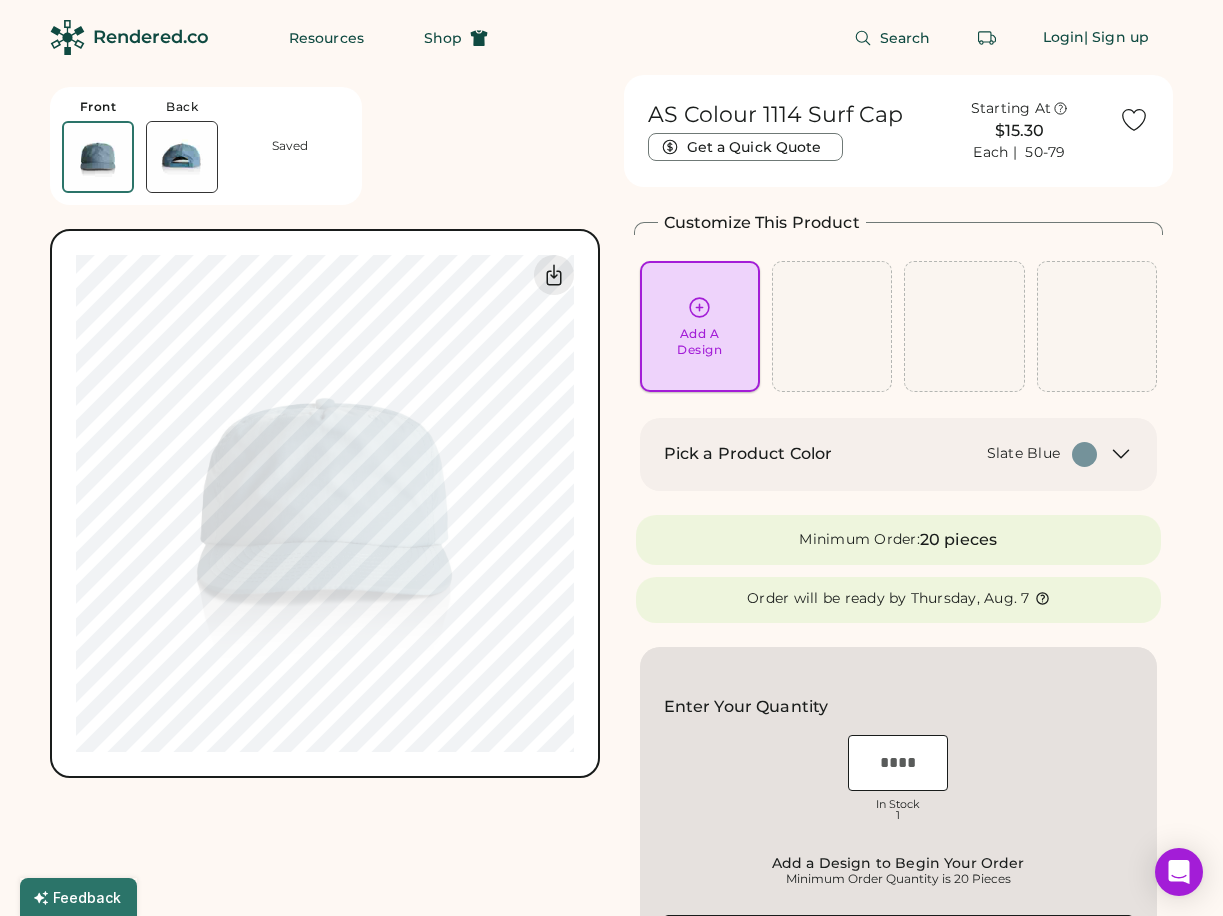 click 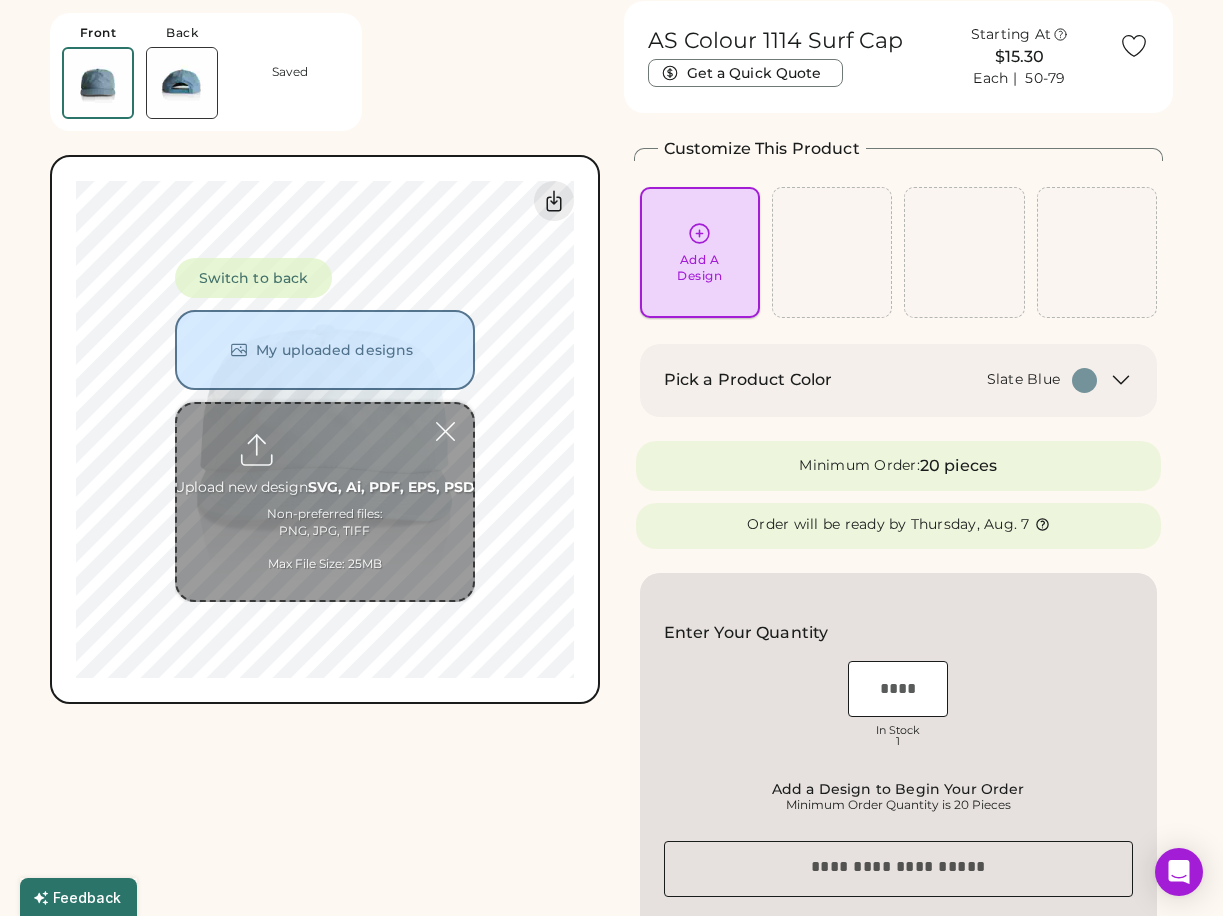 scroll, scrollTop: 75, scrollLeft: 0, axis: vertical 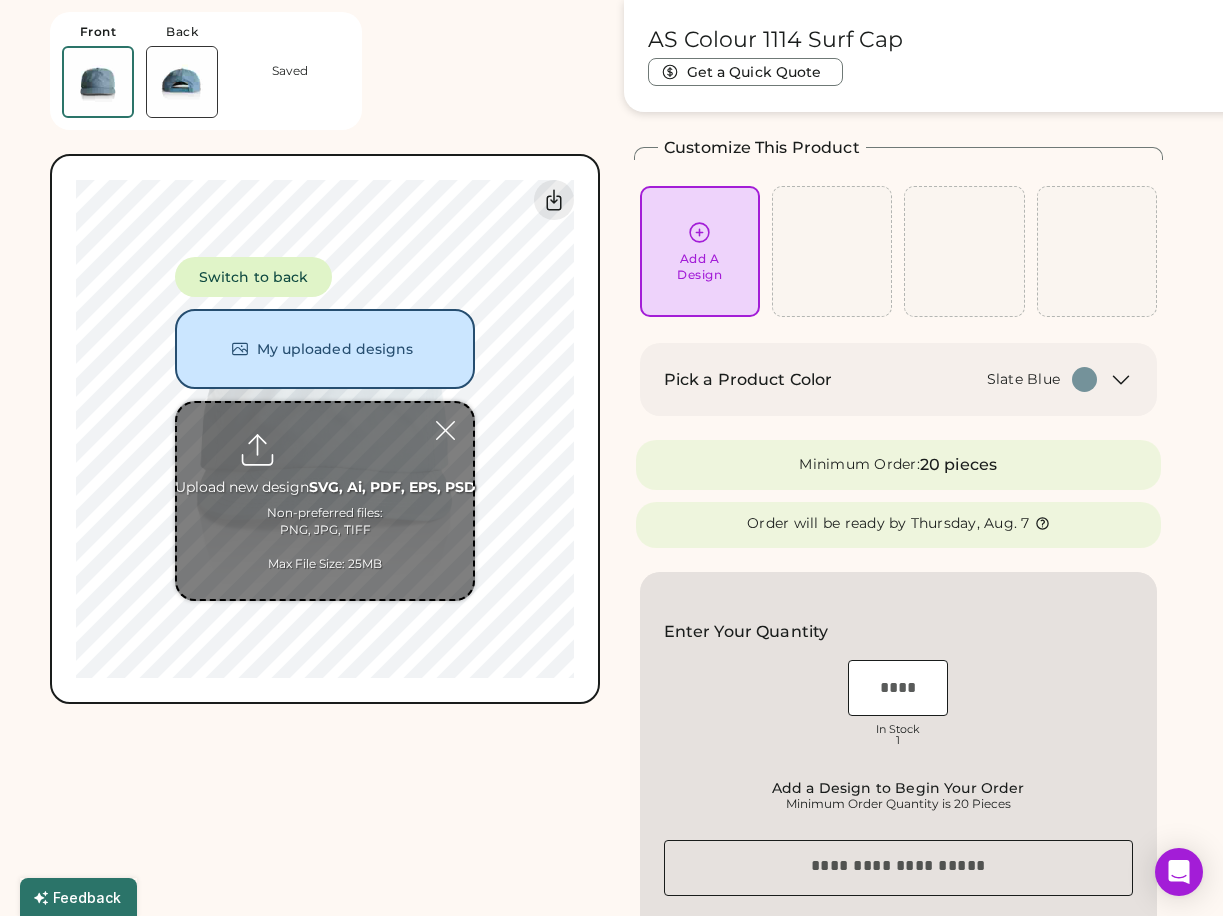 click at bounding box center (325, 501) 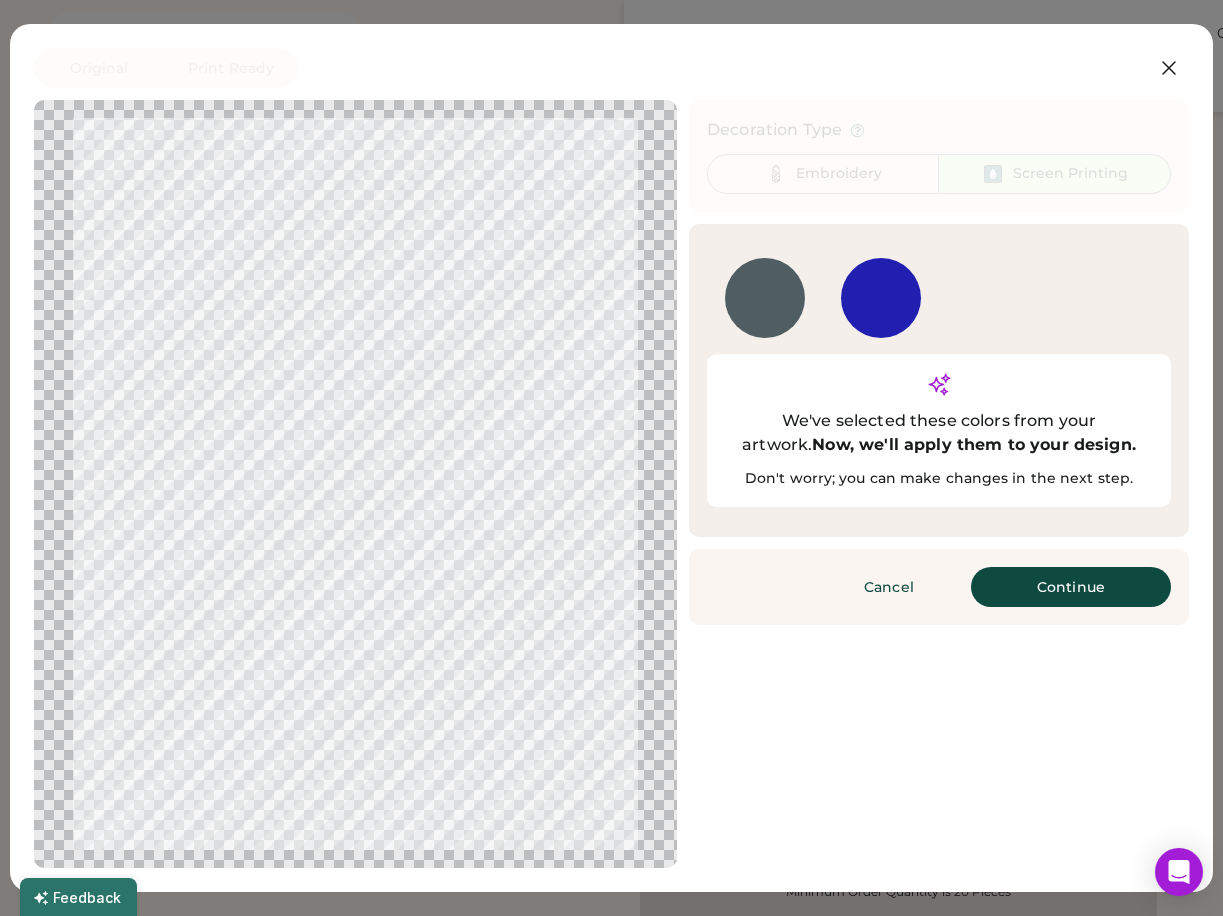 click on "Updating Image Approximated print result with active ink colors.
Designs are reviewed for high-quality assurance before production; this low-res image is for illustration only.
Decoration Type Embroidery Screen Printing Active Ink Colors Add
Color    We've selected these colors from your artwork.
Now, we'll apply them to your design.  Don't worry; you can make changes in the next step.    Remove background Printing Style Spot Color Print    Cancel Finished Continue" at bounding box center [611, 484] 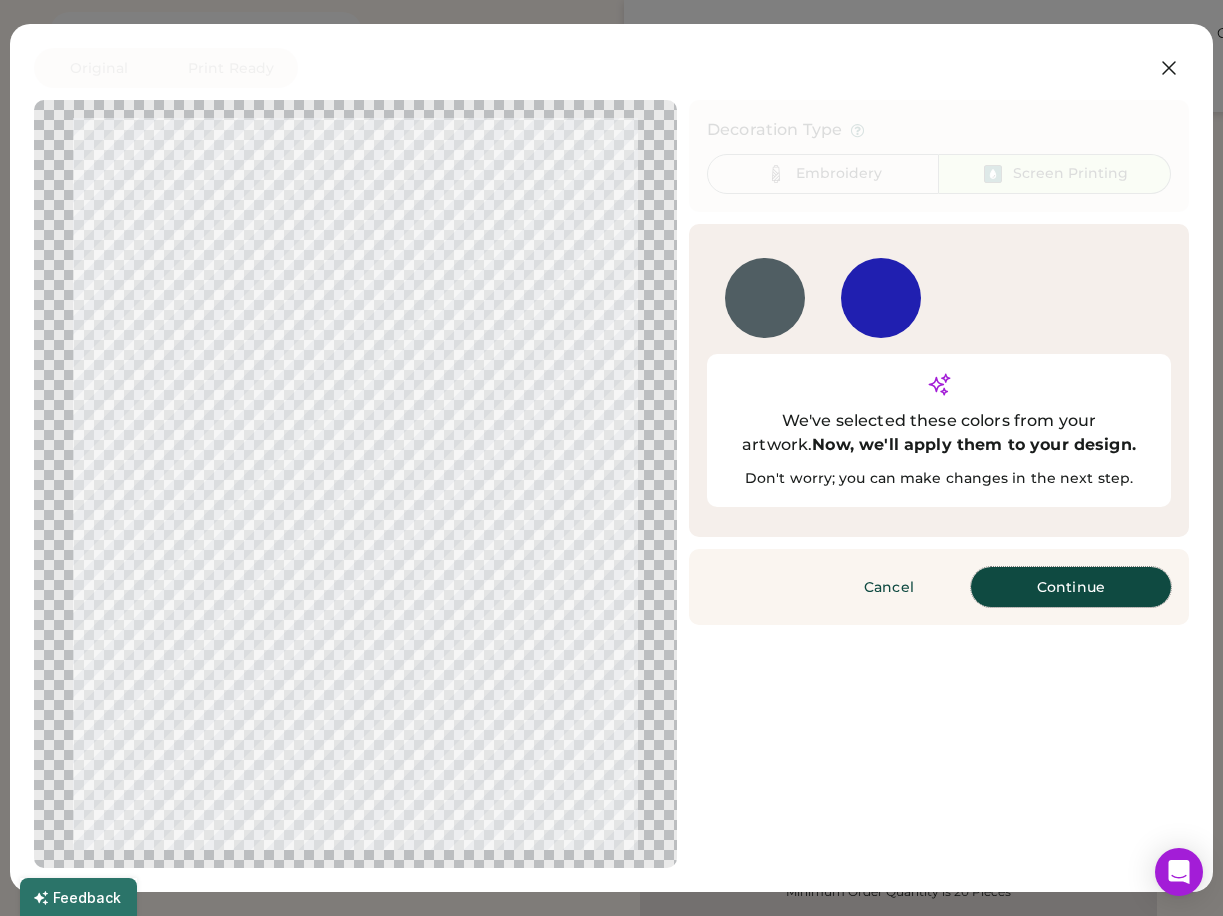 click on "Continue" at bounding box center (1071, 587) 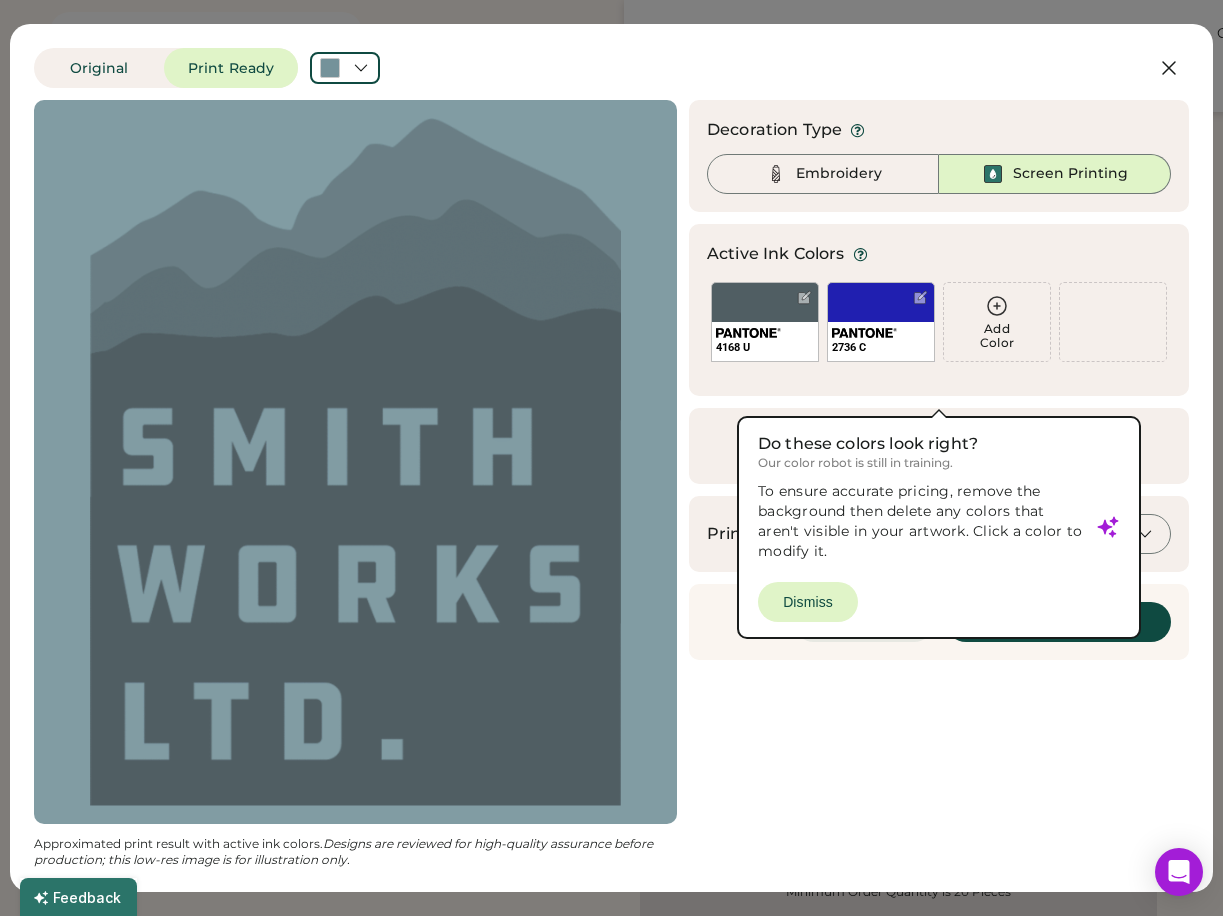 click on "Cancel" at bounding box center (864, 622) 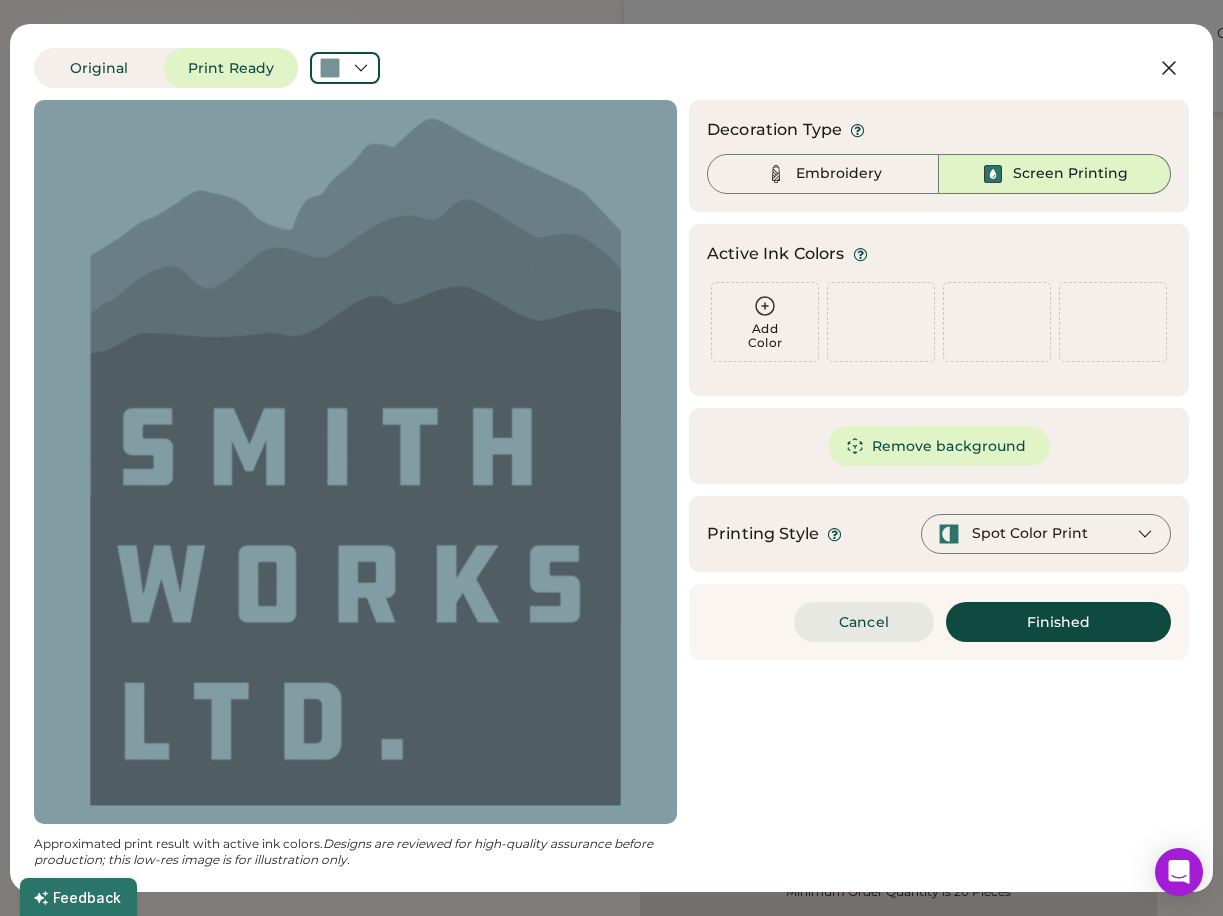 scroll, scrollTop: 0, scrollLeft: 0, axis: both 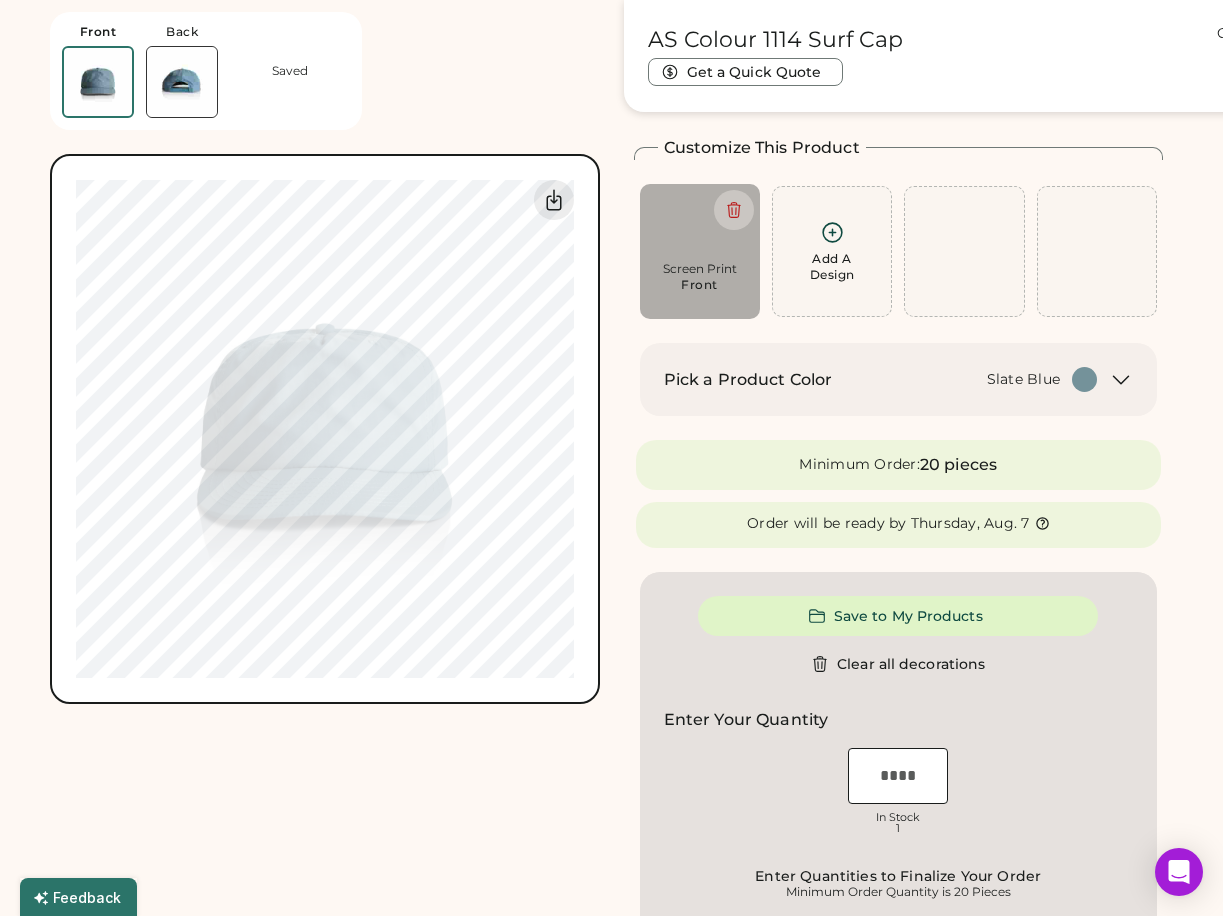 click on "Order will be ready by Thursday, Aug. 7" at bounding box center [899, 525] 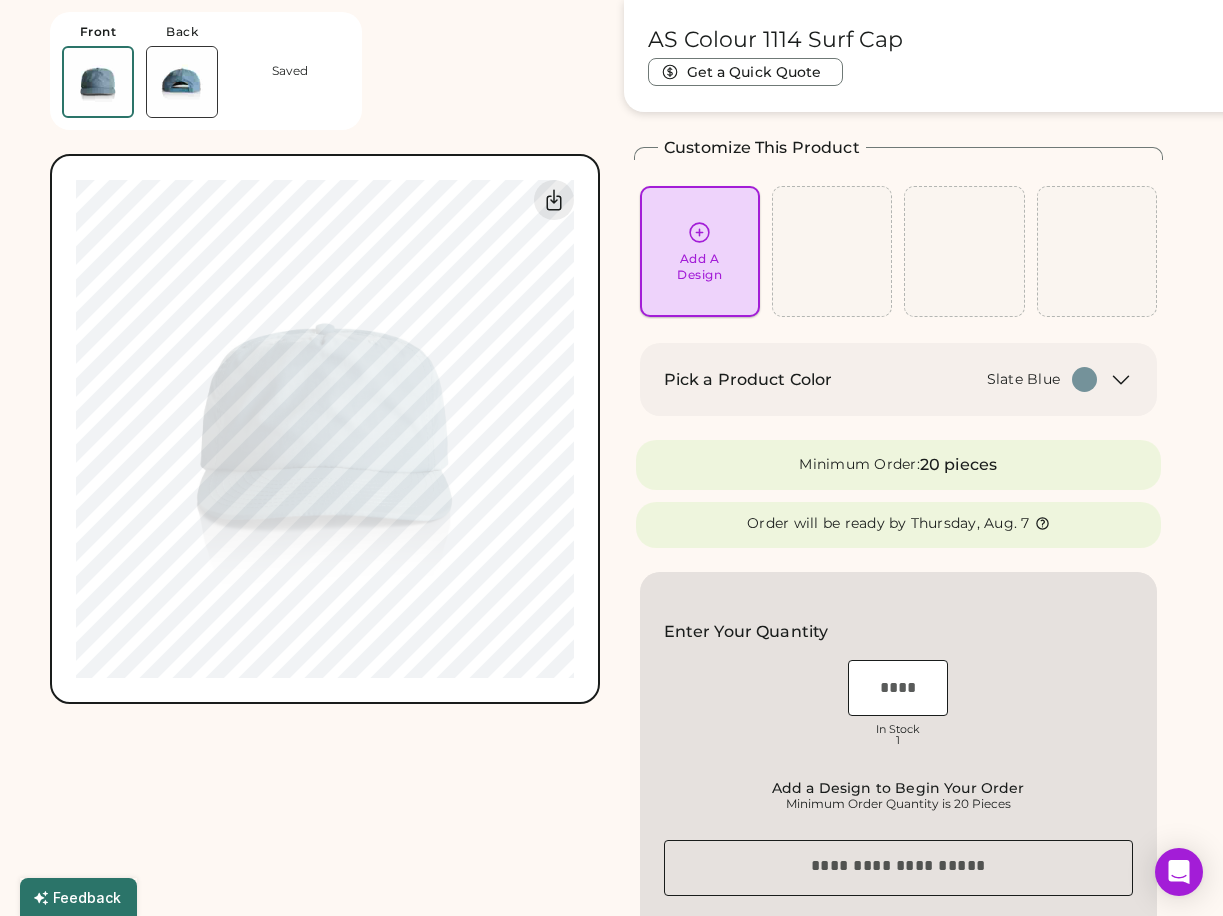 click 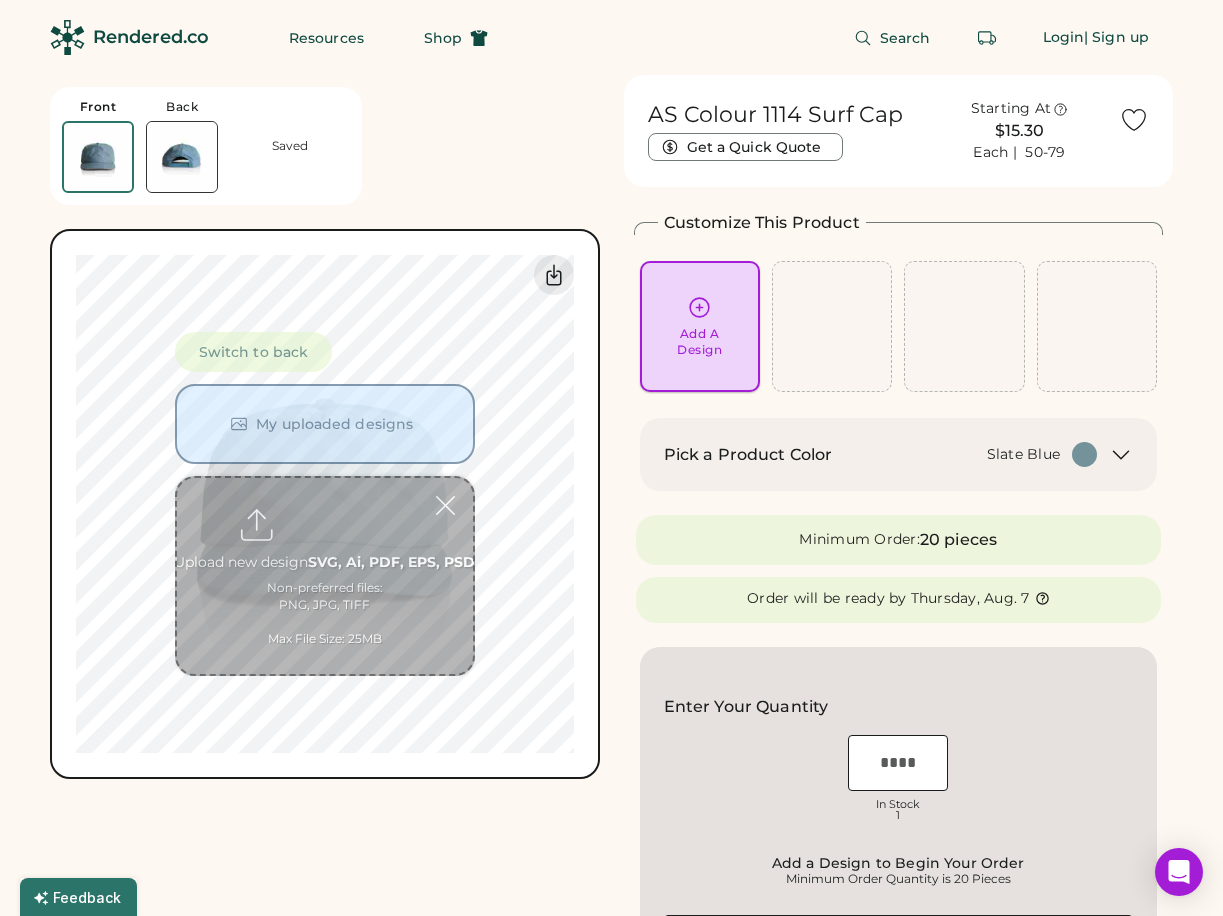 scroll, scrollTop: 0, scrollLeft: 0, axis: both 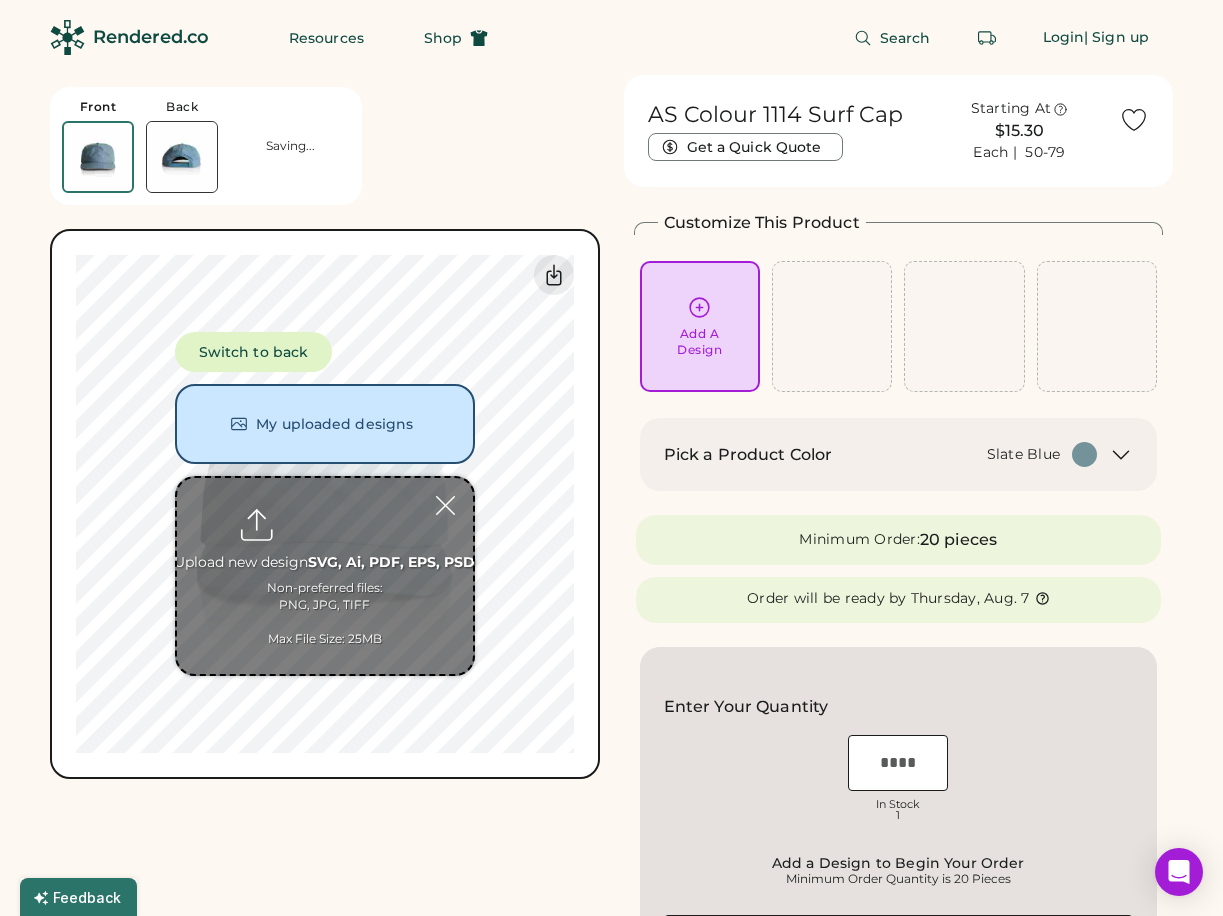 click at bounding box center (325, 576) 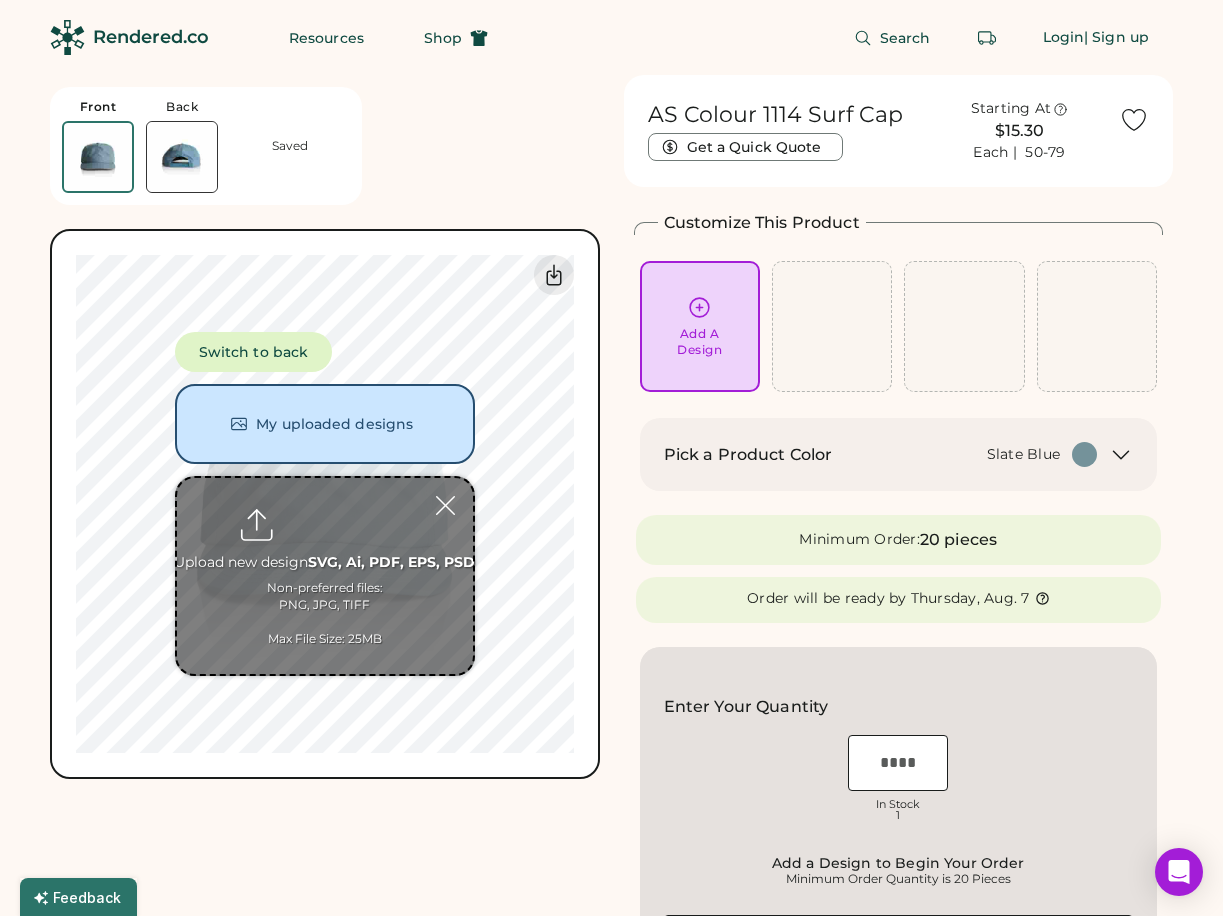 type on "**********" 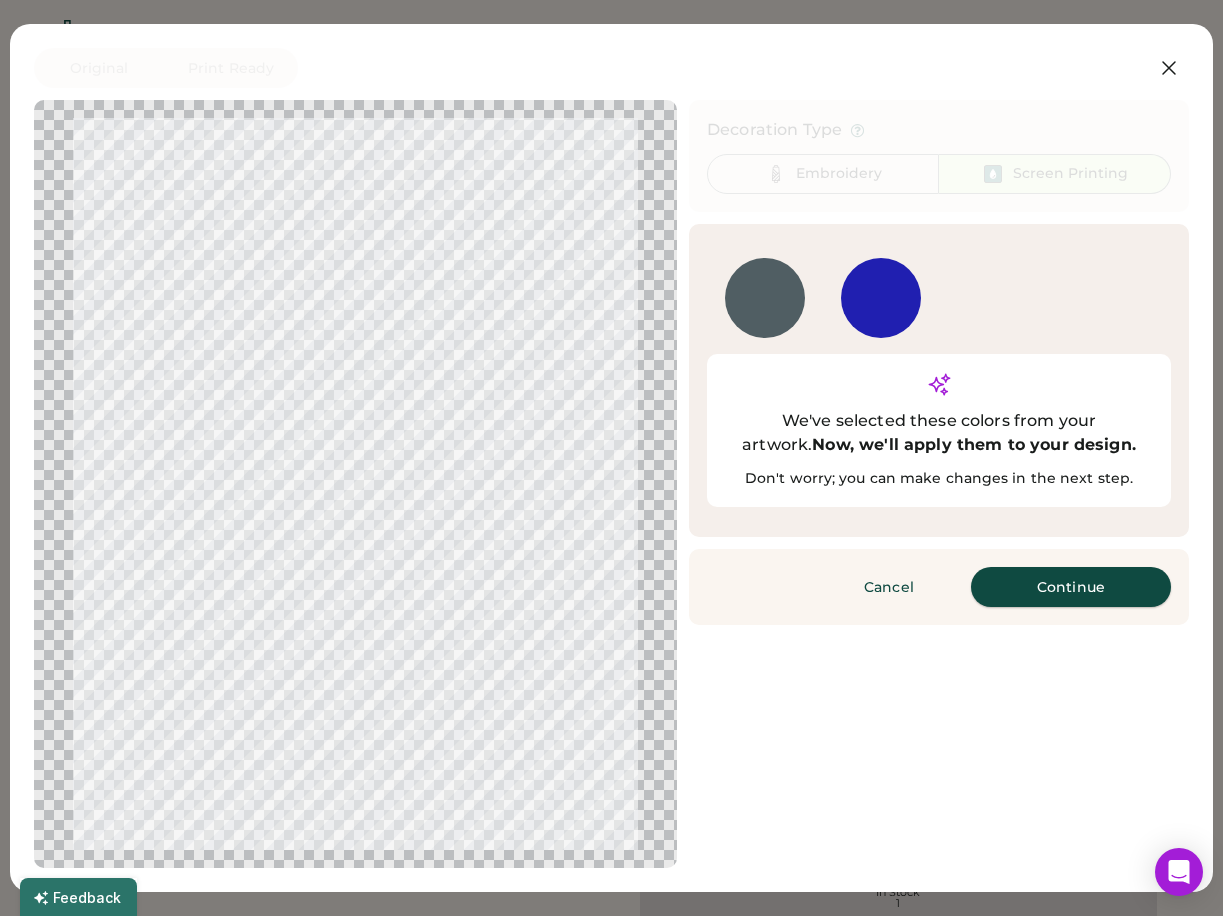 click on "Continue" at bounding box center [1071, 587] 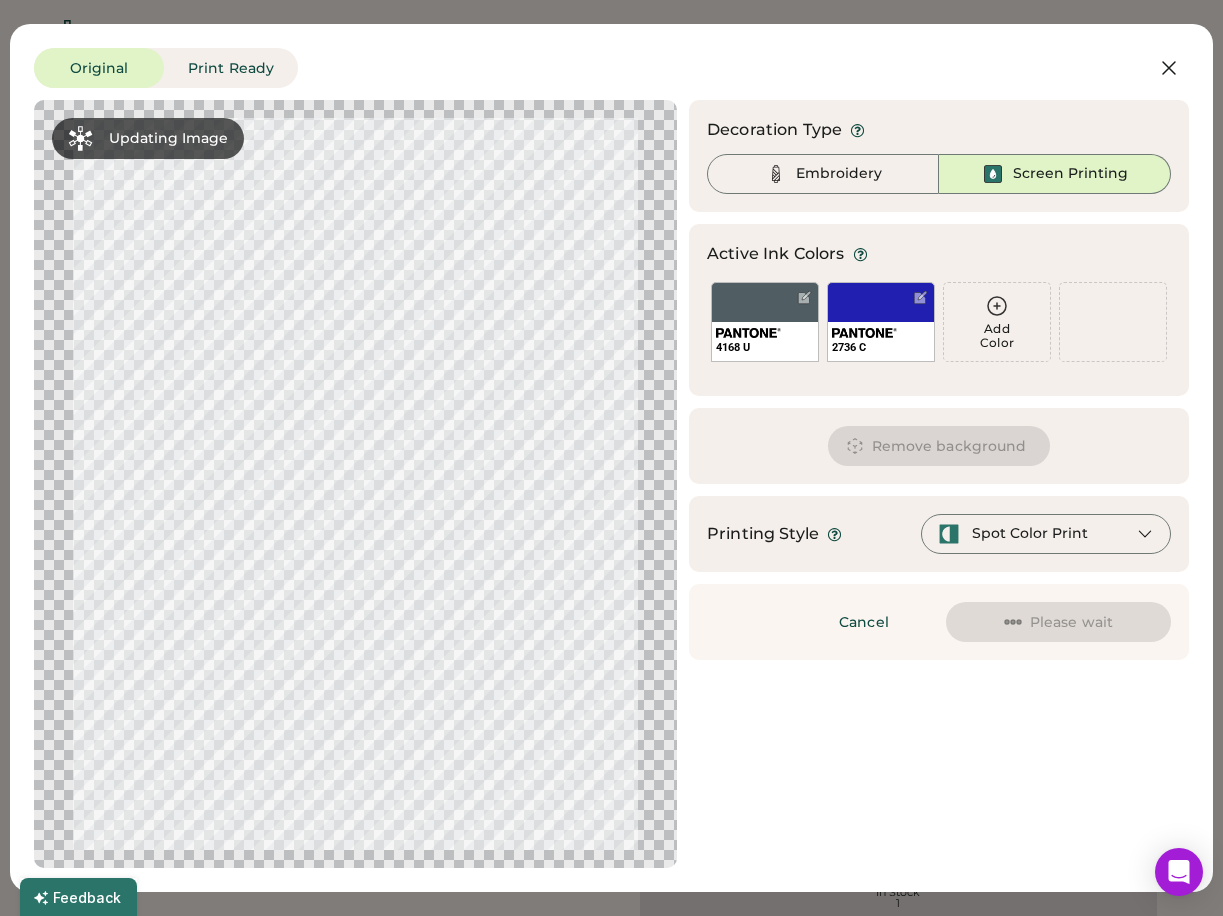 click on "Spot Color Print" at bounding box center [1030, 534] 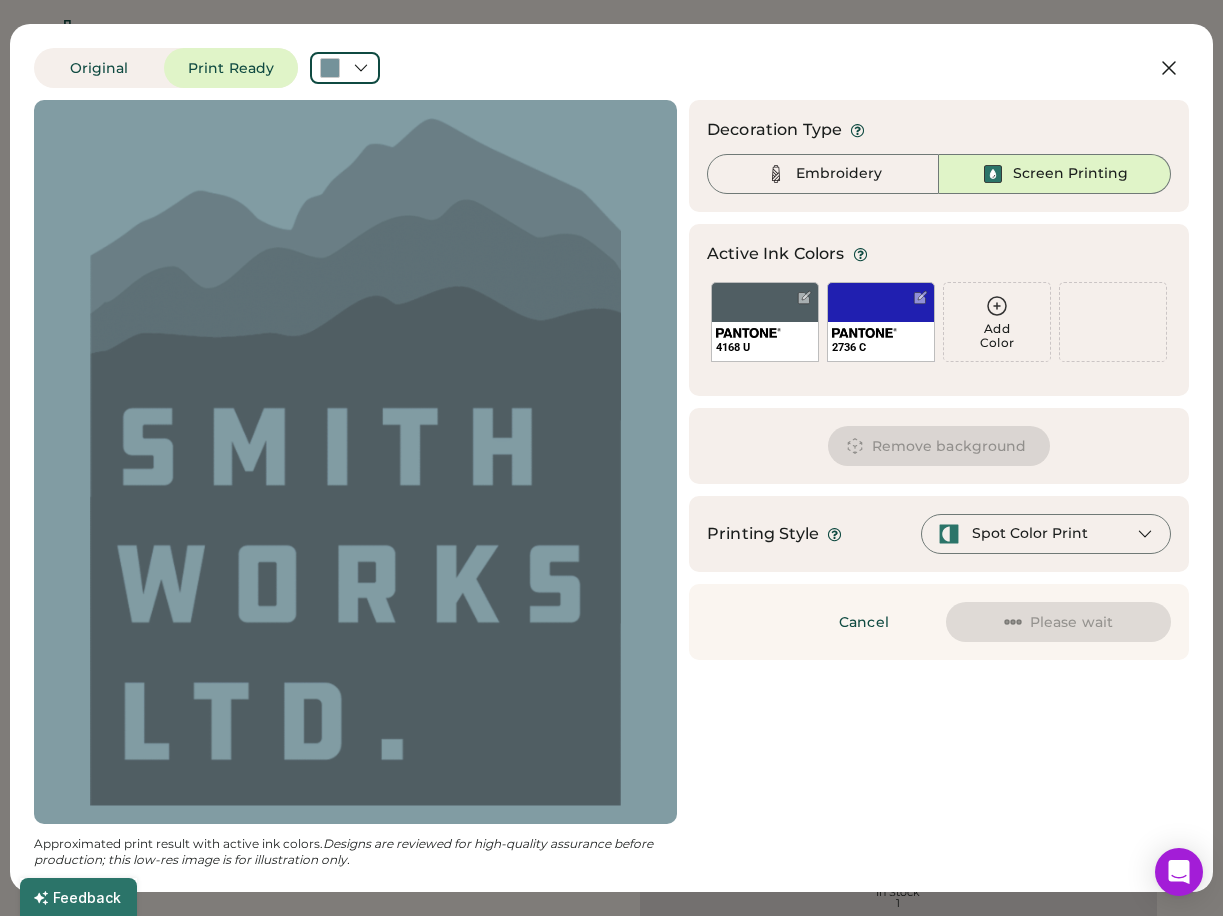 click on "Spot Color Print" at bounding box center [1030, 534] 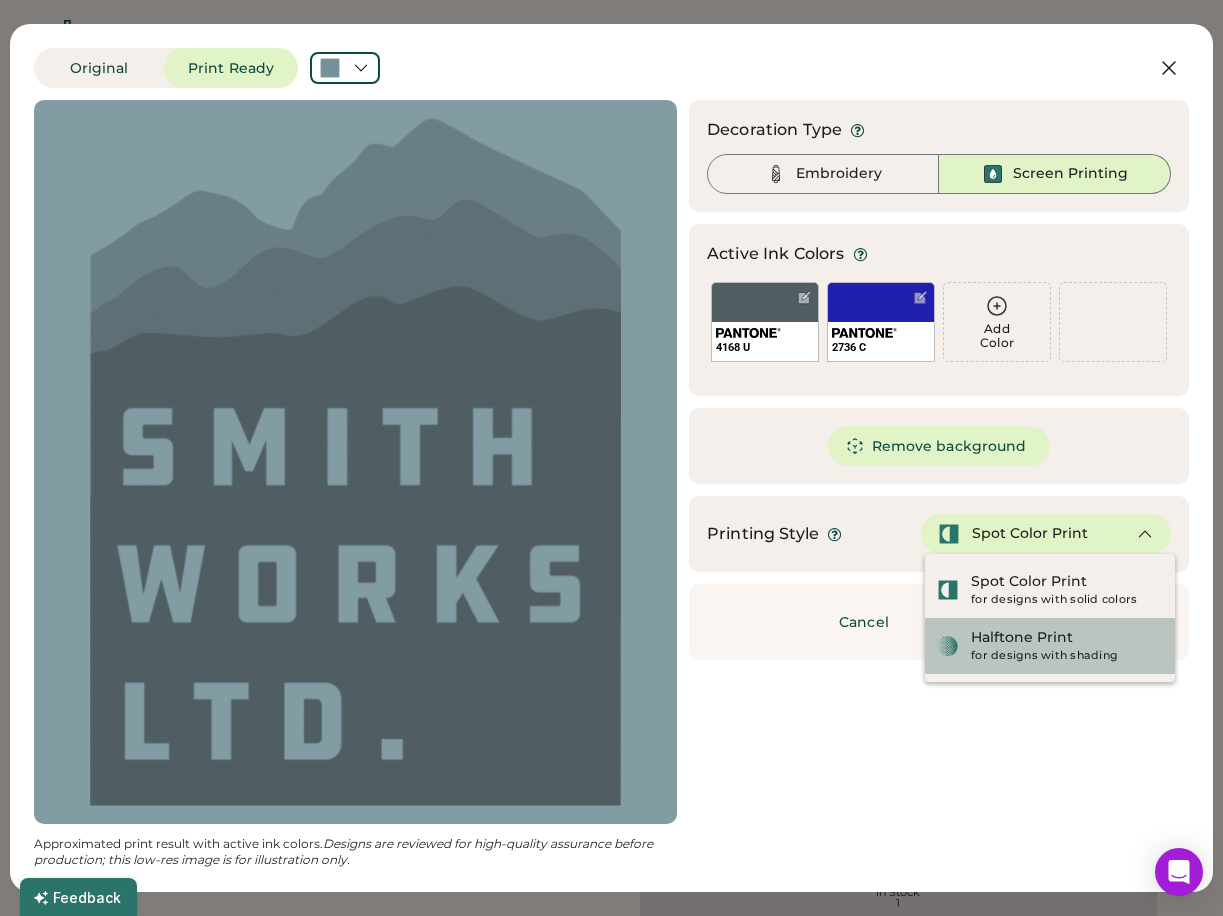 click on "for designs with shading" at bounding box center (1067, 656) 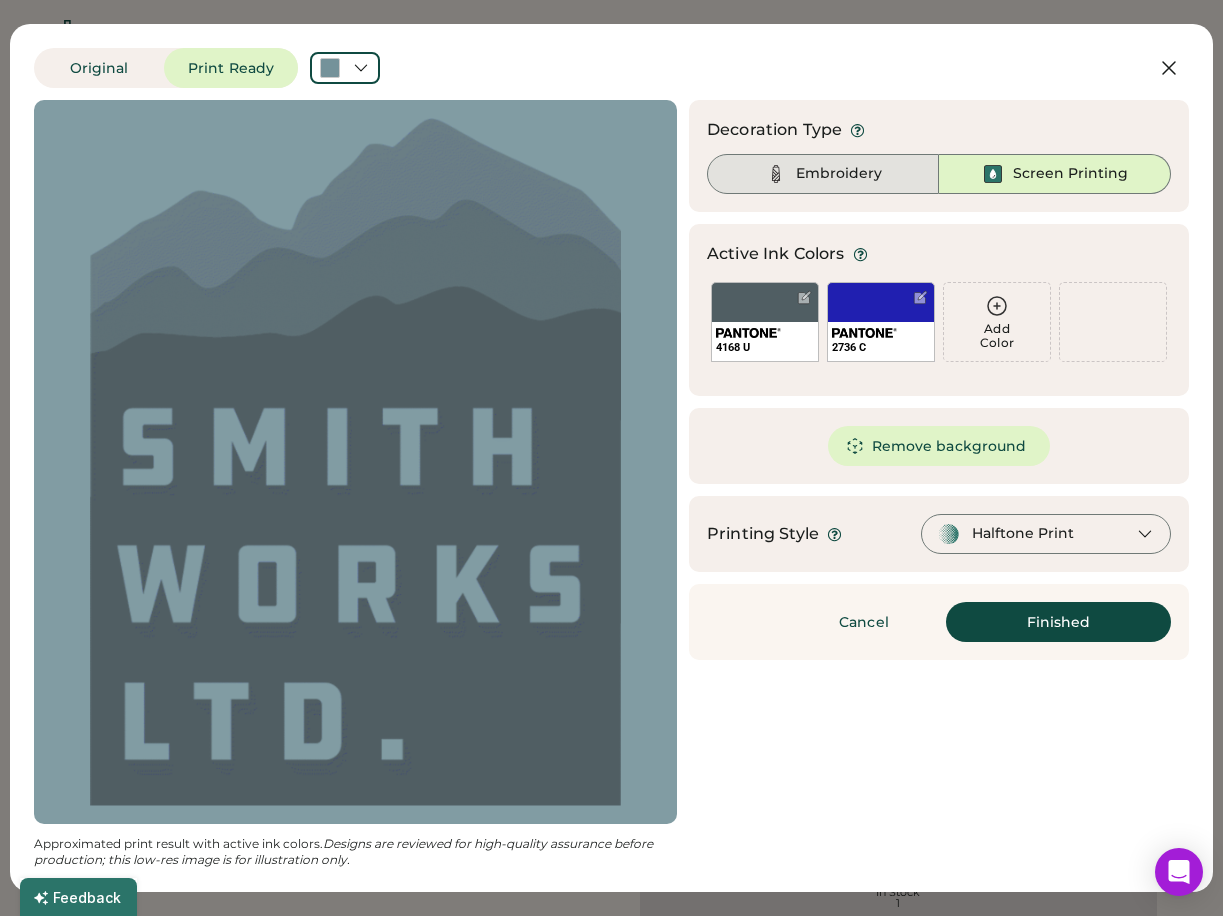 click on "Embroidery" at bounding box center [839, 174] 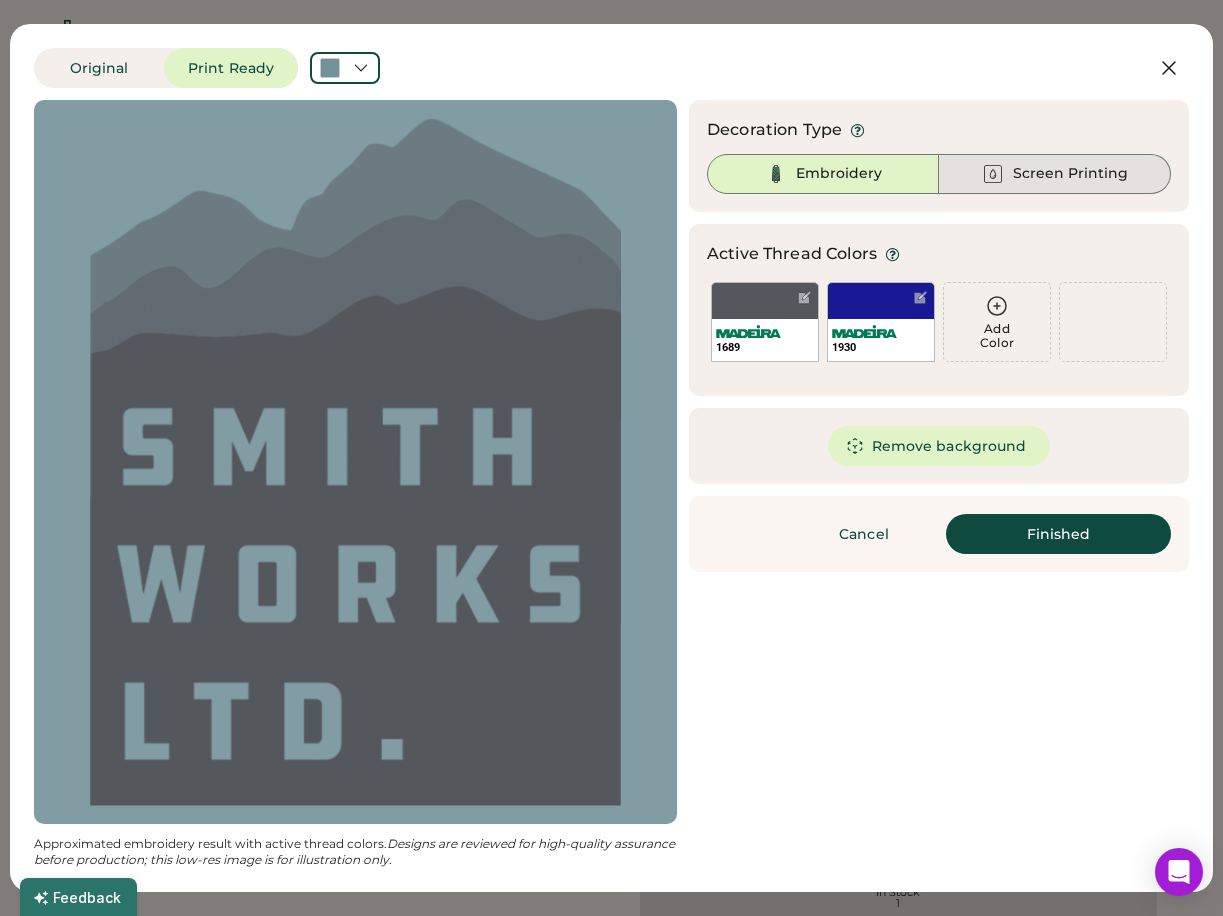click on "Screen Printing" at bounding box center (1070, 174) 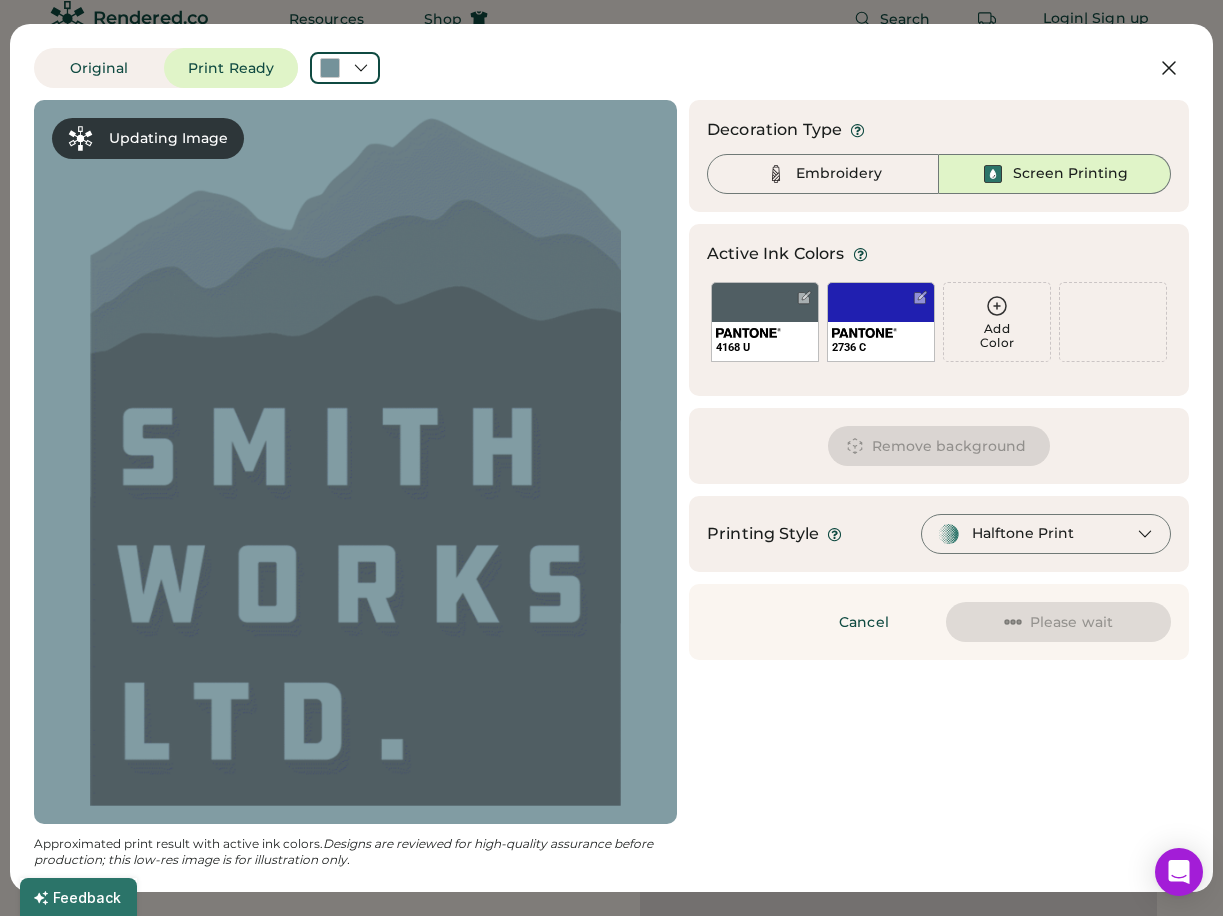 scroll, scrollTop: 24, scrollLeft: 0, axis: vertical 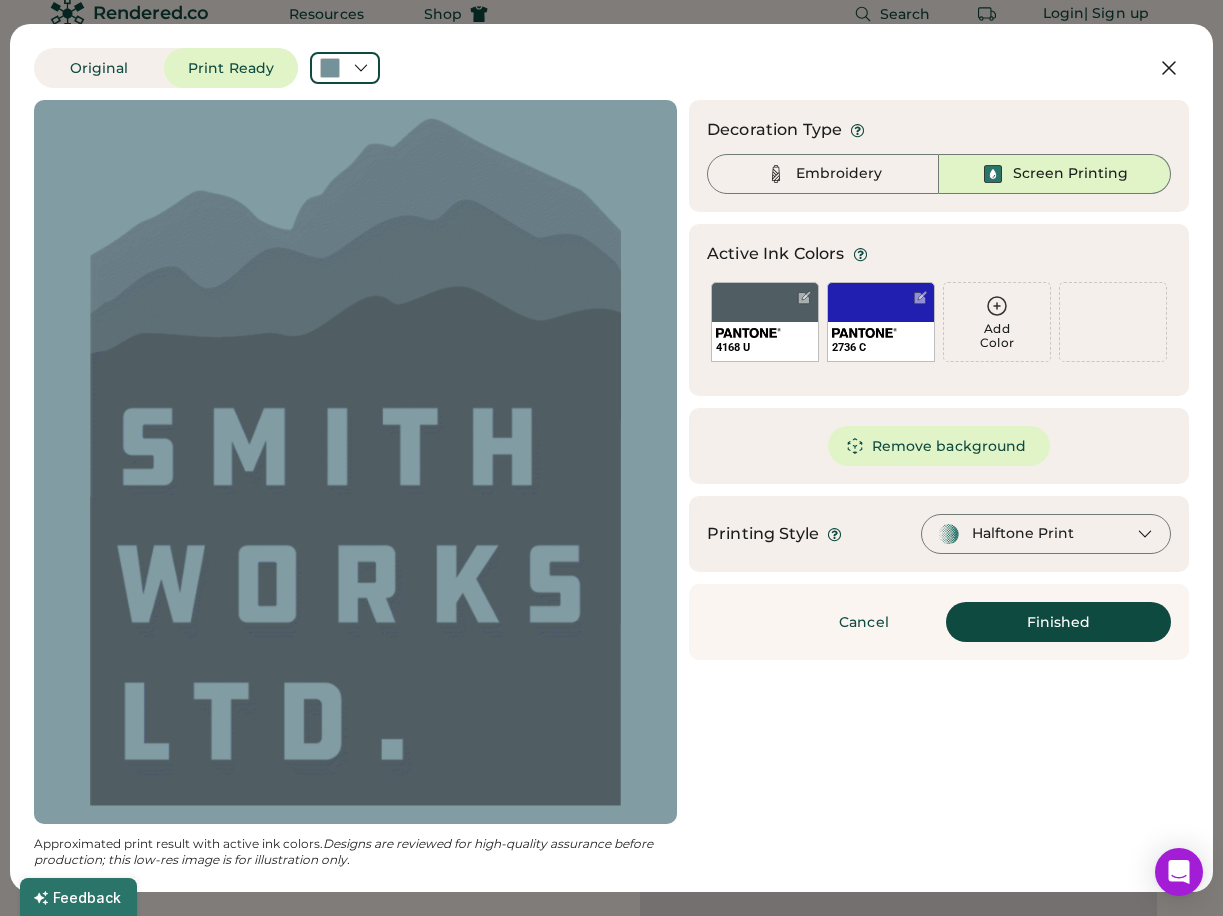 click on "Halftone Print" at bounding box center [1023, 534] 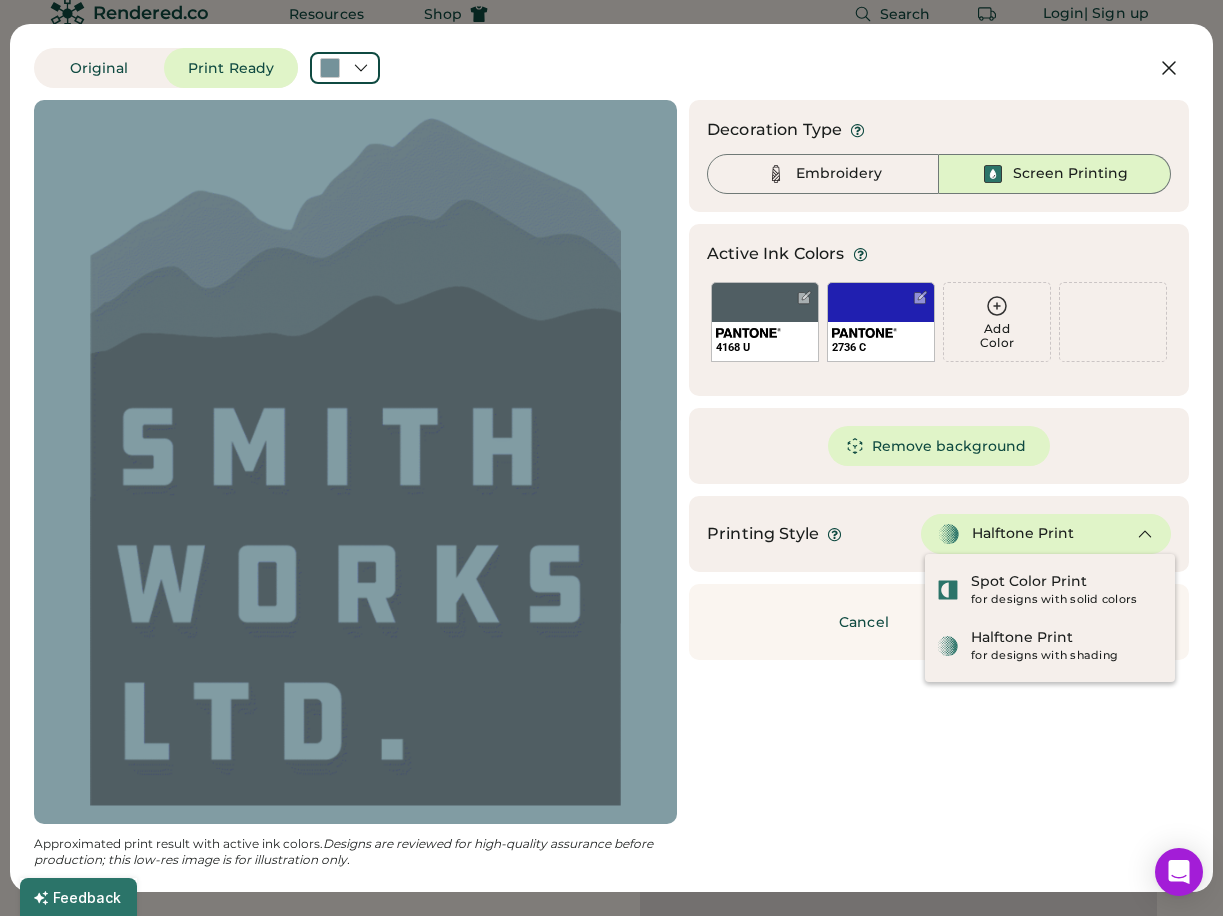 click on "Updating Image Approximated print result with active ink colors.
Designs are reviewed for high-quality assurance before production; this low-res image is for illustration only.
Decoration Type Embroidery Screen Printing Active Ink Colors    Add
Color 4168 U 2736 C    Add
Color    We've selected these colors from your artwork.
Now, we'll apply them to your design.  Don't worry; you can make changes in the next step.    Remove background Printing Style Halftone Print    Cancel Finished Continue" at bounding box center (611, 484) 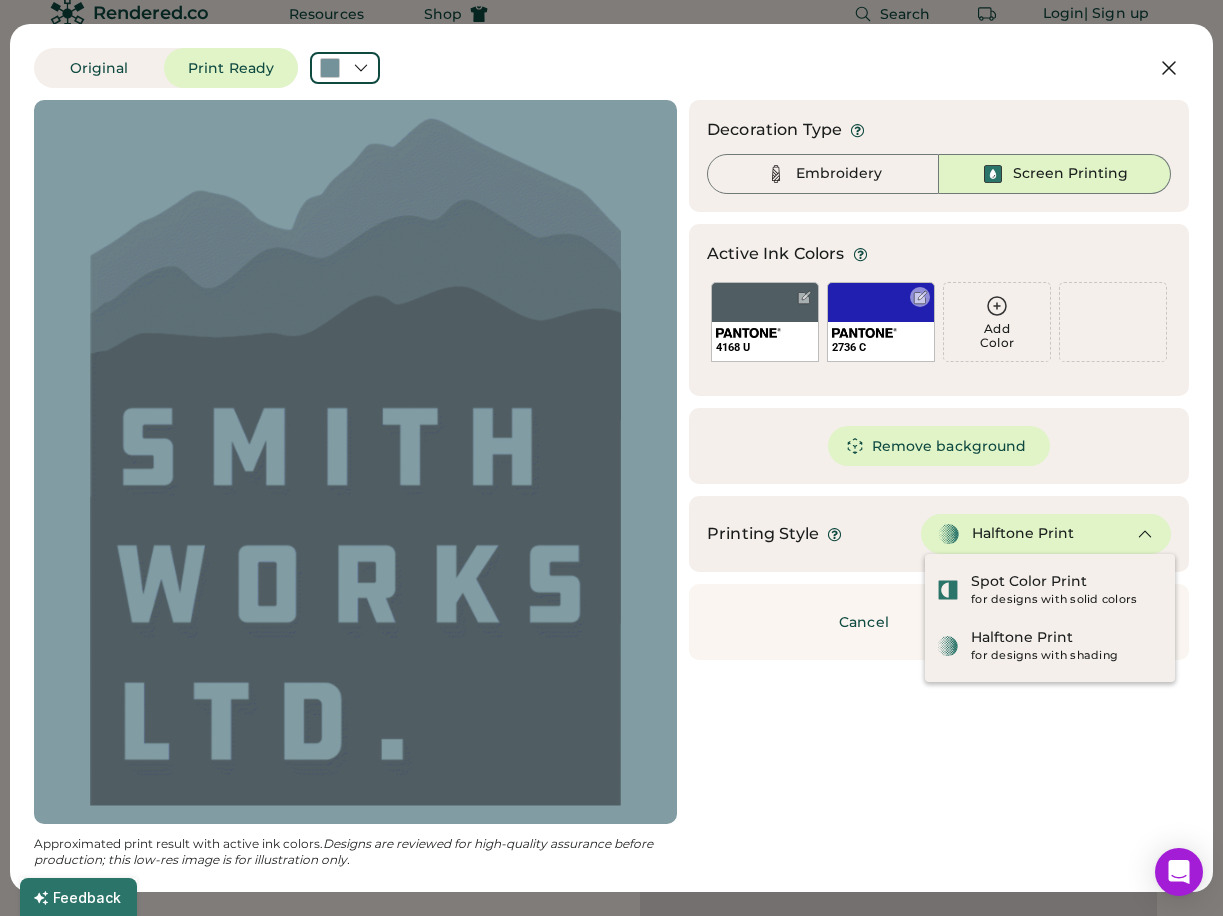 click at bounding box center [920, 297] 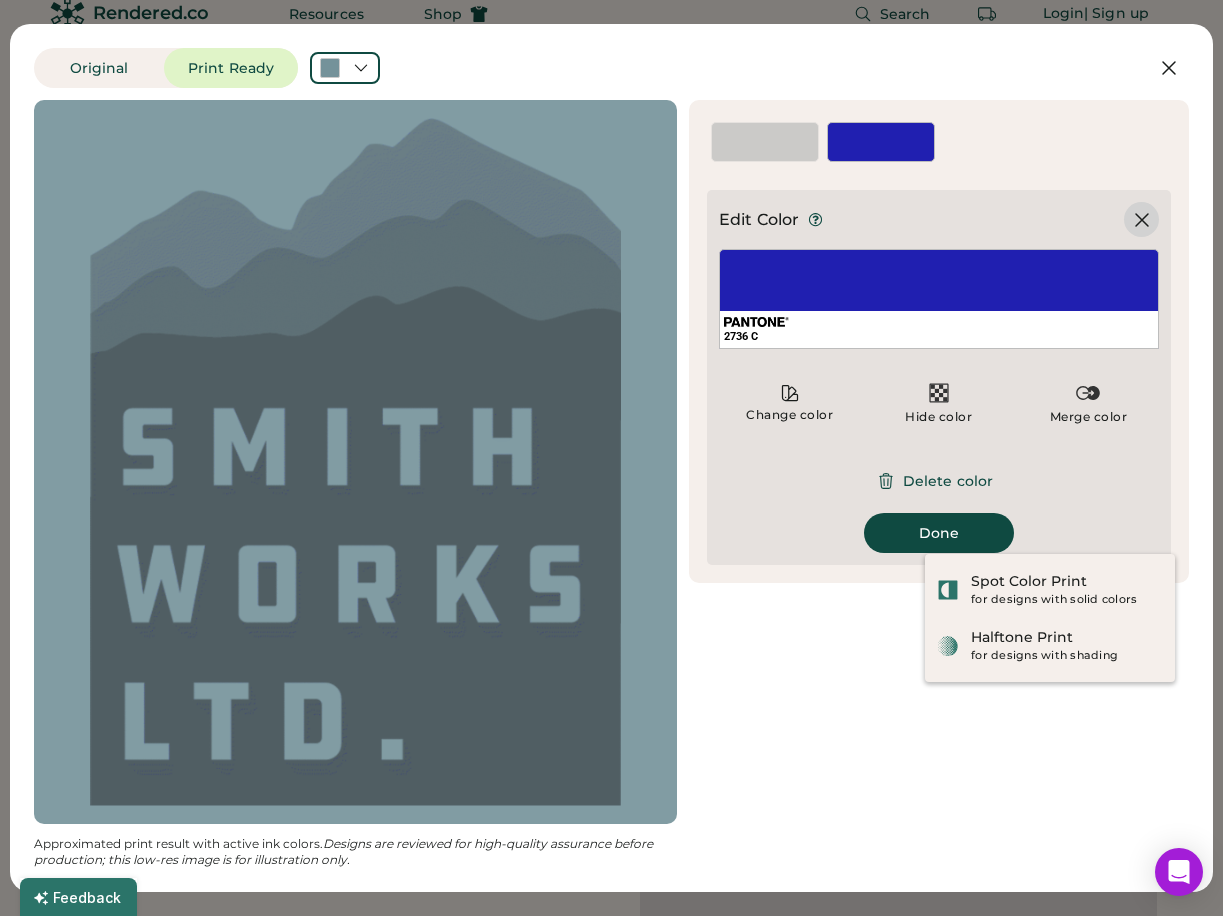 click 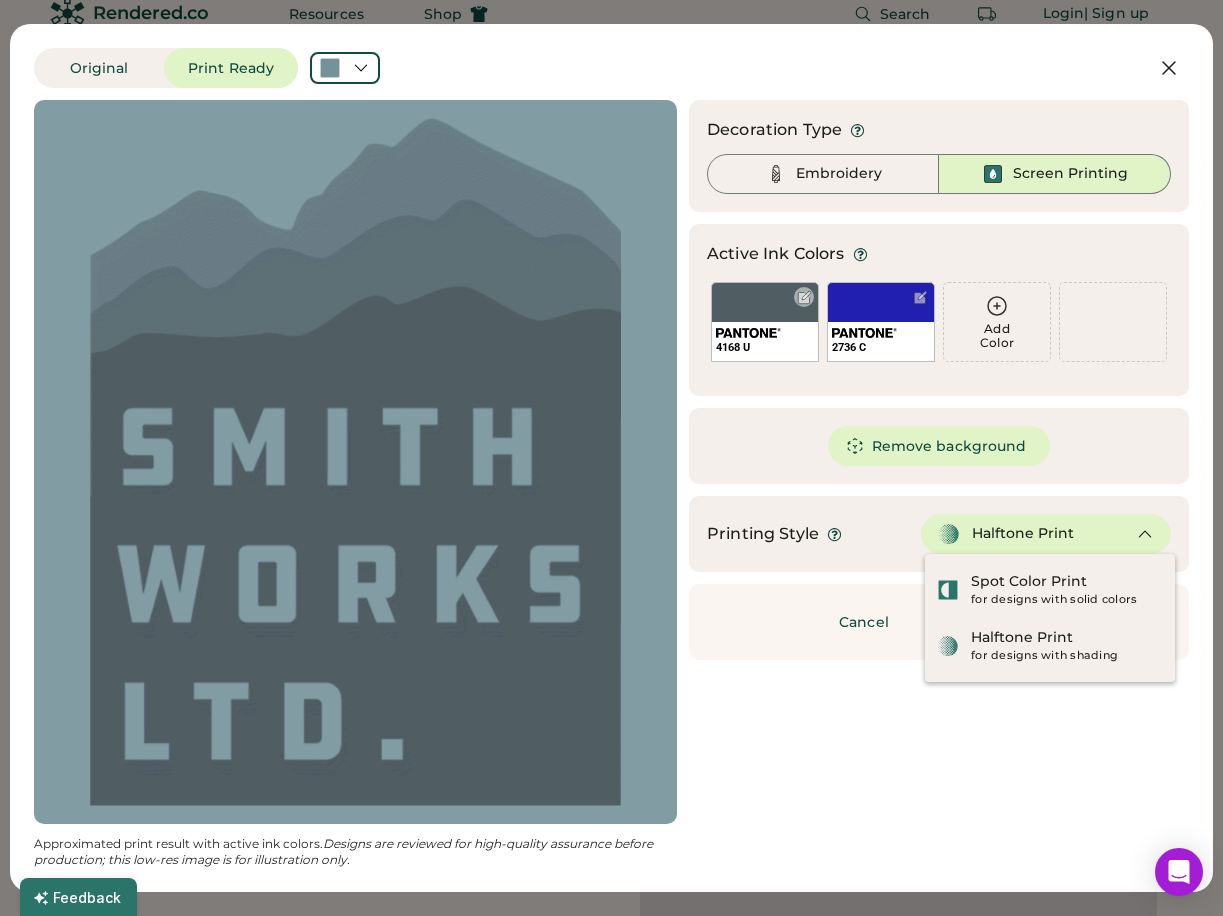 click on "4168 U" at bounding box center [765, 322] 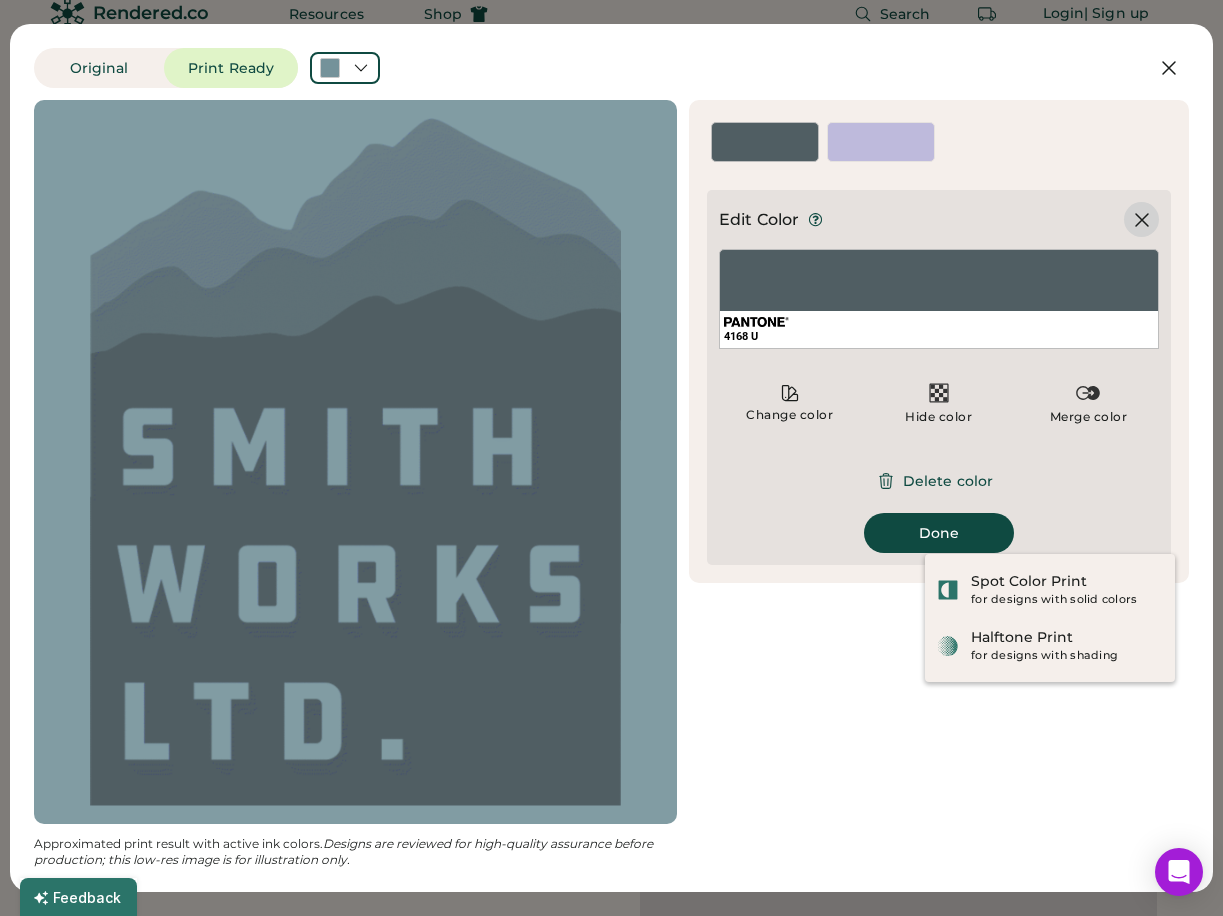 click 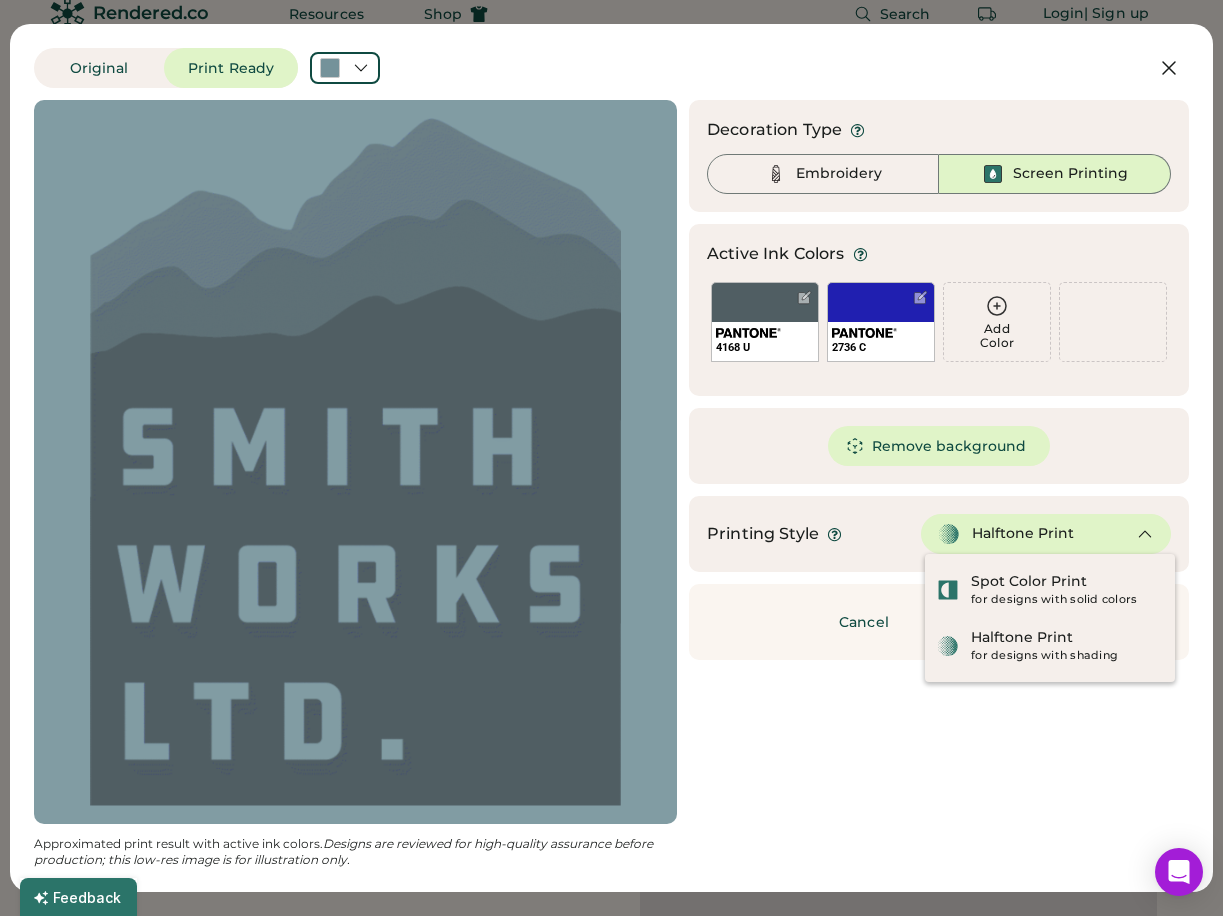 click at bounding box center [355, 462] 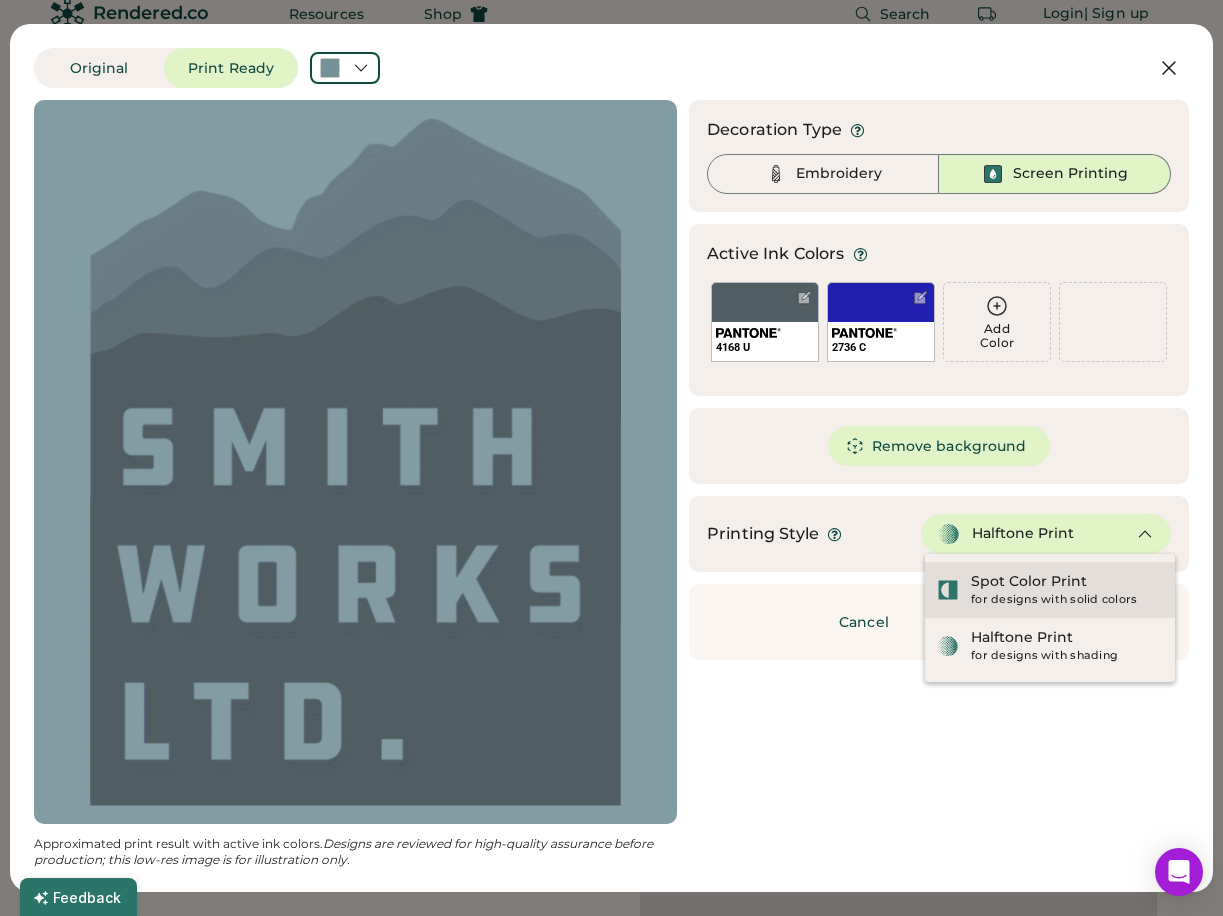 click on "Spot Color Print for designs with solid colors" at bounding box center (1050, 590) 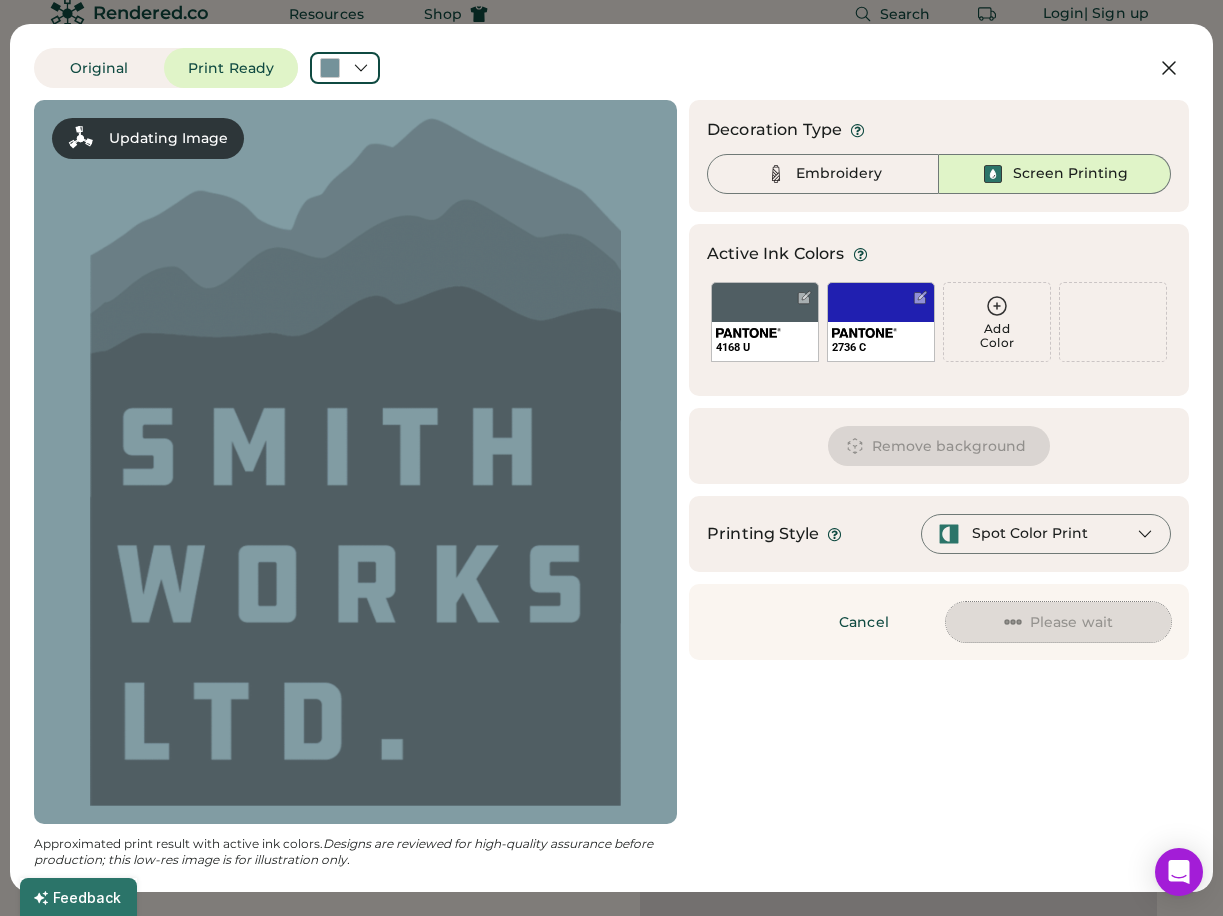 click on "Spot Color Print" at bounding box center (1030, 534) 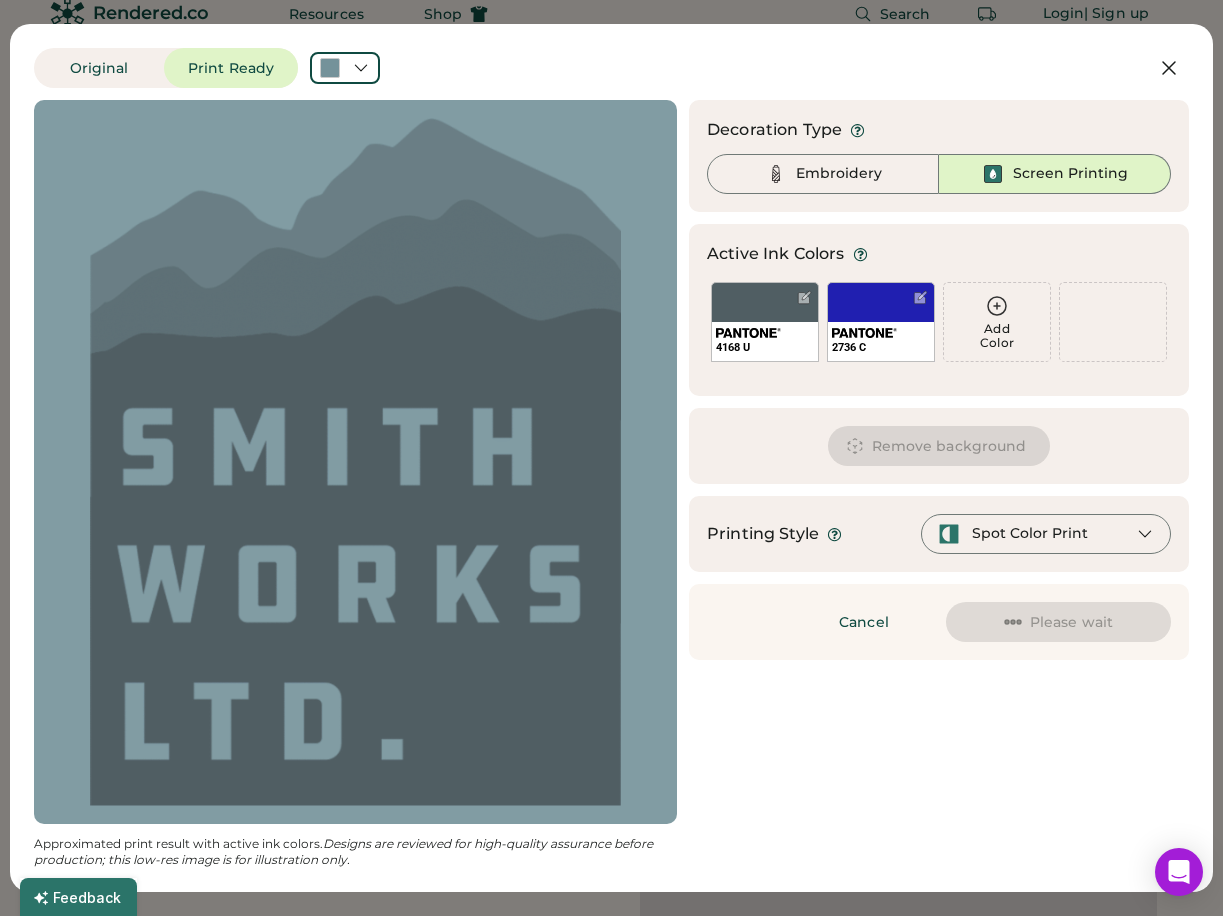 click on "Updating Image Approximated print result with active ink colors.
Designs are reviewed for high-quality assurance before production; this low-res image is for illustration only.
Decoration Type Embroidery Screen Printing Active Ink Colors    Add
Color 4168 U 2736 C    Add
Color    We've selected these colors from your artwork.
Now, we'll apply them to your design.  Don't worry; you can make changes in the next step. Edit Color       Change color Hide color Merge color    Delete color Done    Remove background Printing Style Spot Color Print    Cancel Please wait Preparing changes" at bounding box center [611, 484] 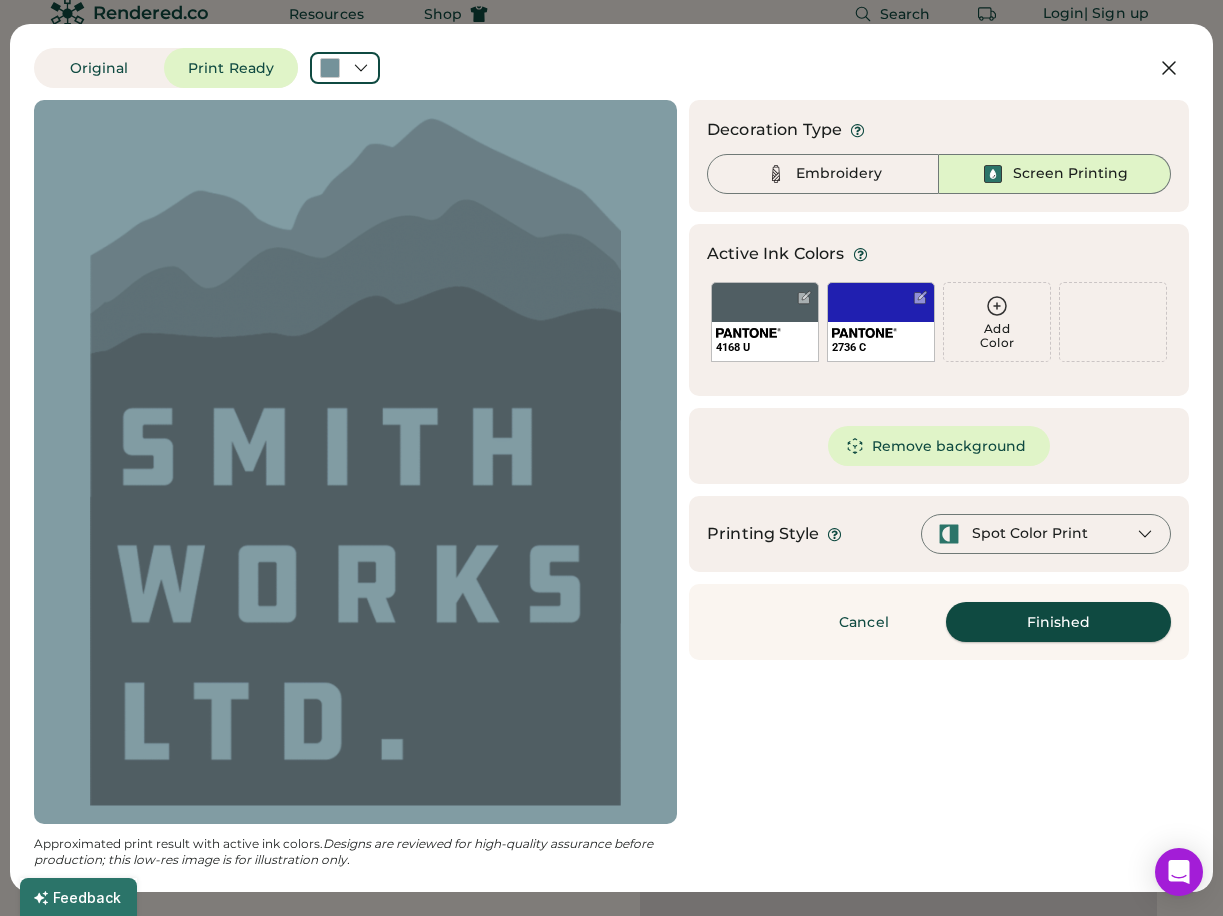 click on "Finished" at bounding box center (1058, 622) 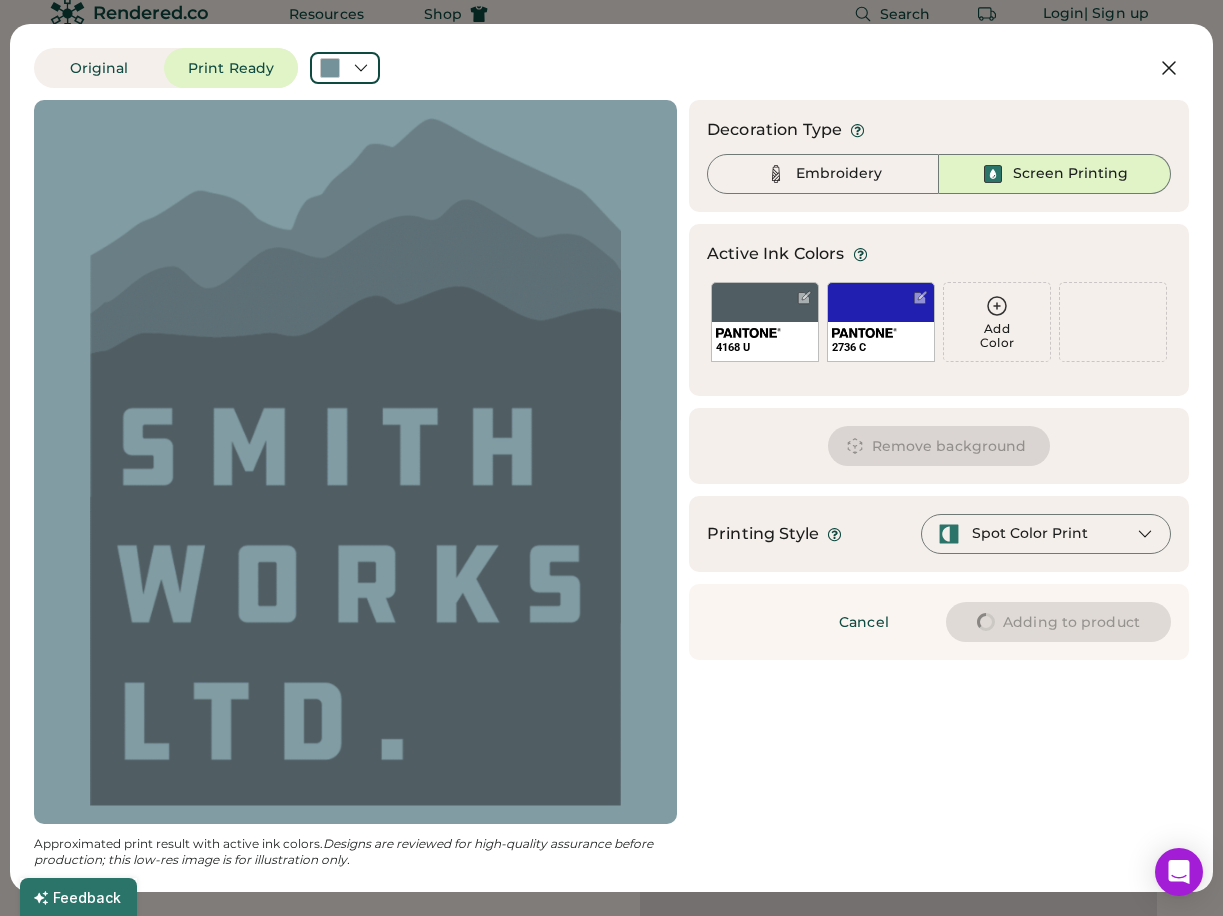 type on "****" 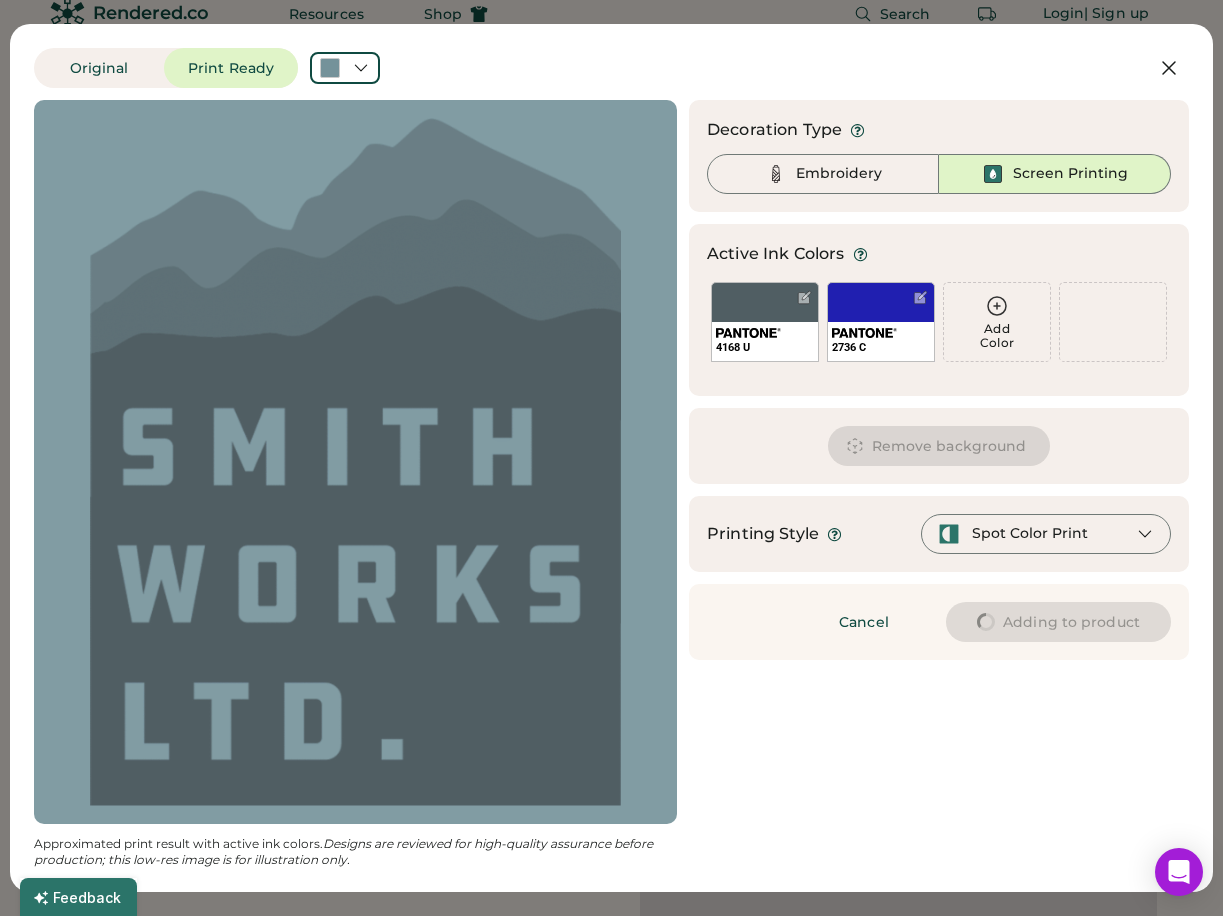 type on "****" 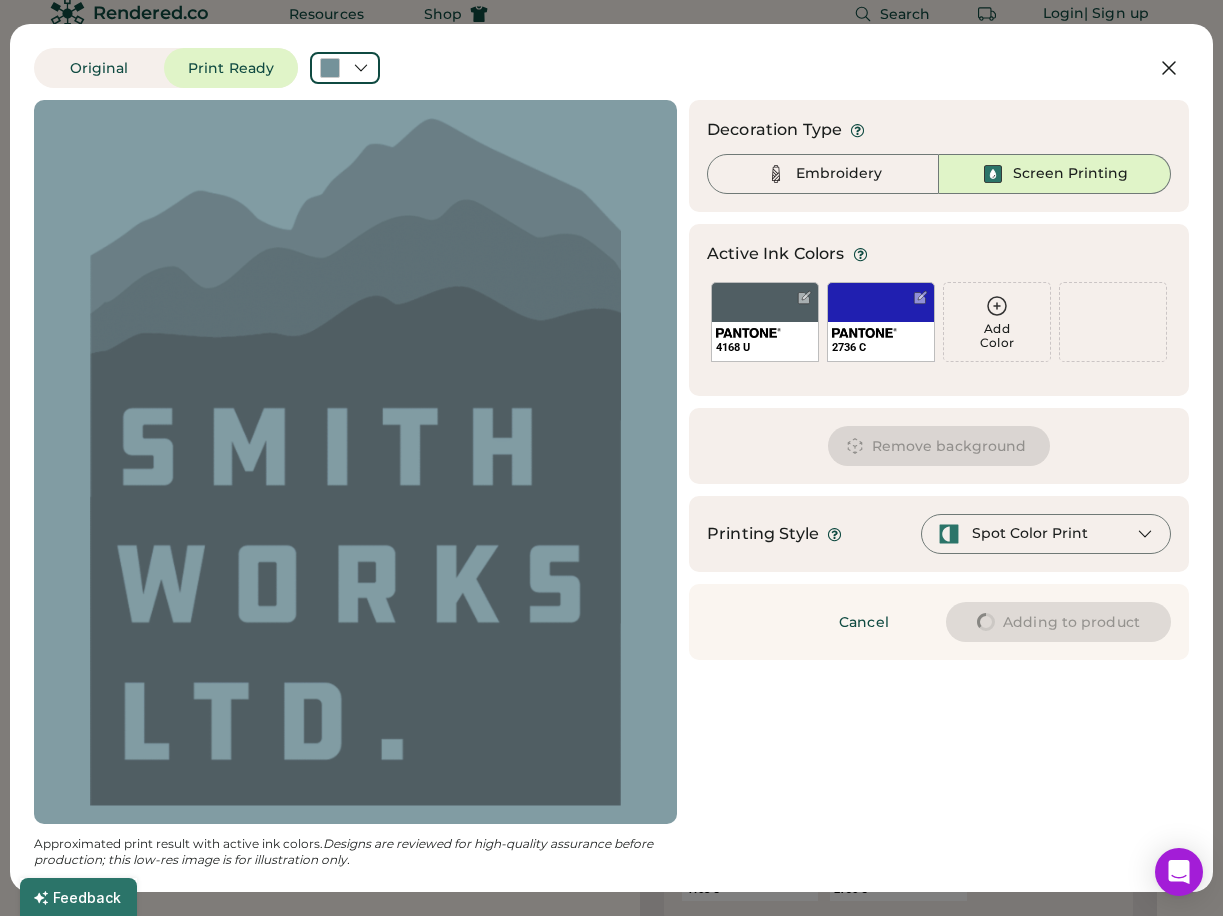 type on "****" 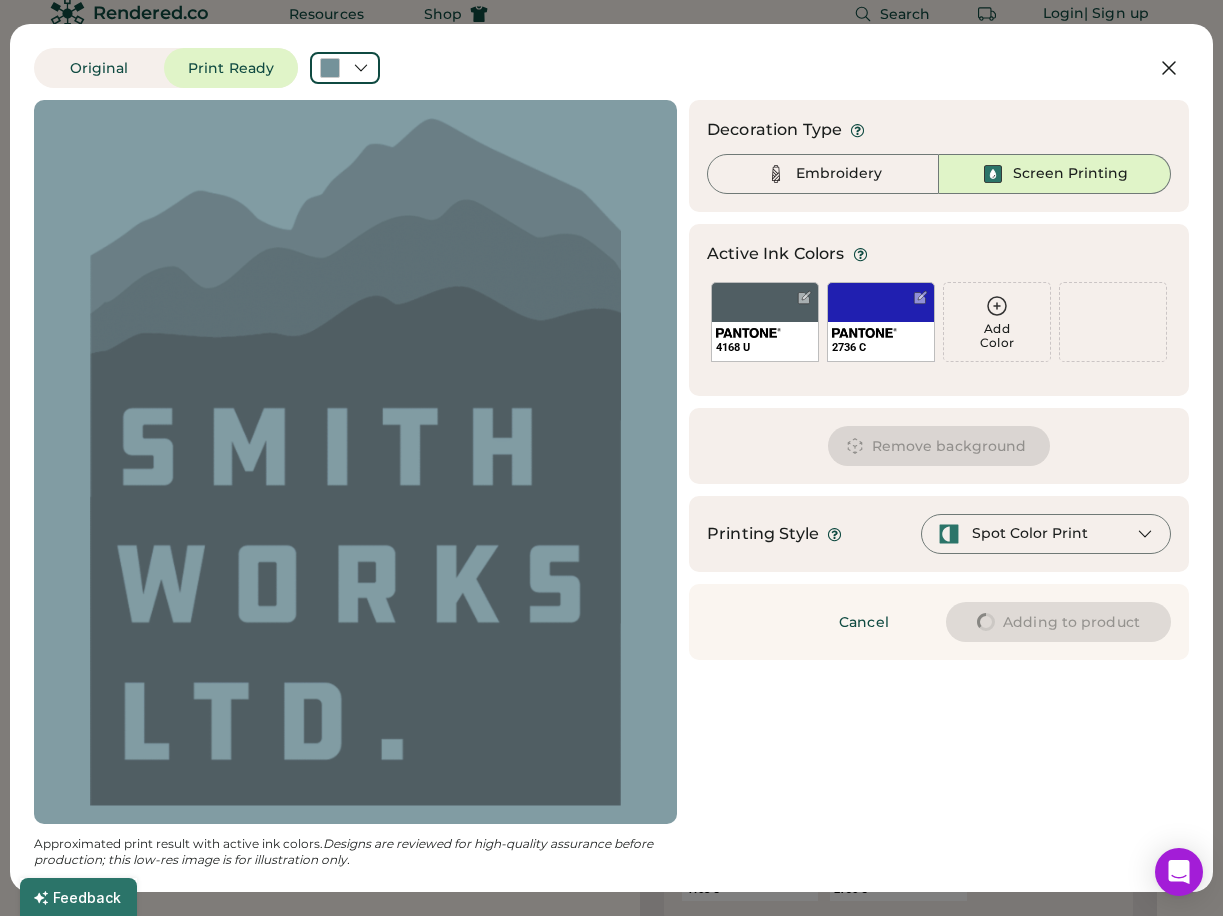 type on "****" 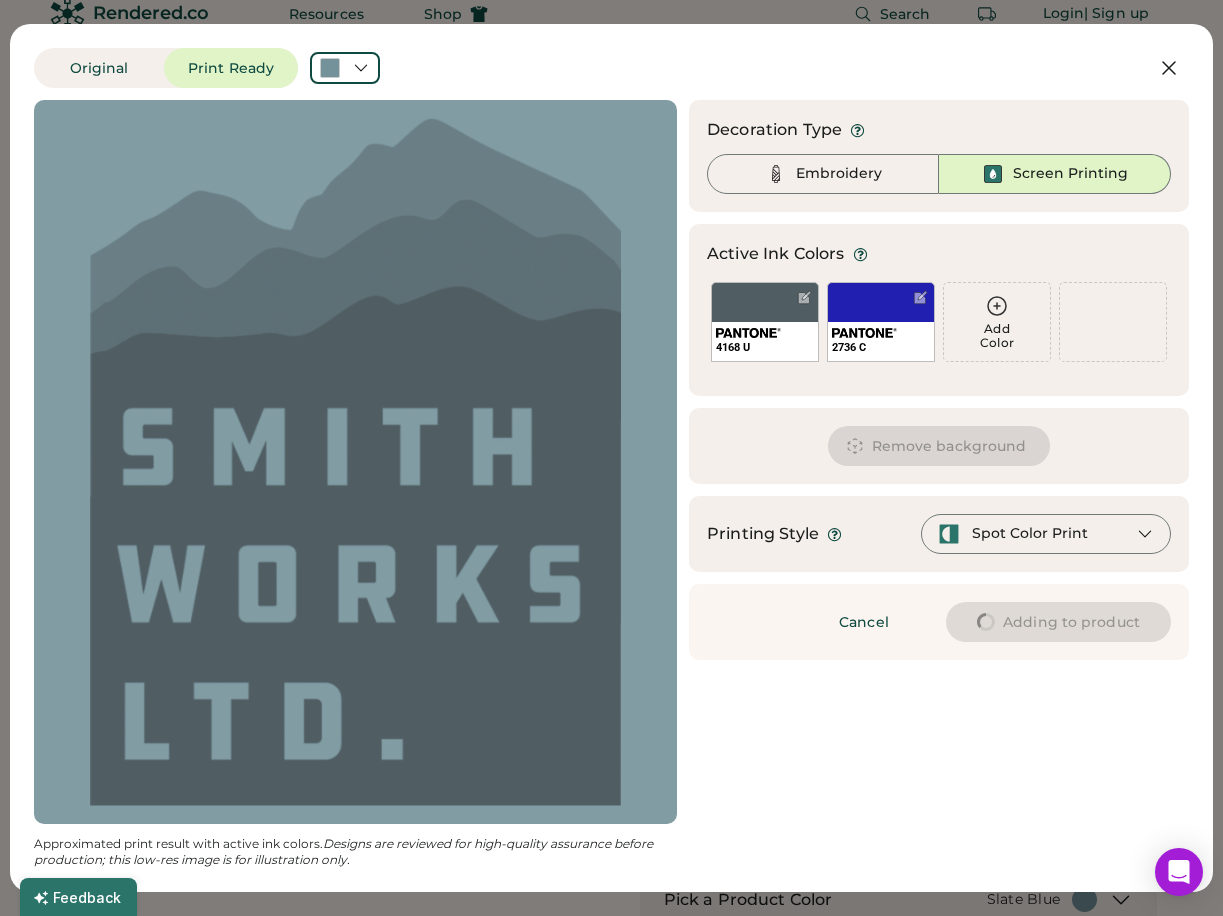 type on "****" 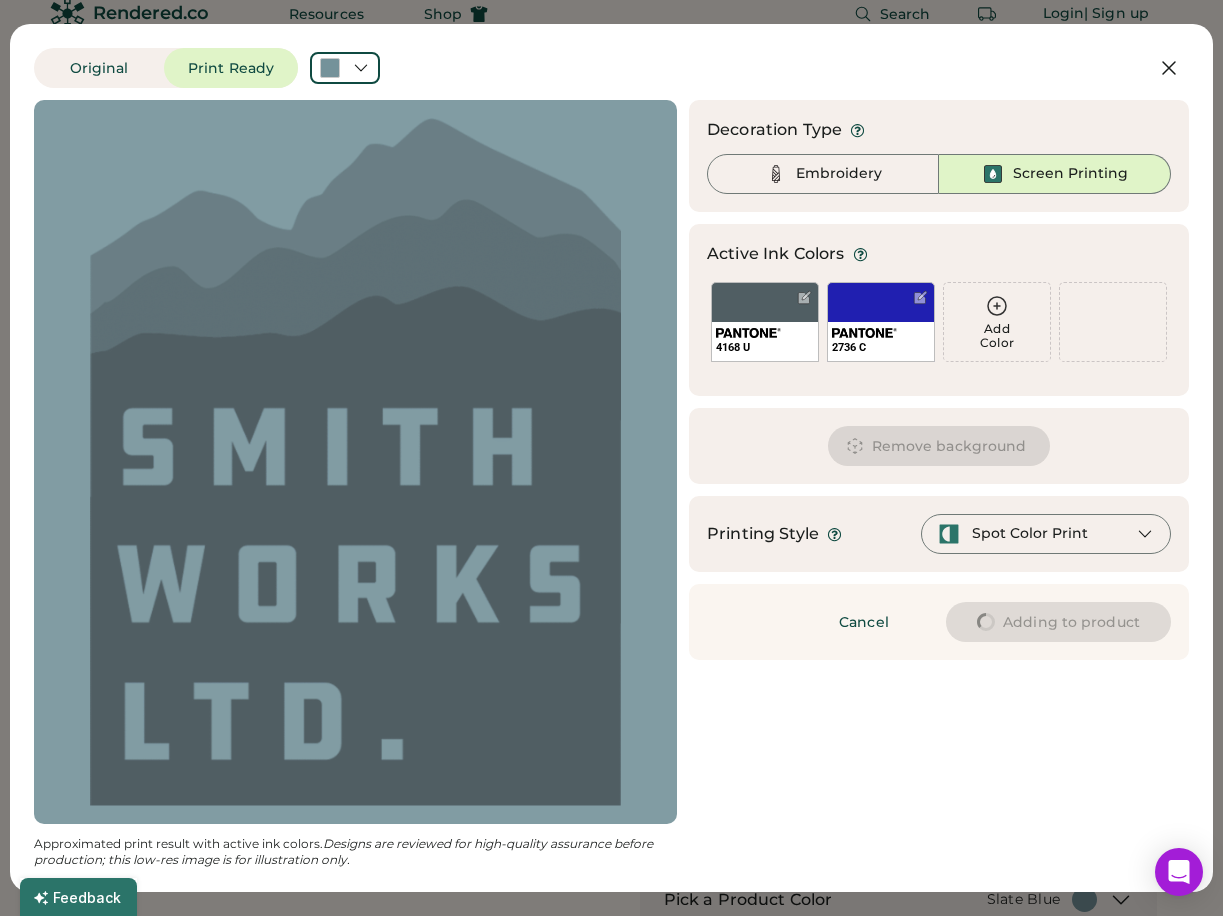 type on "****" 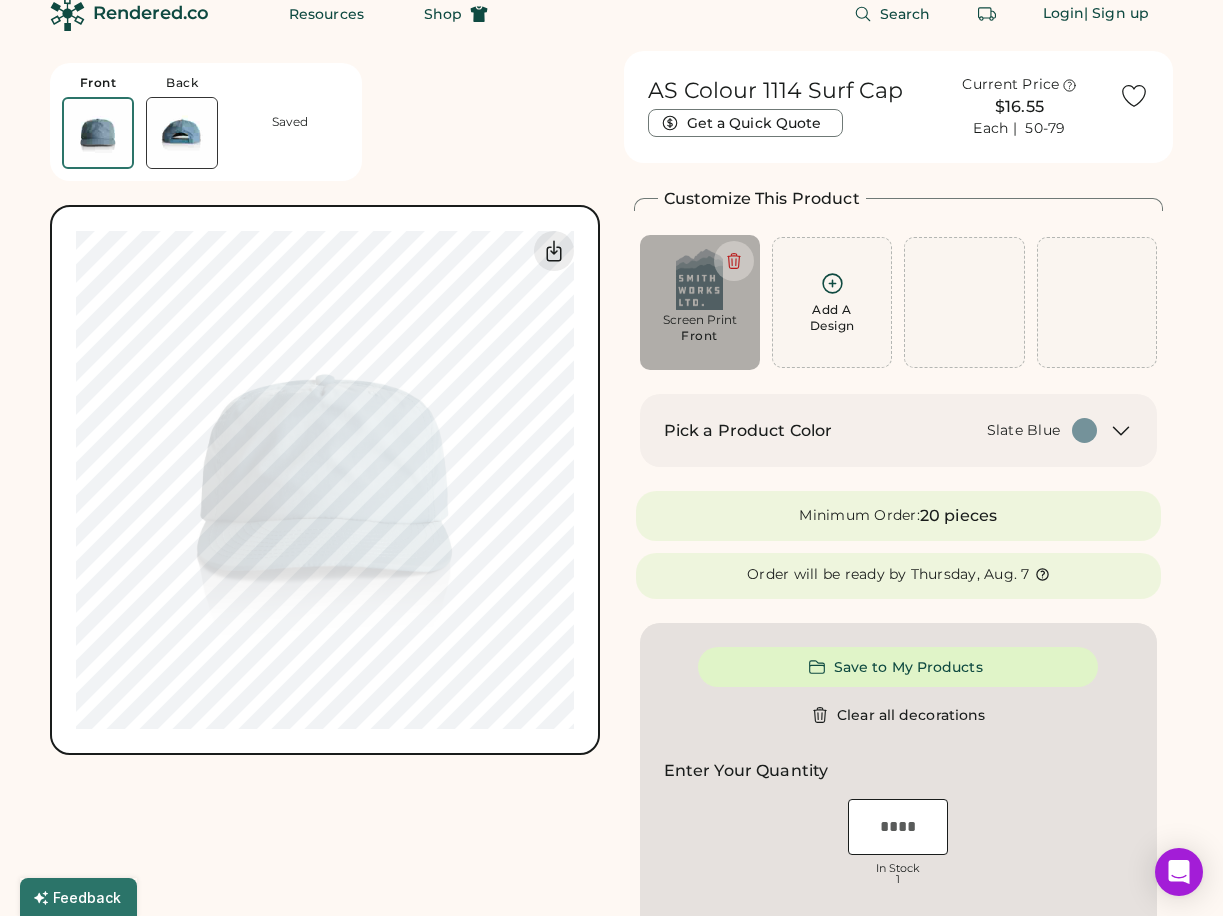 type on "****" 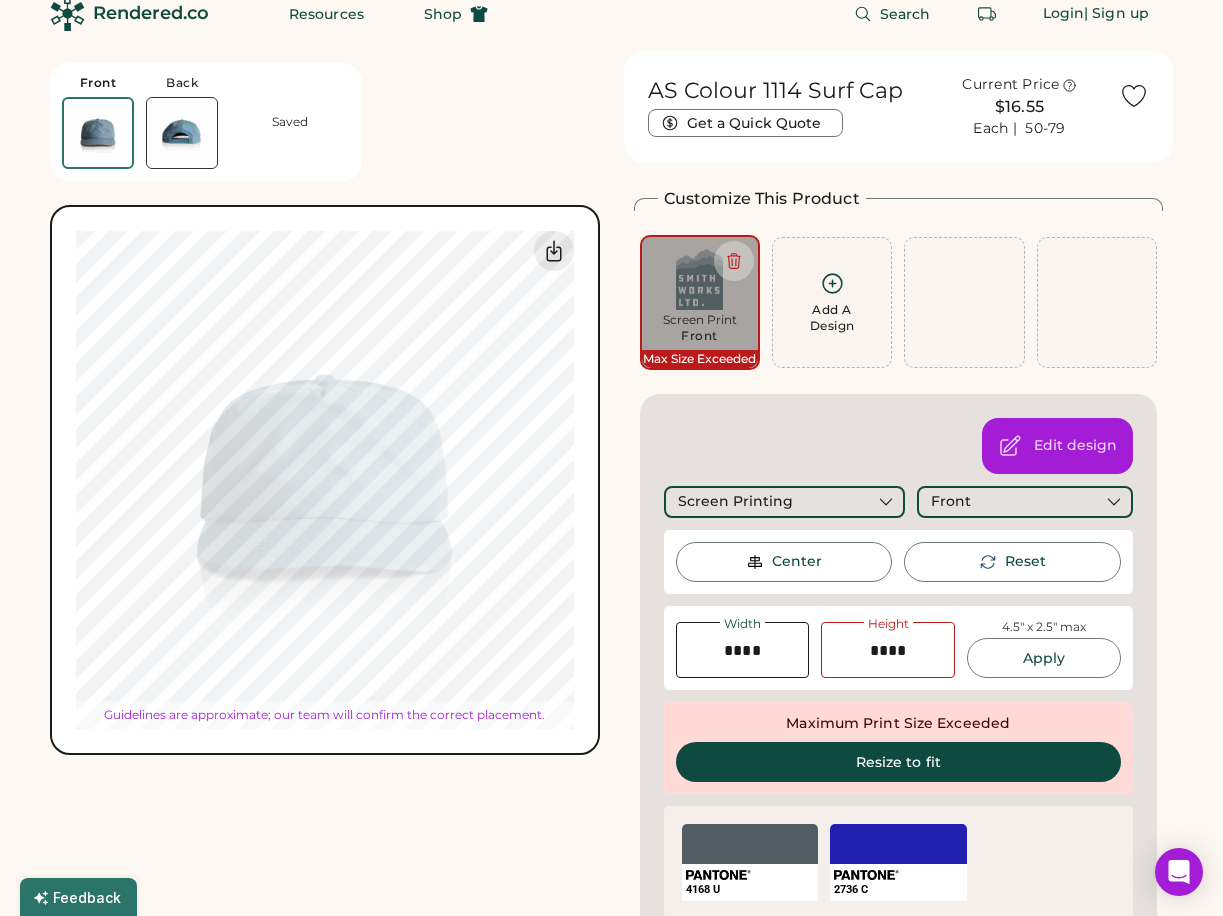 type on "****" 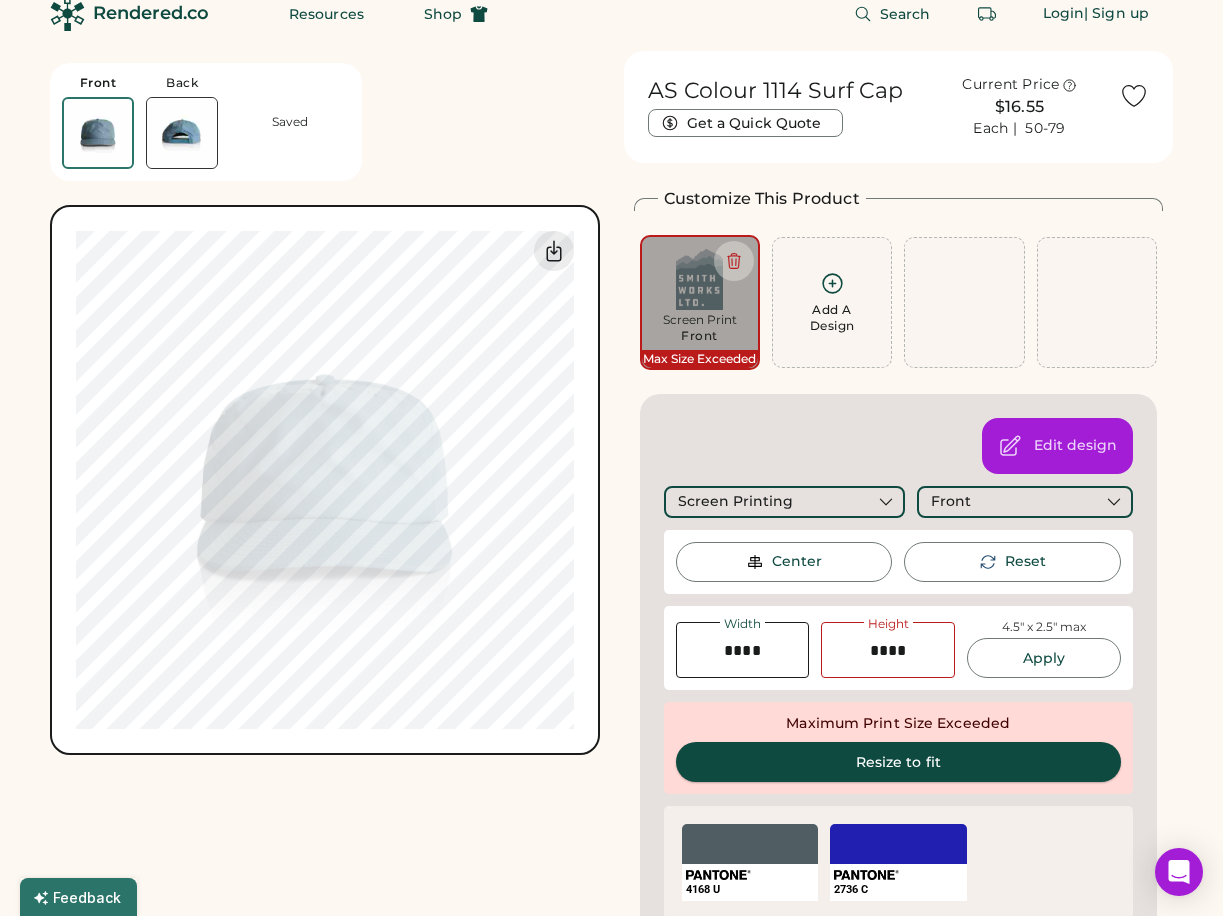 click on "Resize to fit" at bounding box center [899, 762] 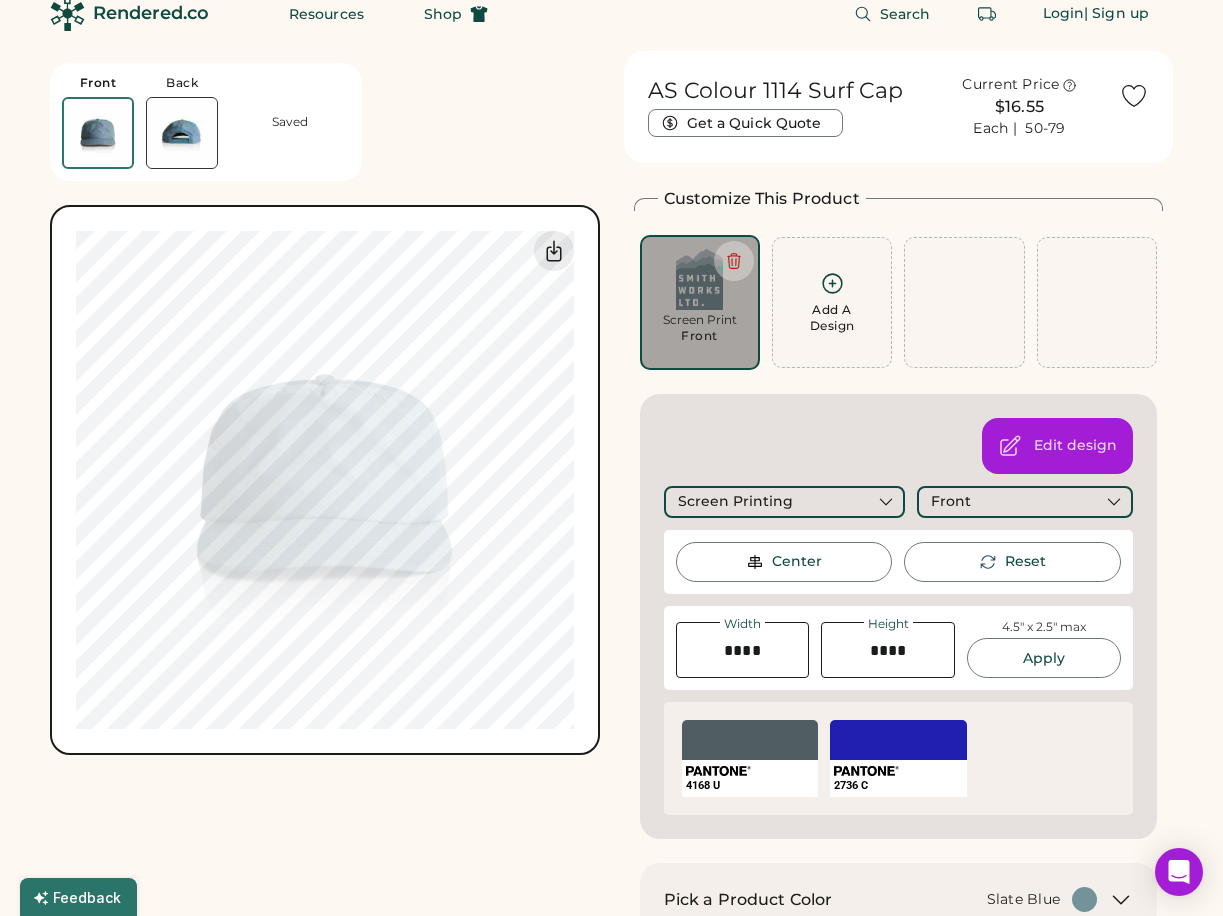 click on "Front Back Saved Switch to back    My uploaded designs Upload new design
SVG, Ai, PDF, EPS, PSD Non-preferred files:
PNG, JPG, TIFF Max File Size: 25MB    Guidelines are approximate; our team will confirm the correct placement. 0% 0%" at bounding box center [325, 1095] 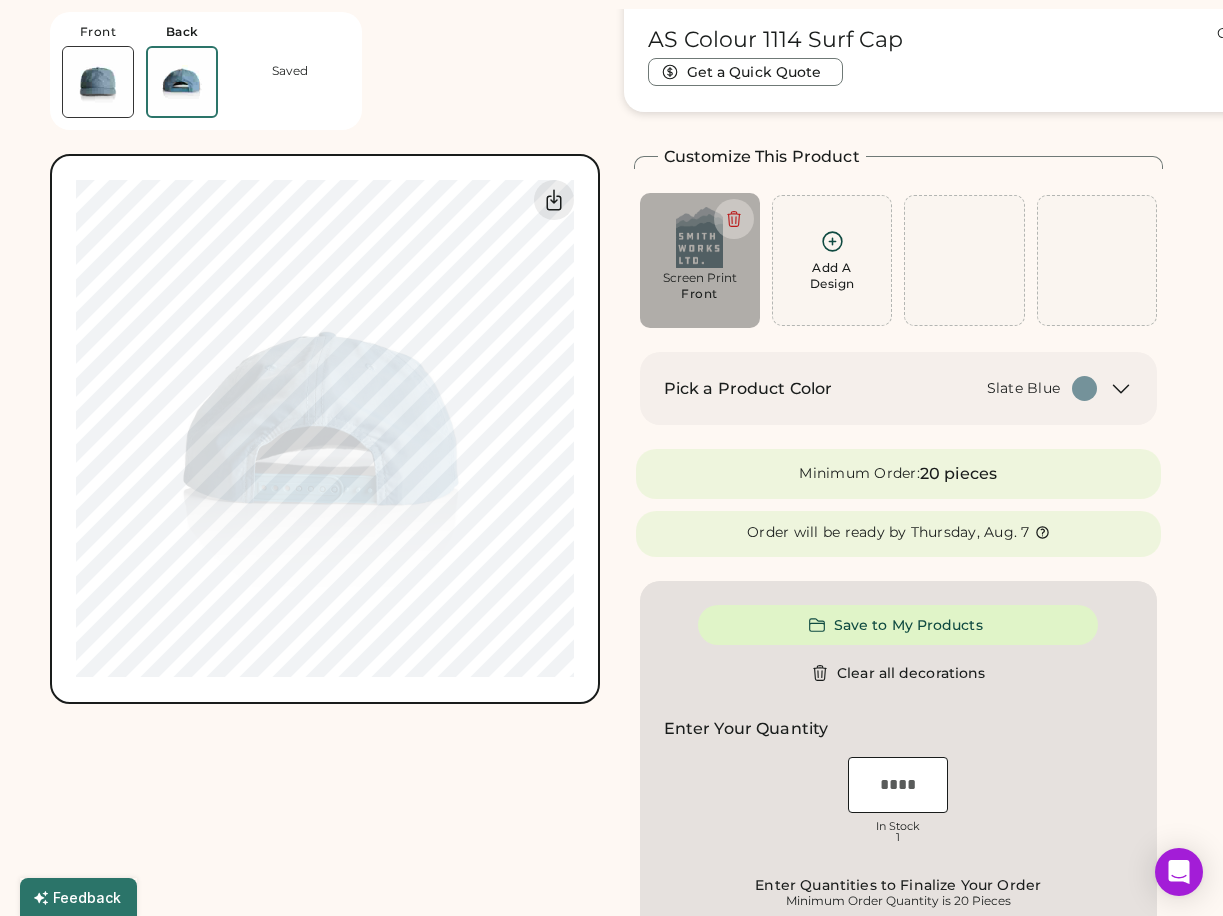 scroll, scrollTop: 75, scrollLeft: 0, axis: vertical 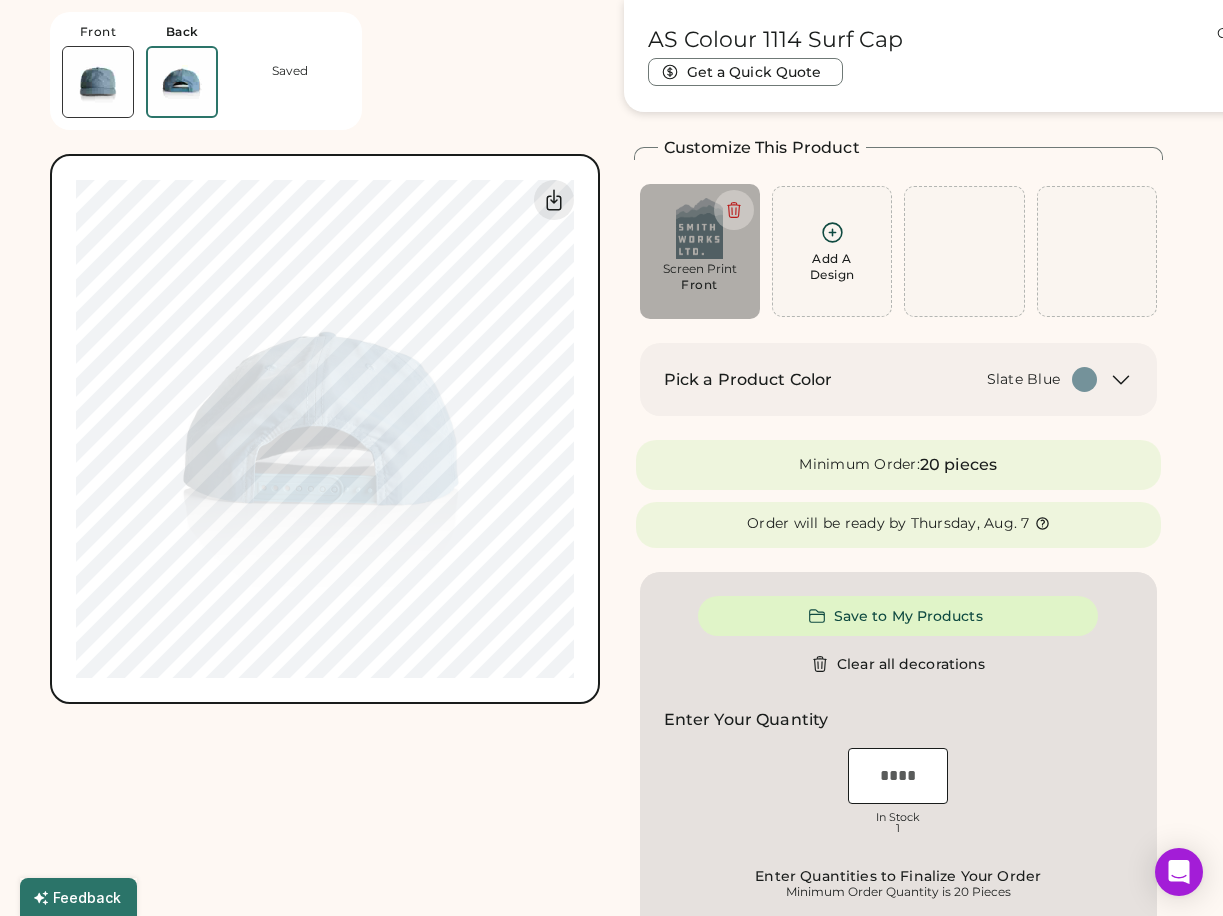 click at bounding box center [98, 82] 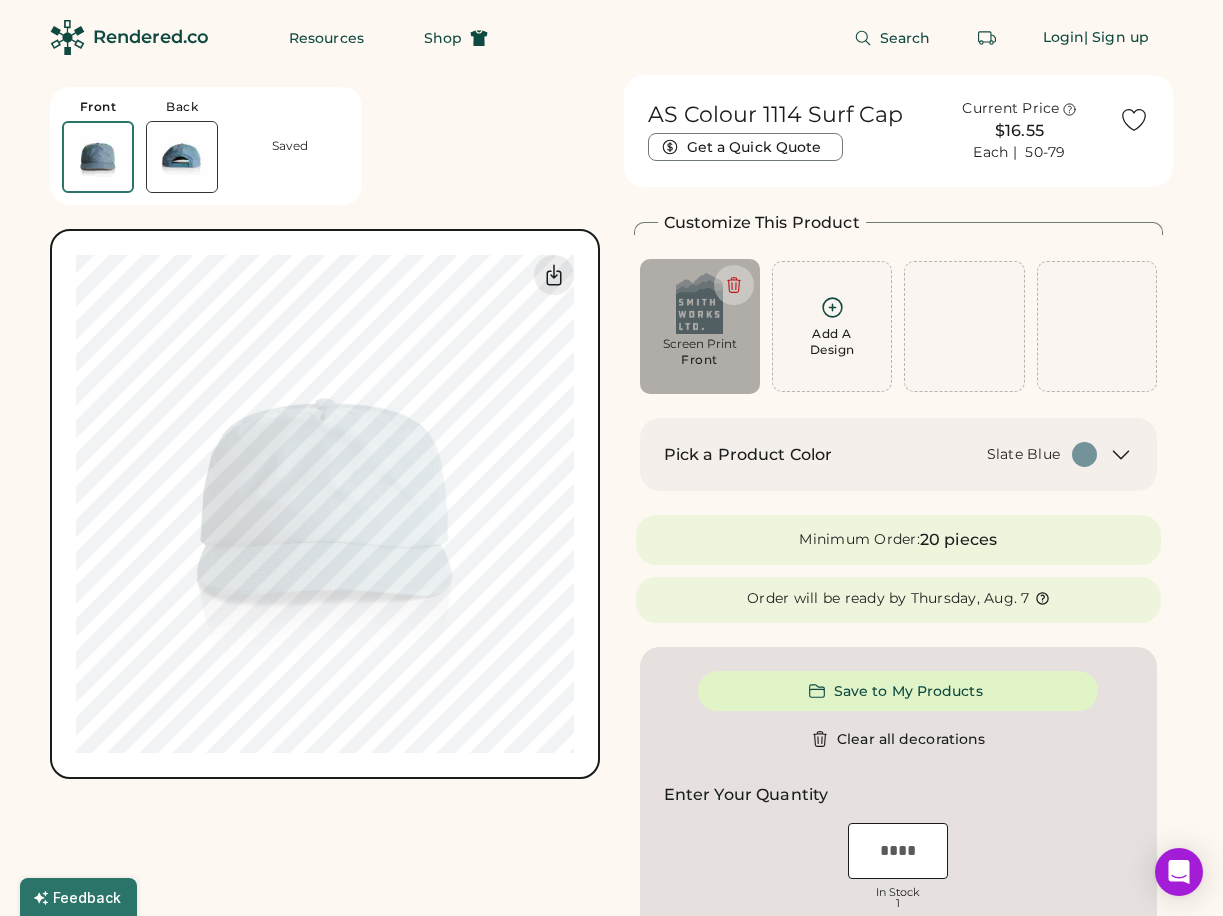 click on "Pick a Product Color Slate Blue" at bounding box center [899, 454] 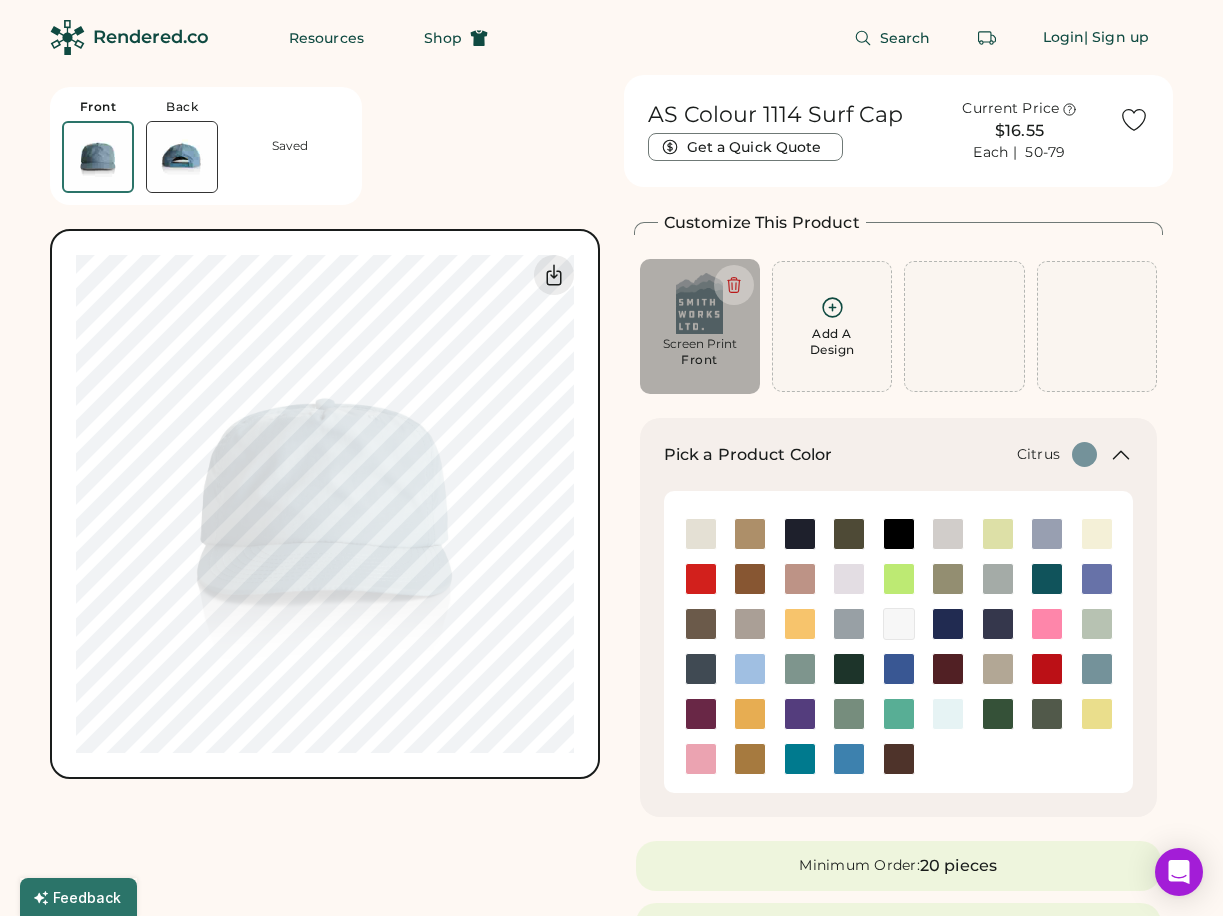 click at bounding box center (899, 579) 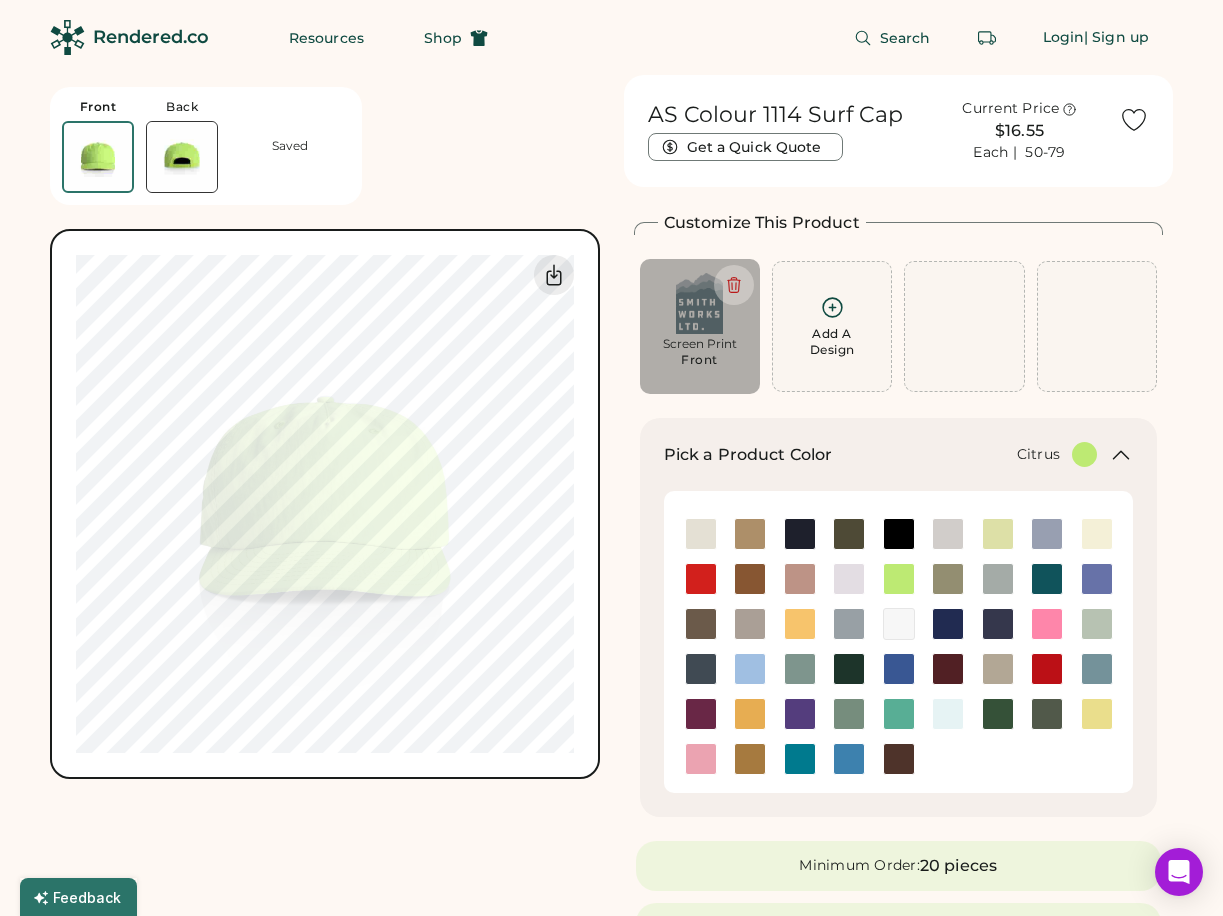 click 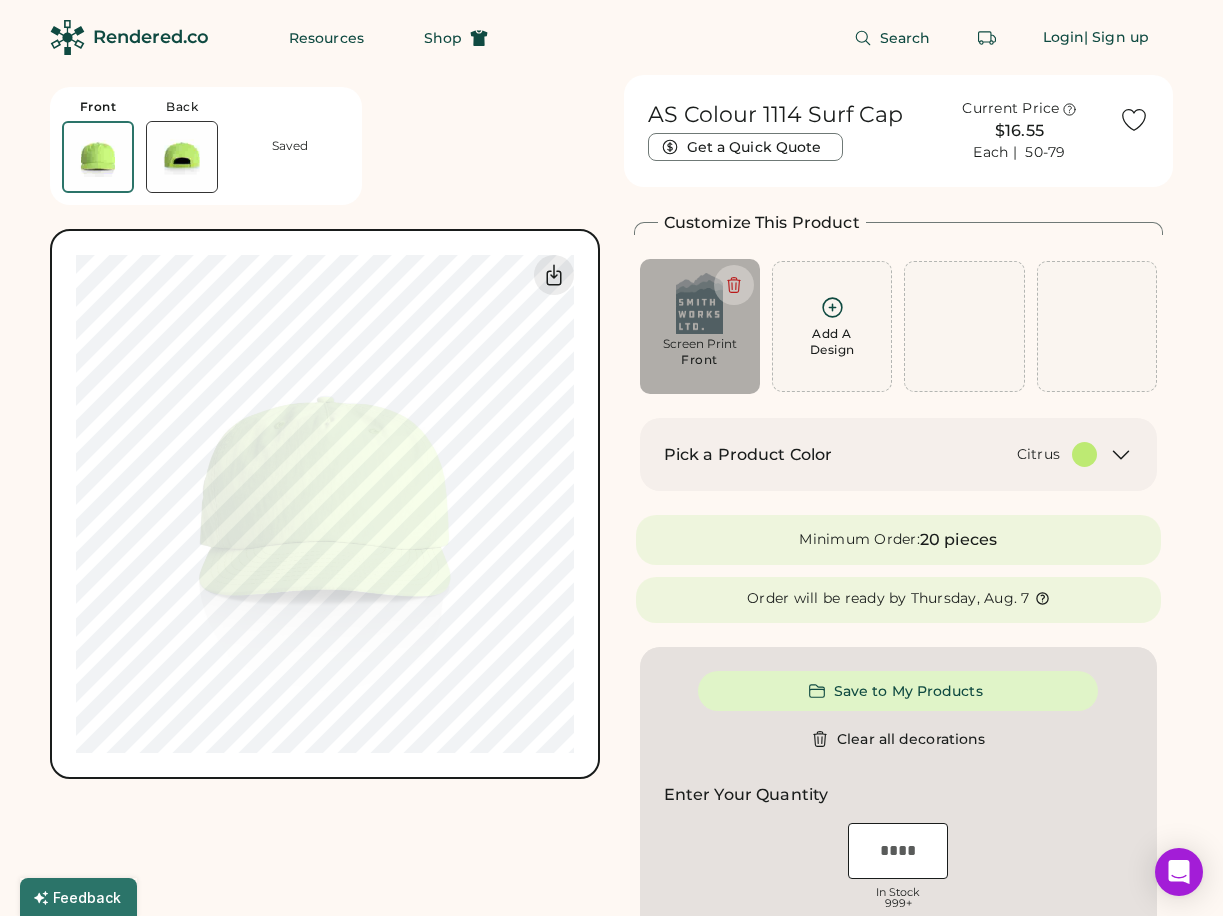 click on "Pick a Product Color Citrus" at bounding box center (899, 454) 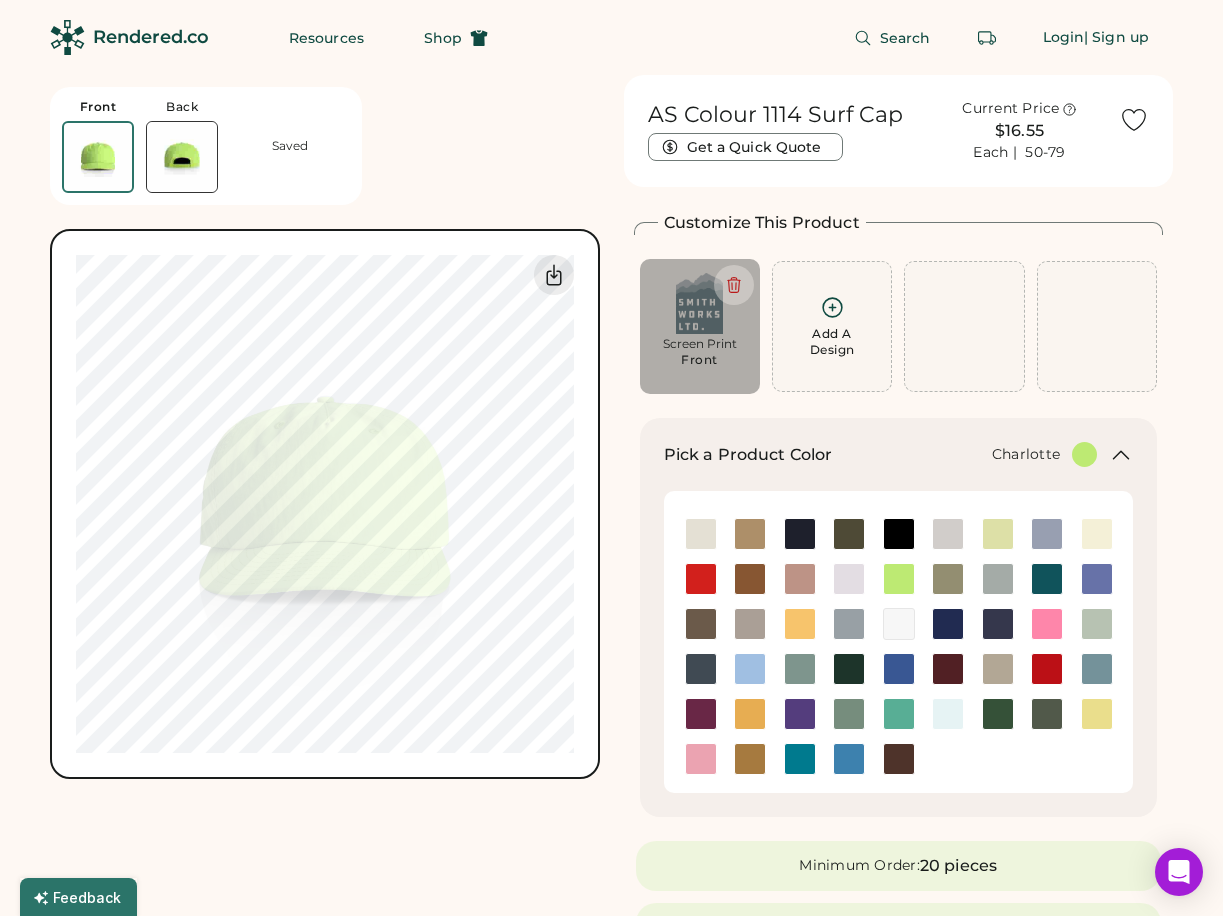 click at bounding box center (800, 758) 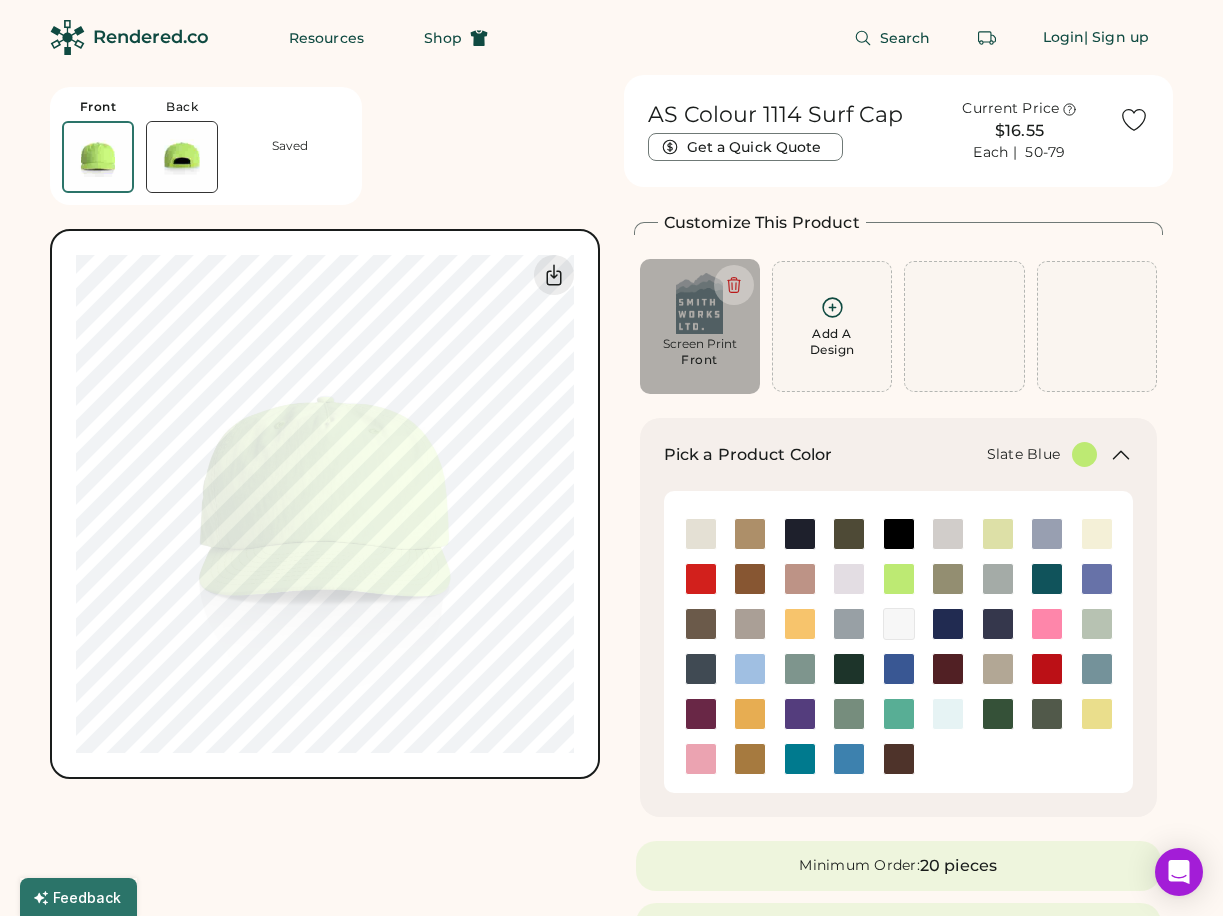 click at bounding box center (1097, 669) 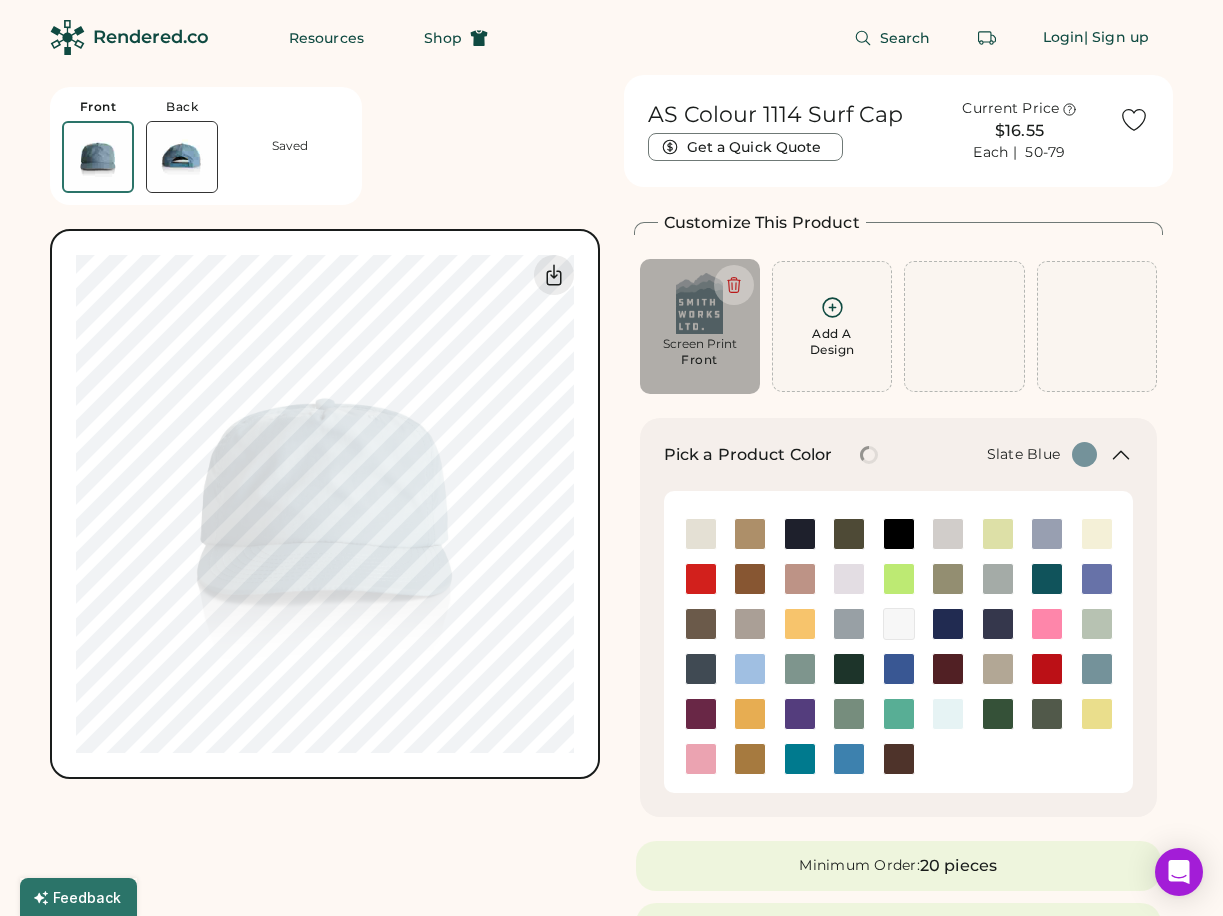 click on "Front Back Saved Switch to back    My uploaded designs Upload new design
SVG, Ai, PDF, EPS, PSD Non-preferred files:
PNG, JPG, TIFF Max File Size: 25MB    Guidelines are approximate; our team will confirm the correct placement. 0% 0%    AS Colour 1114 Surf Cap    Get a Quick Quote Current Price    $16.55 Each |  50-79    Customize This Product    Add A
Design
Screen Print Front Max Size Exceeded       Add A
Design    Edit design       Center    Reset Width Height 4.5" x 2.5" max Apply Maximum Print Size Exceeded Resize to fit 4168 U SELECT
A COLOR 2736 C Pick a Product Color Slate Blue    Minimum Order:  20 pieces Order will be ready by Thursday, Aug. 7        Save to My Products    Clear all decorations Enter Your Quantity OSFM In Stock
1 Enter Quantities to Finalize Your Order Minimum Order Quantity is 20 Pieces Special instructions Add to cart This price includes: ✓ 2 Color Front Screen Print    How does pricing work? Quantity Price each 20-29 $21.40 30-49 $18.75 50-79 $16.55 80-99" at bounding box center (611, 1586) 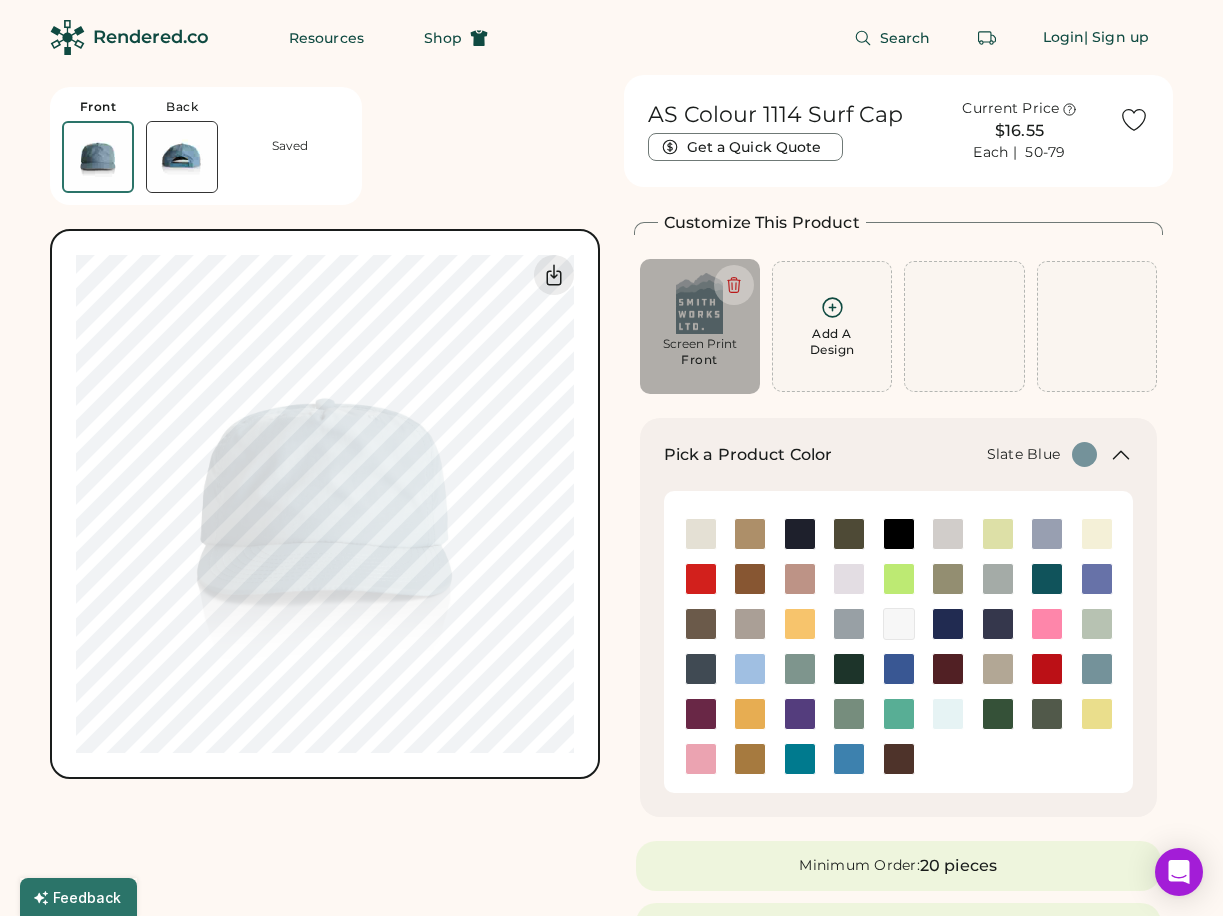 click 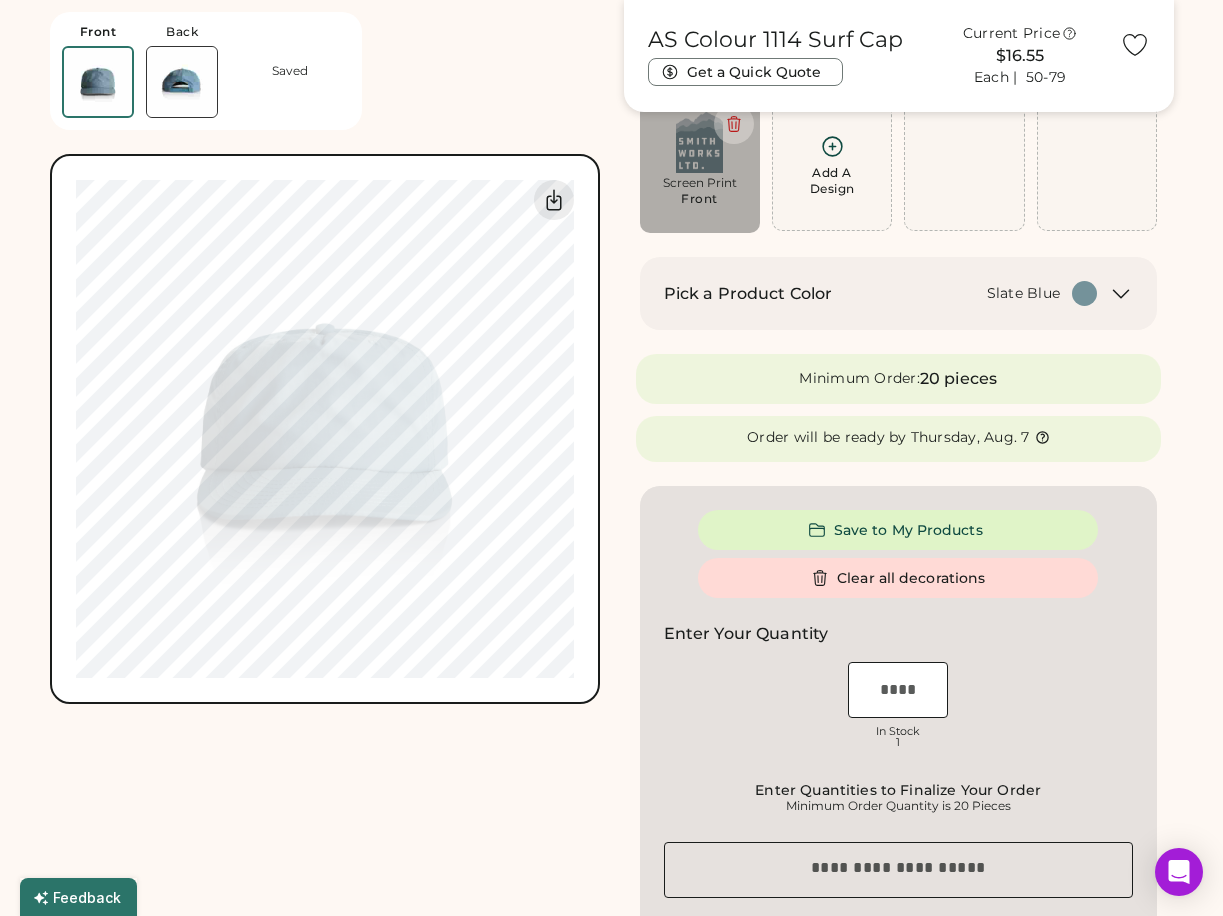 scroll, scrollTop: 156, scrollLeft: 0, axis: vertical 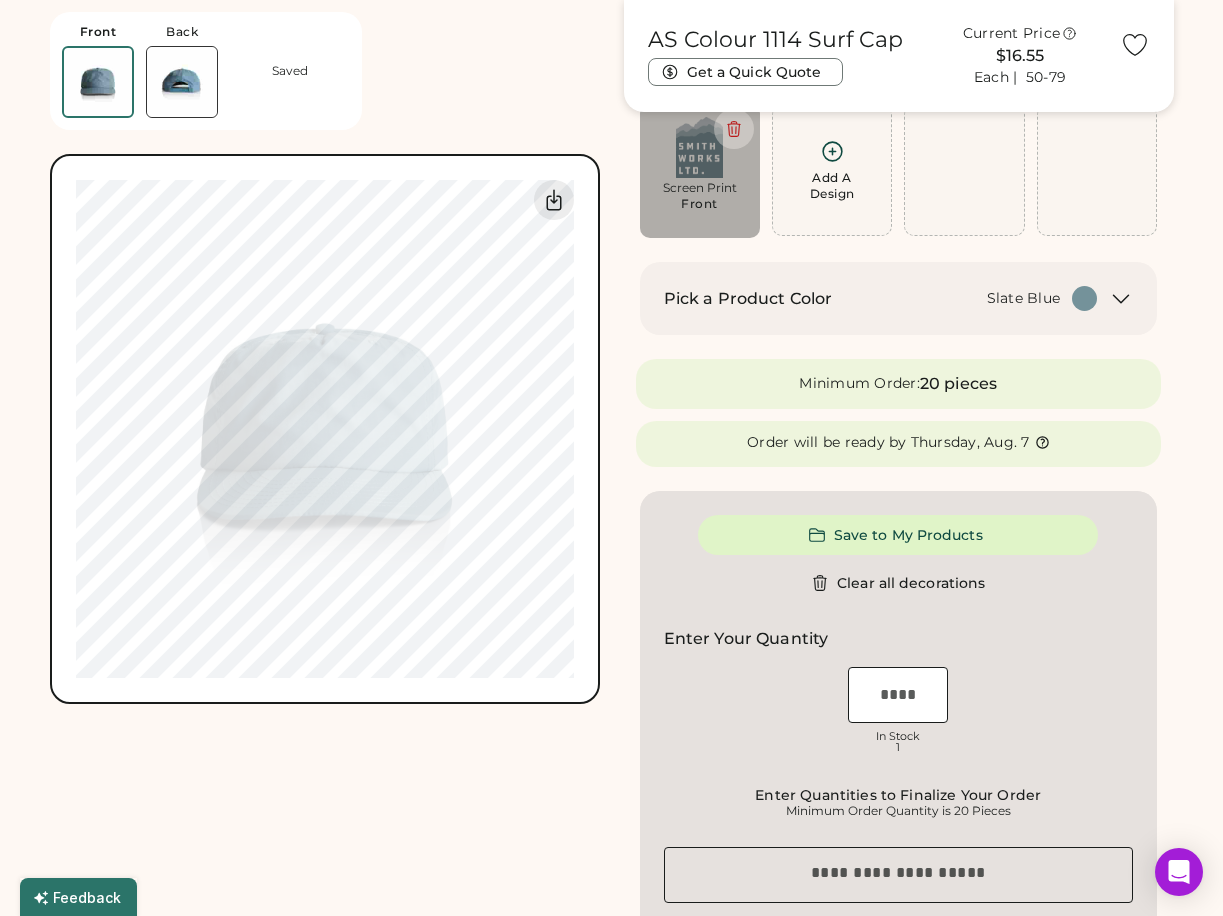 click on "Slate Blue" at bounding box center (1024, 299) 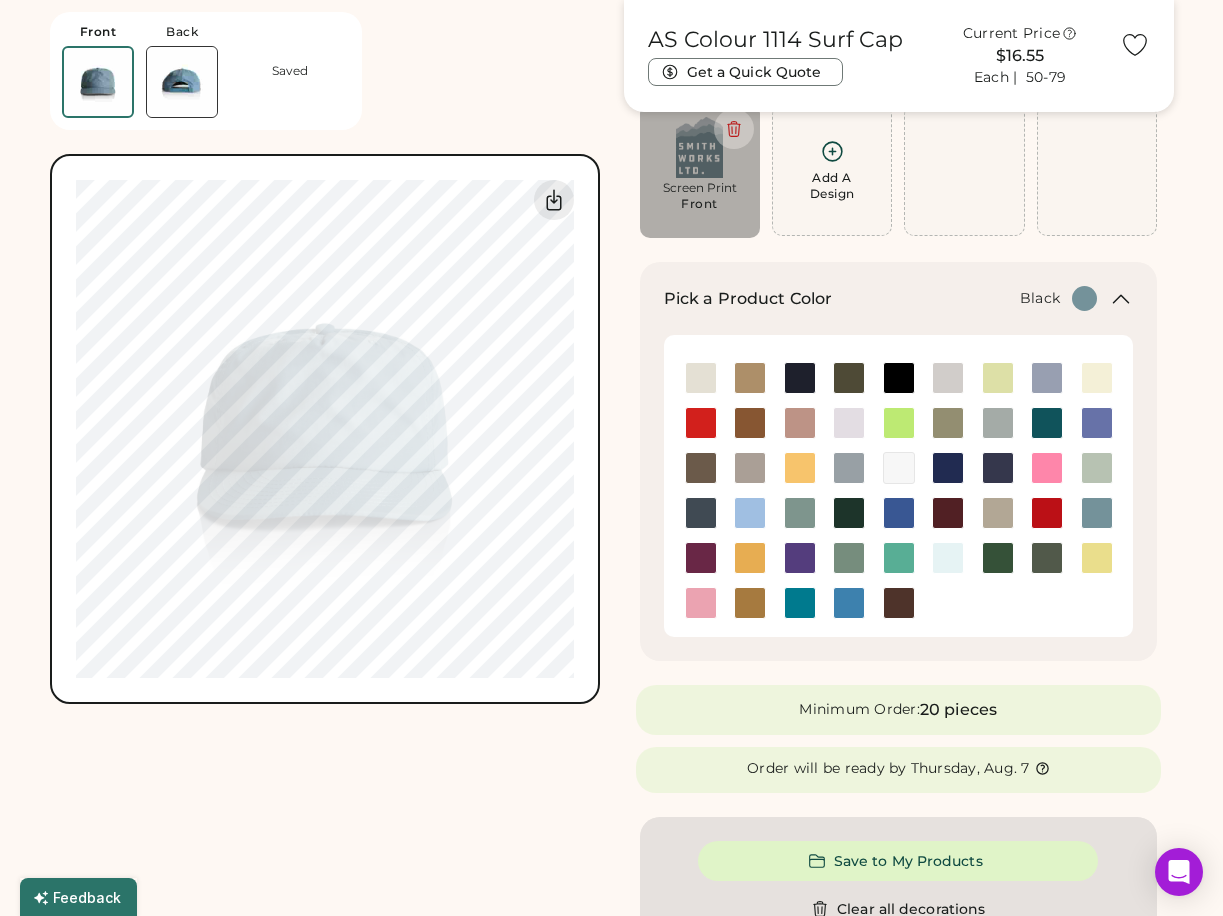 click at bounding box center [899, 378] 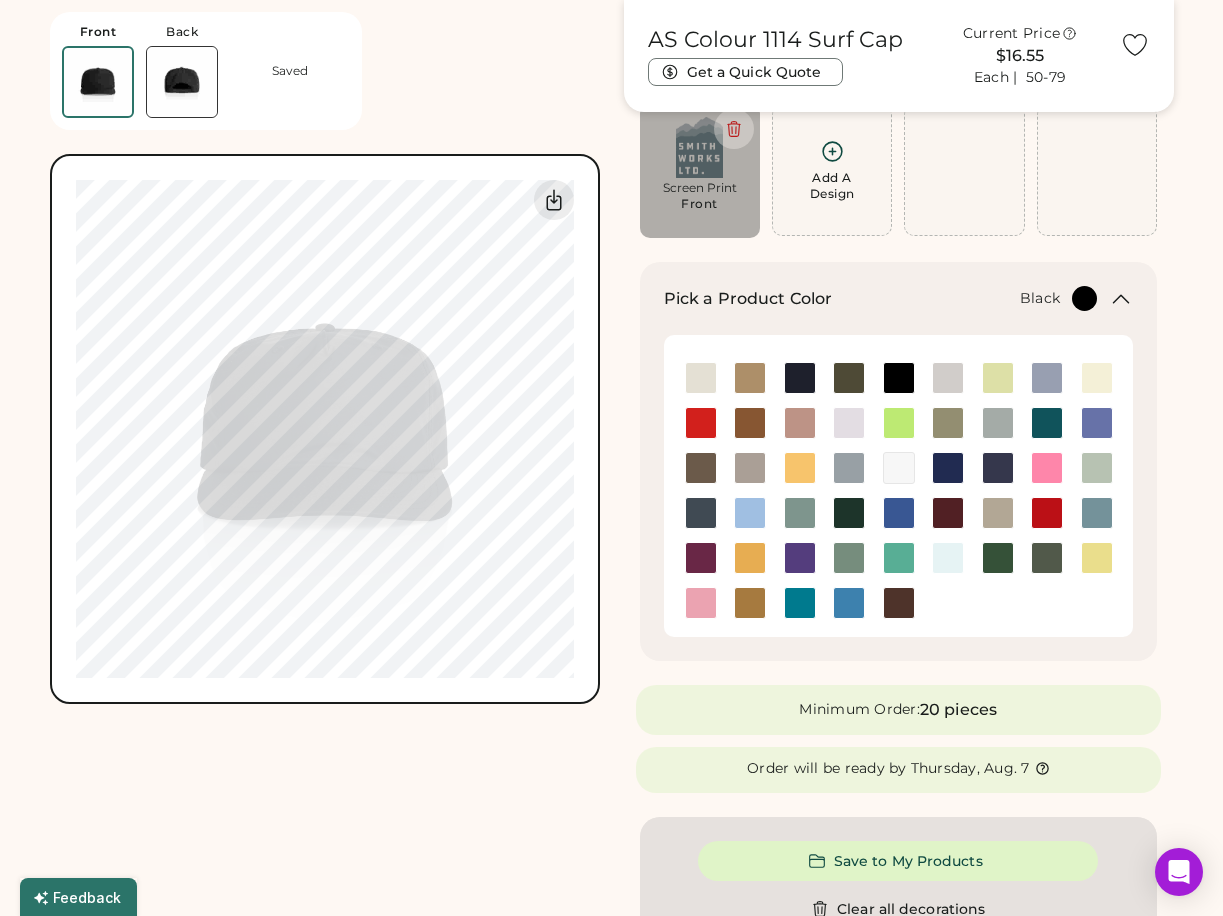 click on "Front Back Saved Switch to back    My uploaded designs Upload new design
SVG, Ai, PDF, EPS, PSD Non-preferred files:
PNG, JPG, TIFF Max File Size: 25MB    Guidelines are approximate; our team will confirm the correct placement. 0% 0%    AS Colour 1114 Surf Cap    Get a Quick Quote Current Price    $16.55 Each |  50-79    Customize This Product    Add A
Design
Screen Print Front Max Size Exceeded       Add A
Design    Edit design       Center    Reset Width Height 4.5" x 2.5" max Apply Maximum Print Size Exceeded Resize to fit 4168 U SELECT
A COLOR 2736 C Pick a Product Color Black    Minimum Order:  20 pieces Order will be ready by Thursday, Aug. 7        Save to My Products    Clear all decorations Enter Your Quantity OSFM In Stock
999+ Enter Quantities to Finalize Your Order Minimum Order Quantity is 20 Pieces Special instructions Add to cart This price includes: ✓ 2 Color Front Screen Print    How does pricing work? Quantity Price each 20-29 $21.40 30-49 $18.75 50-79 $16.55 80-99 $15.50" at bounding box center (611, 1430) 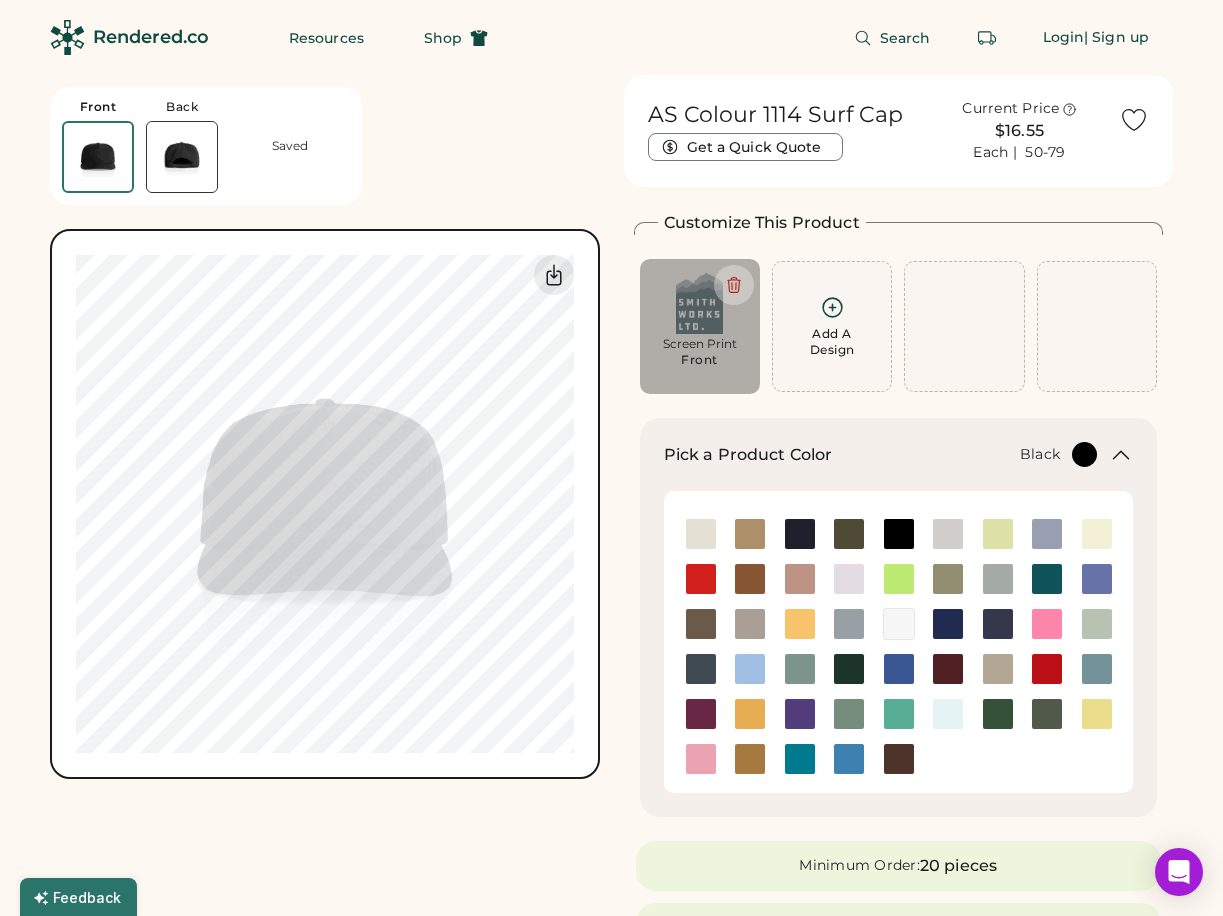 scroll, scrollTop: 69, scrollLeft: 0, axis: vertical 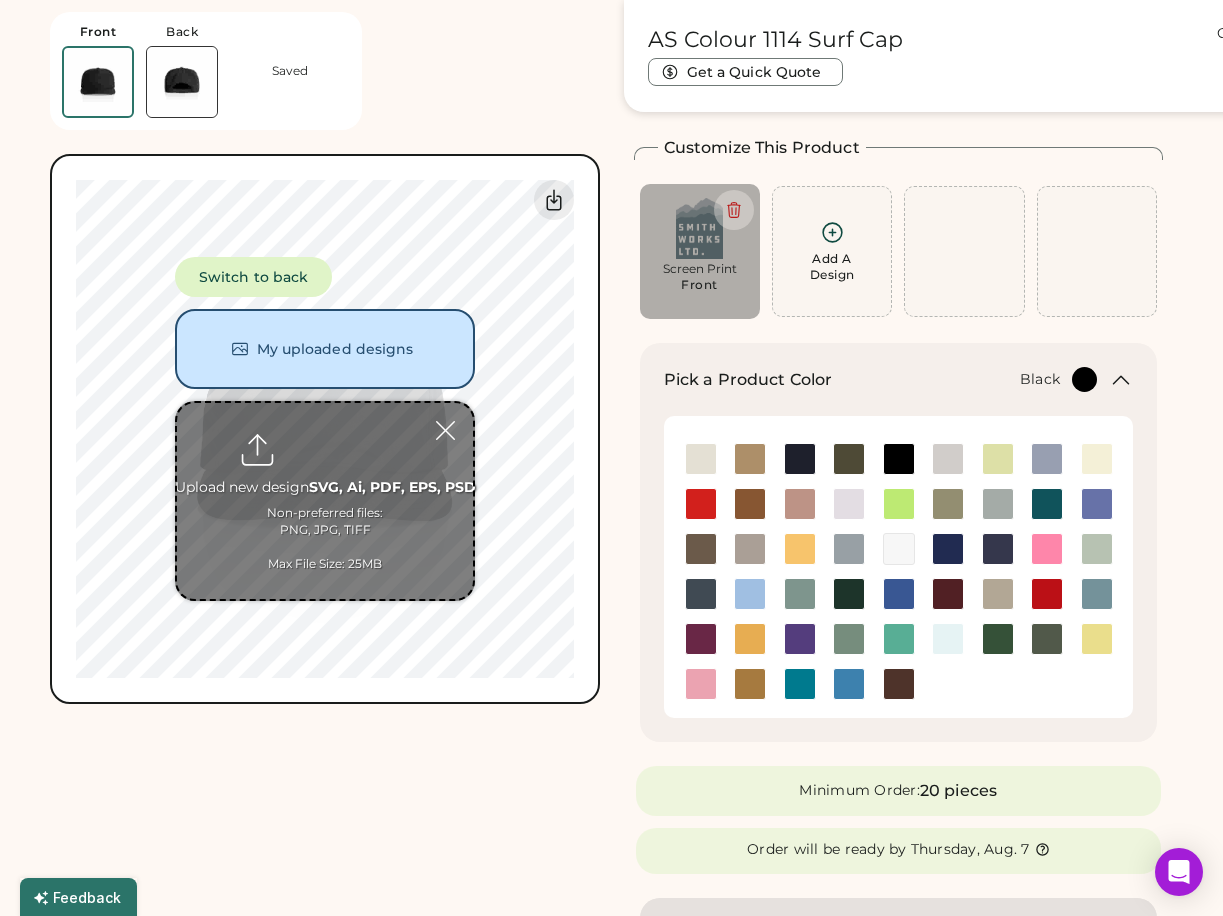 click at bounding box center (325, 501) 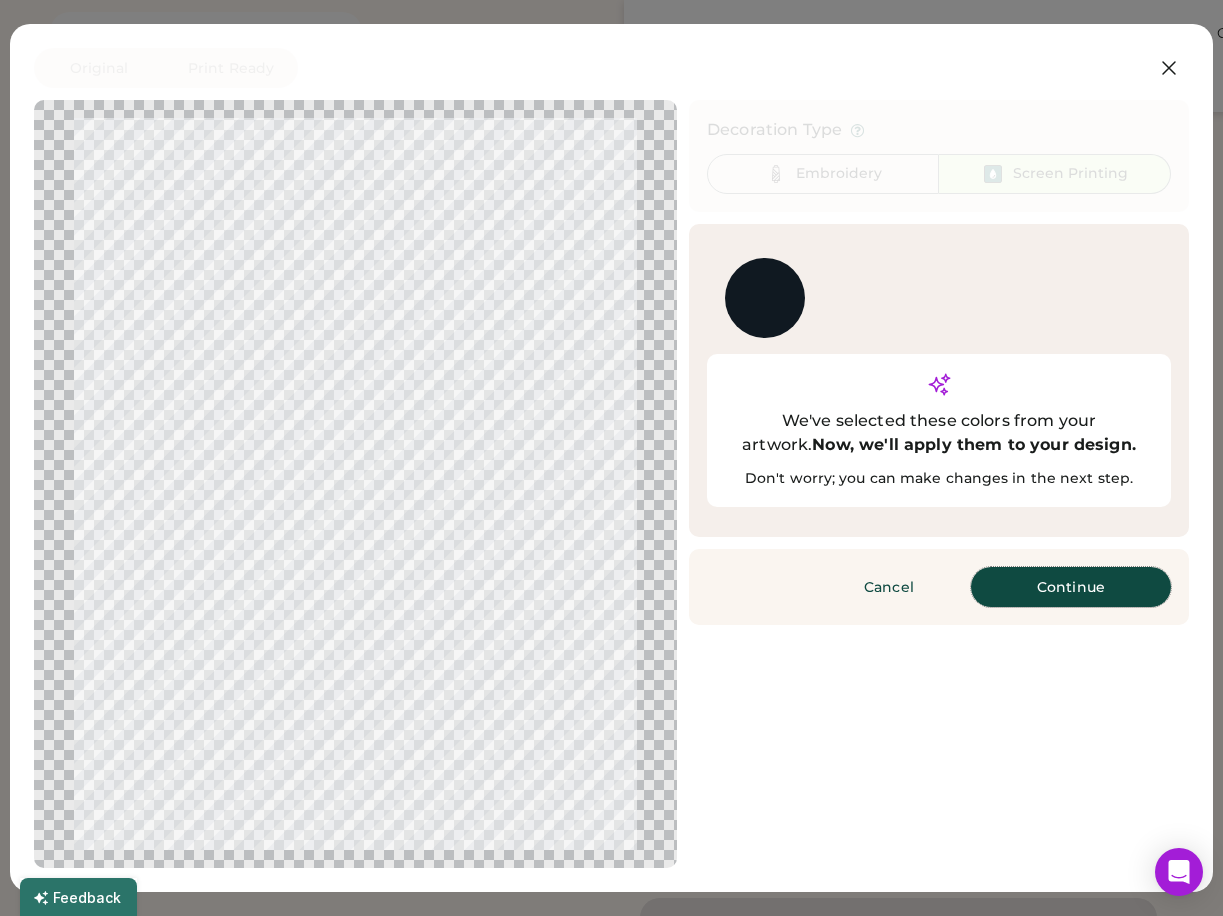 click on "Continue" at bounding box center (1071, 587) 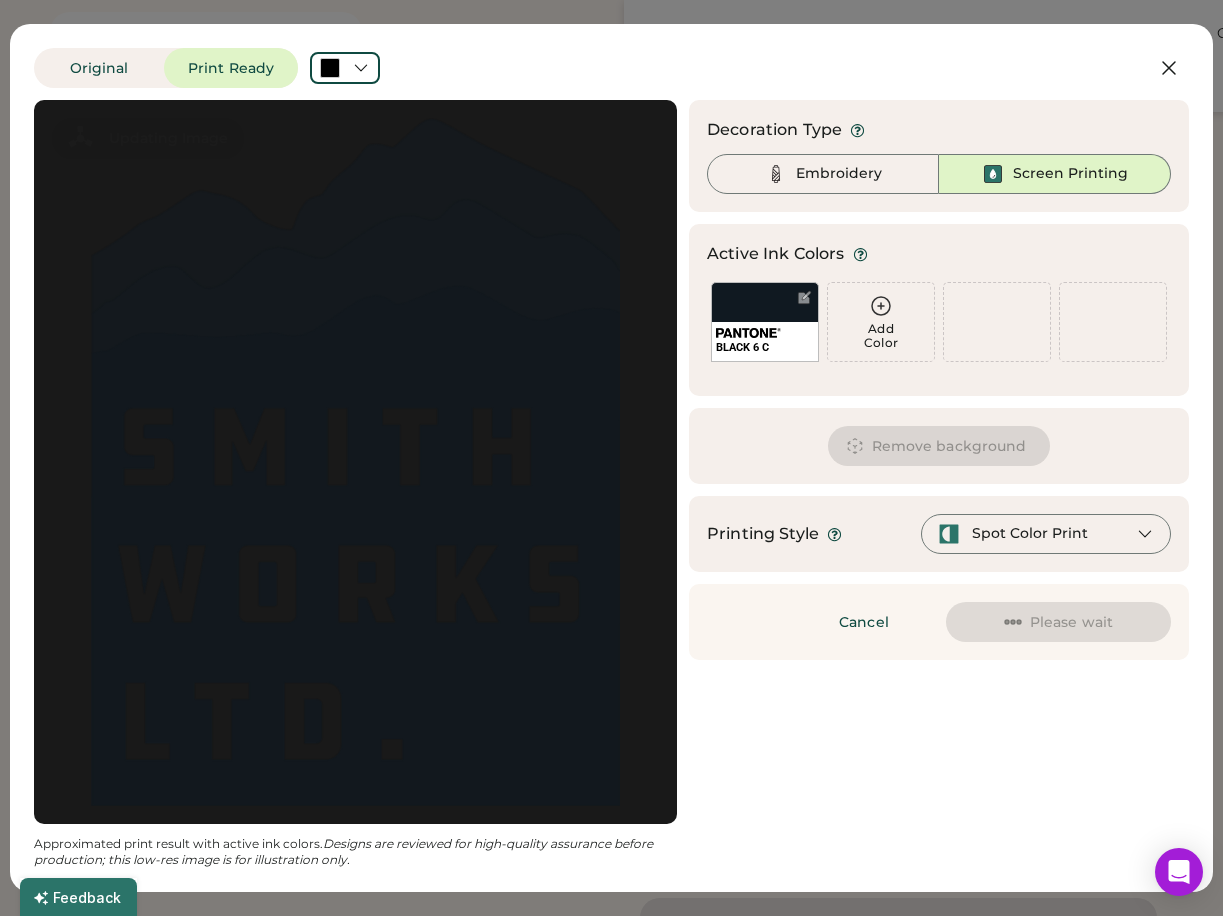 click on "Spot Color Print" at bounding box center (1030, 534) 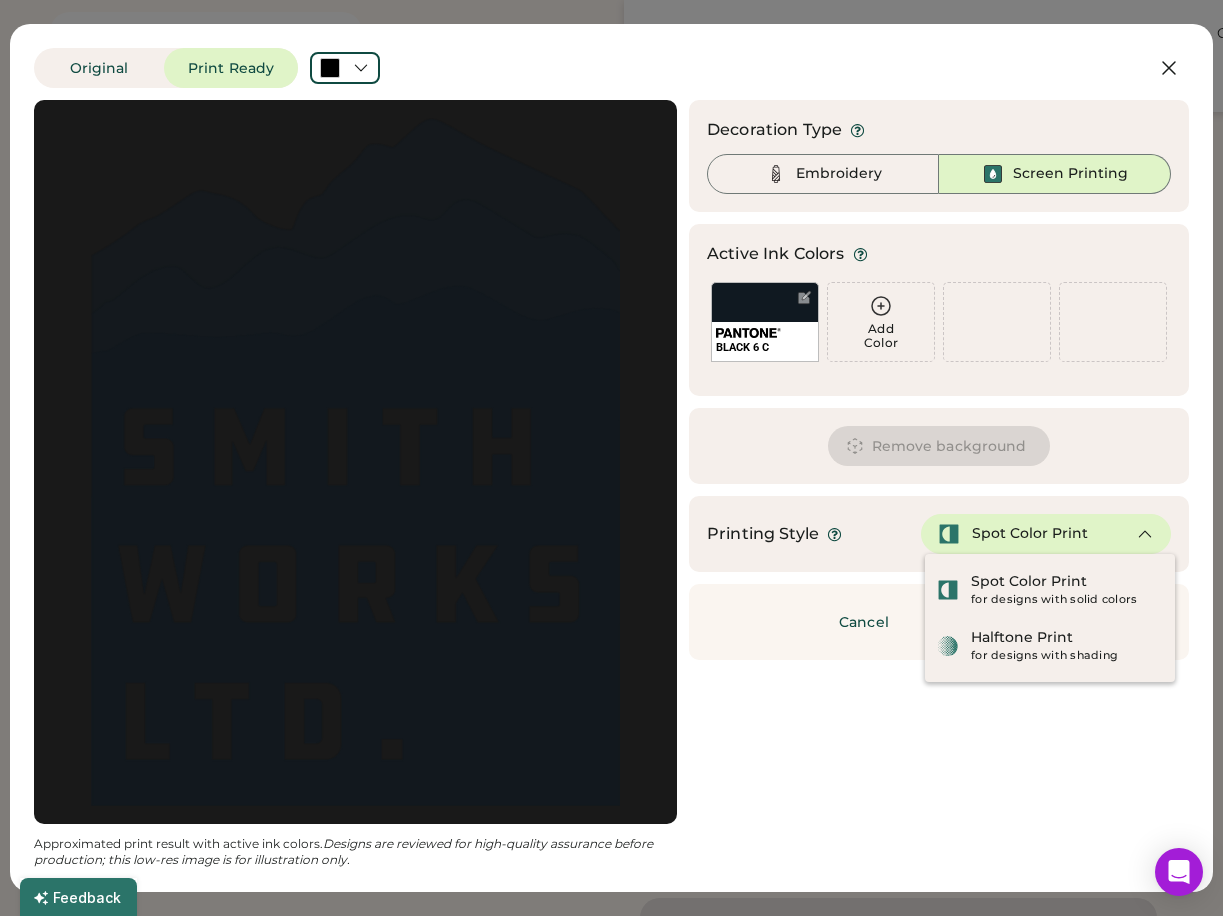 click on "Updating Image Approximated print result with active ink colors.
Designs are reviewed for high-quality assurance before production; this low-res image is for illustration only.
Decoration Type Embroidery Screen Printing Active Ink Colors    Add
Color BLACK 6 C    Add
Color    Add
Color    We've selected these colors from your artwork.
Now, we'll apply them to your design.  Don't worry; you can make changes in the next step. Edit Color       Change color Hide color Merge color    Delete color Done    Remove background Printing Style Spot Color Print    Cancel Please wait Preparing changes" at bounding box center (611, 484) 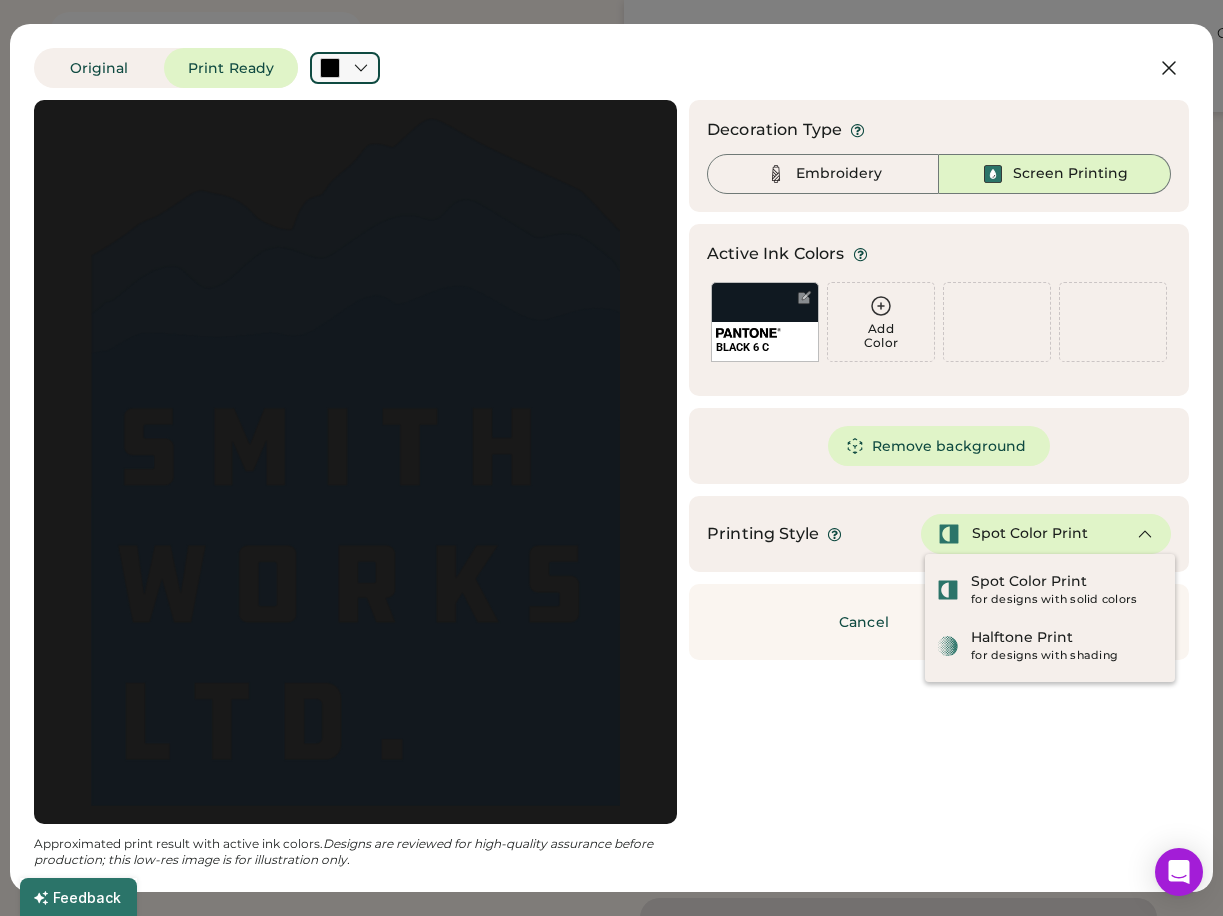 click 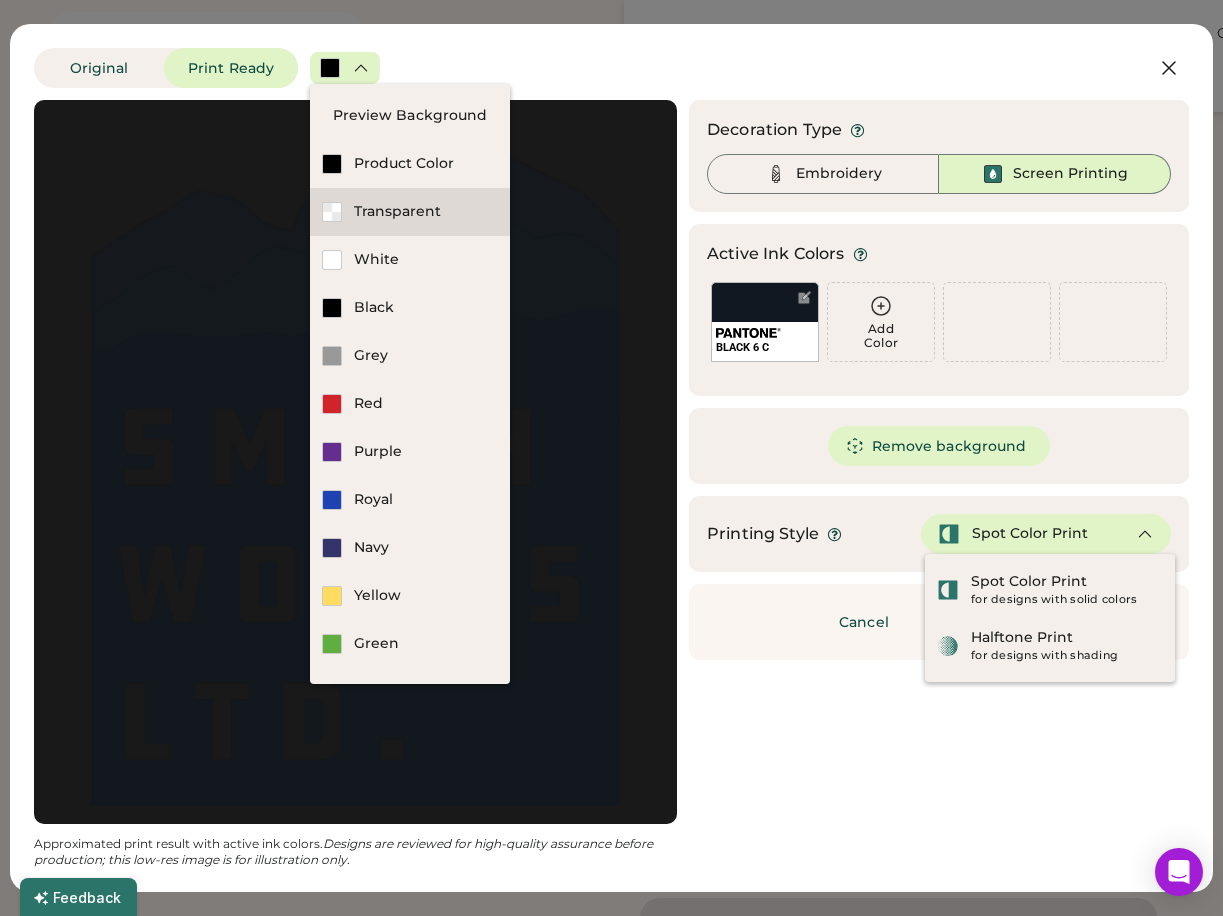 click on "Transparent" at bounding box center [426, 212] 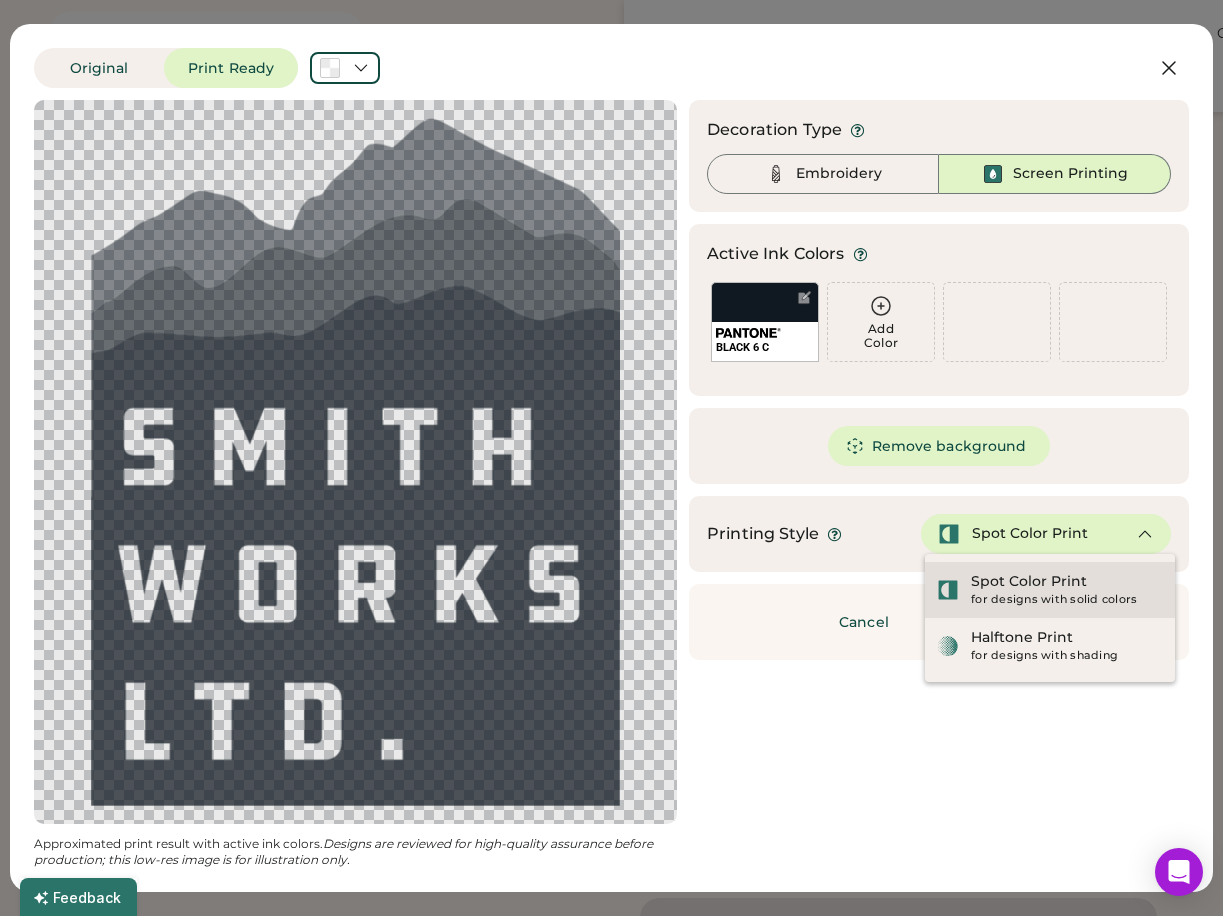 click on "for designs with solid colors" 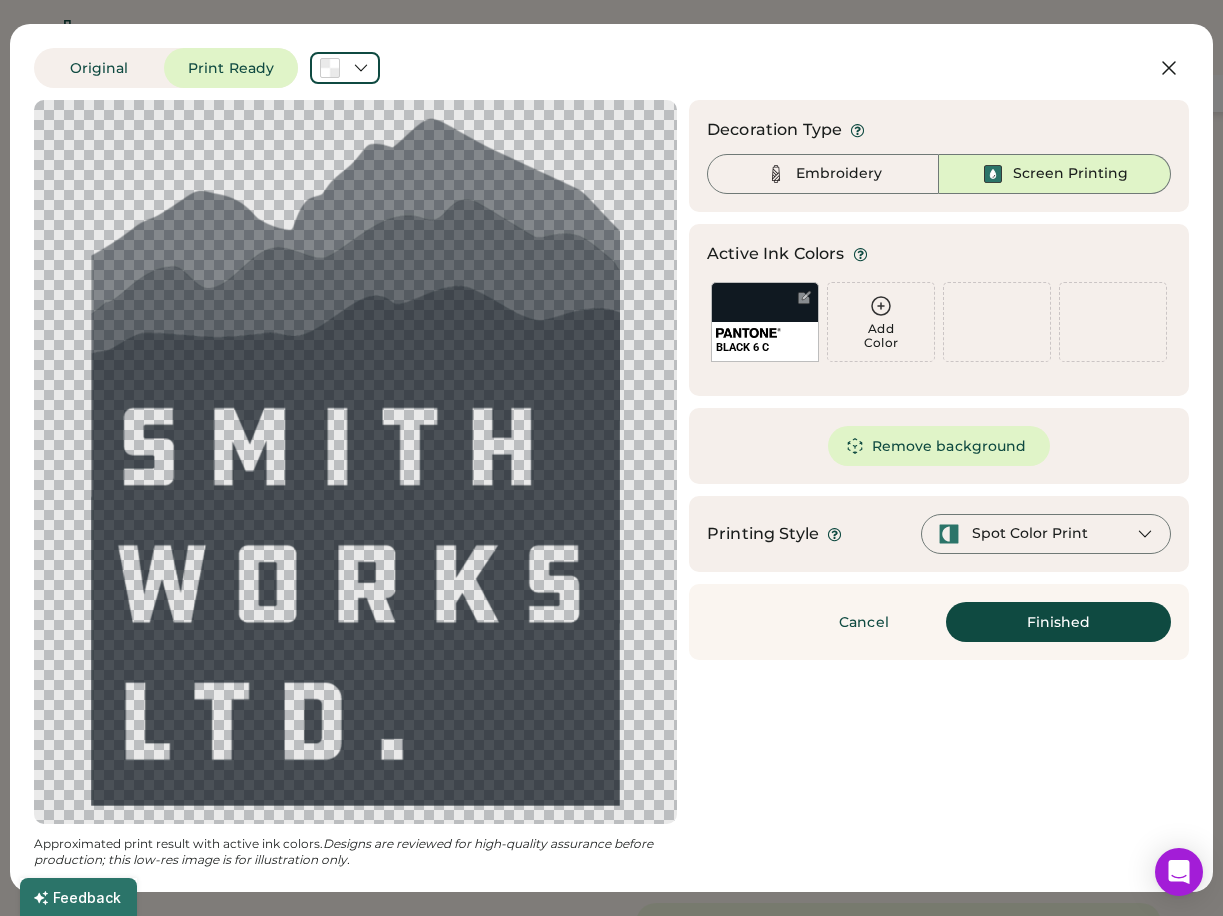 scroll, scrollTop: 75, scrollLeft: 0, axis: vertical 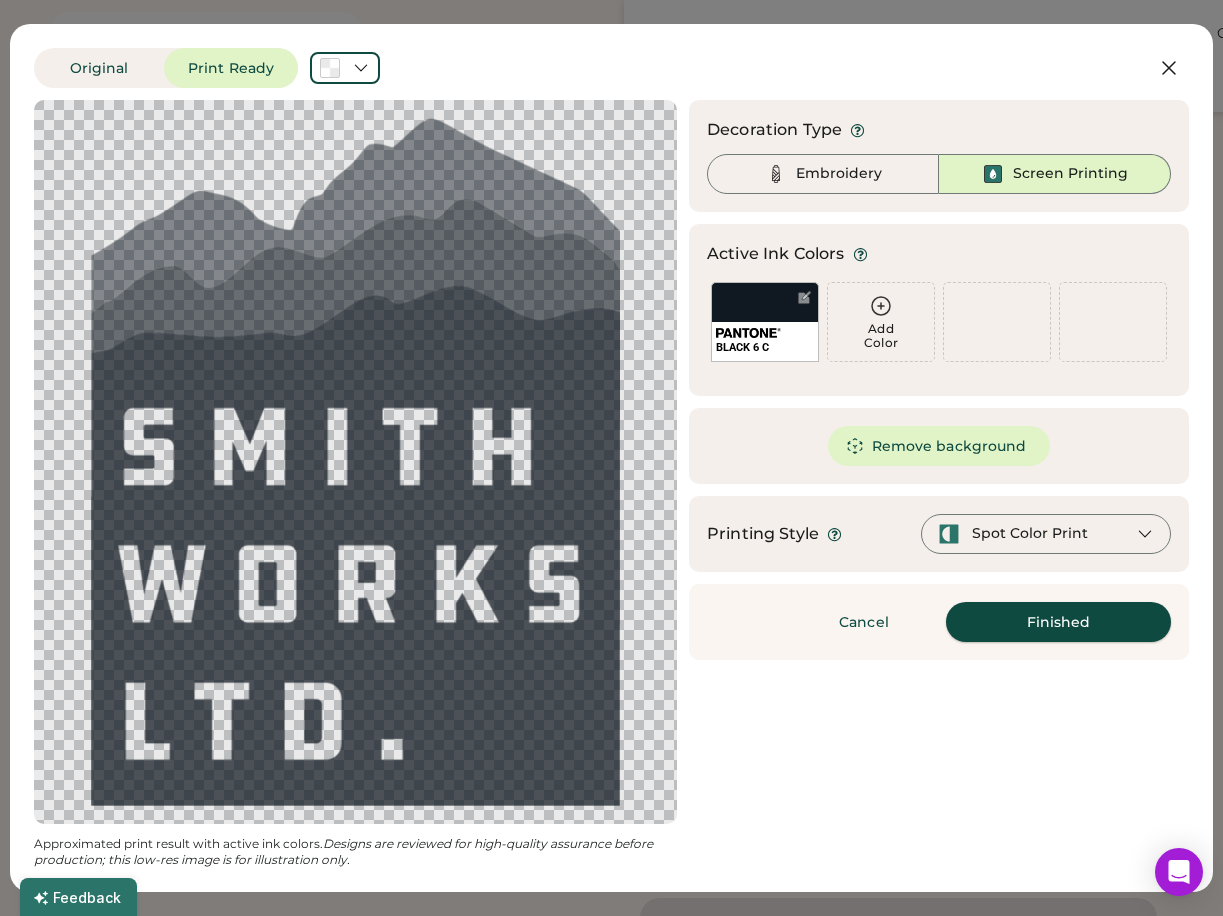 click on "Finished" at bounding box center [1058, 622] 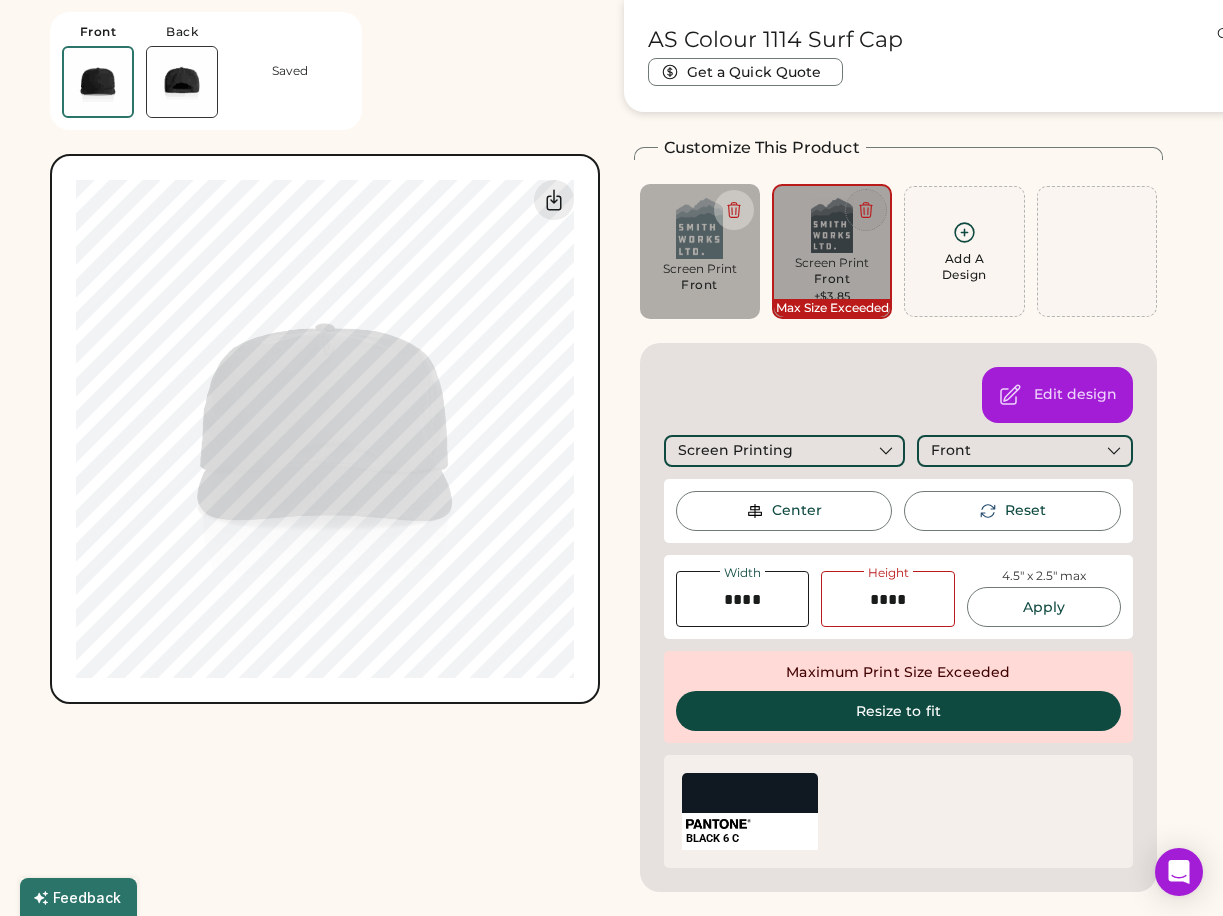click 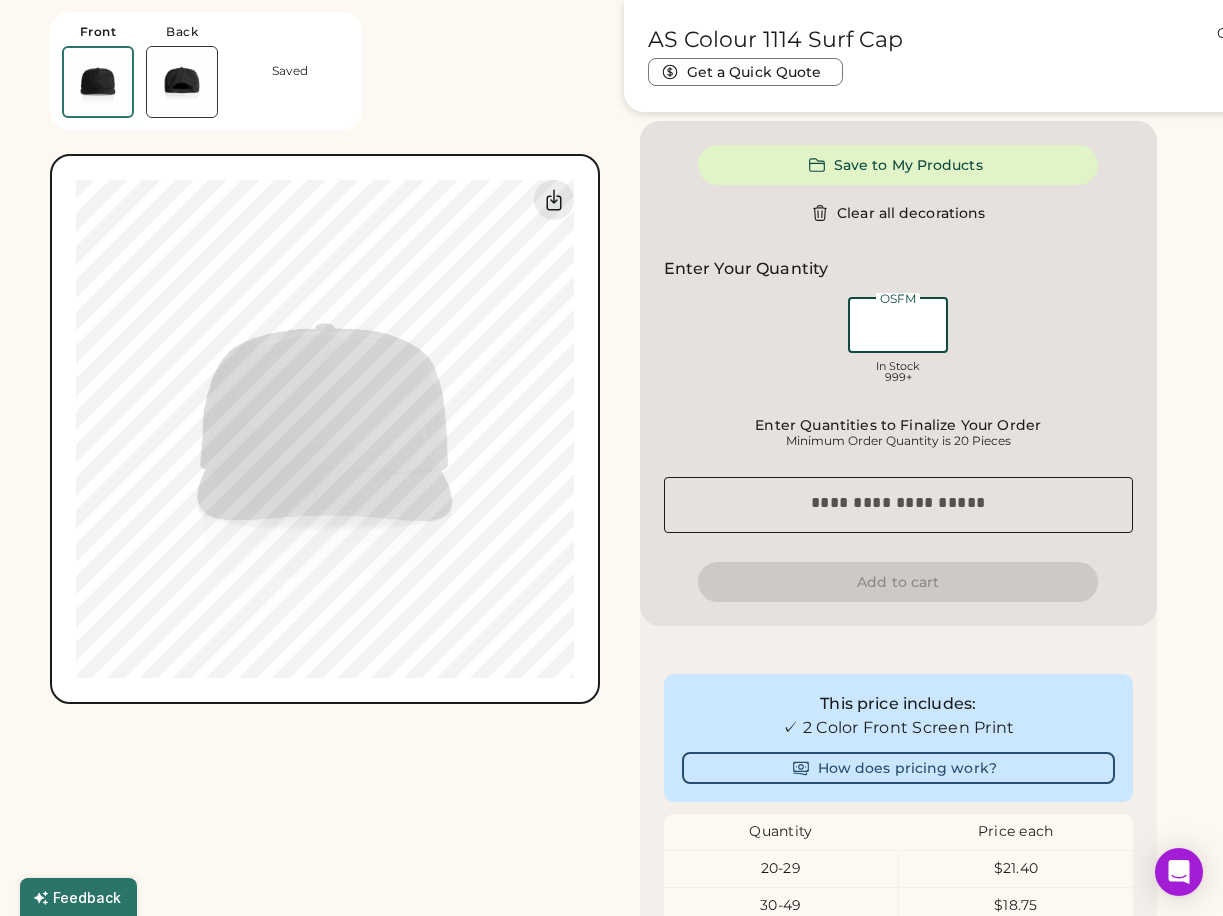 click at bounding box center [898, 325] 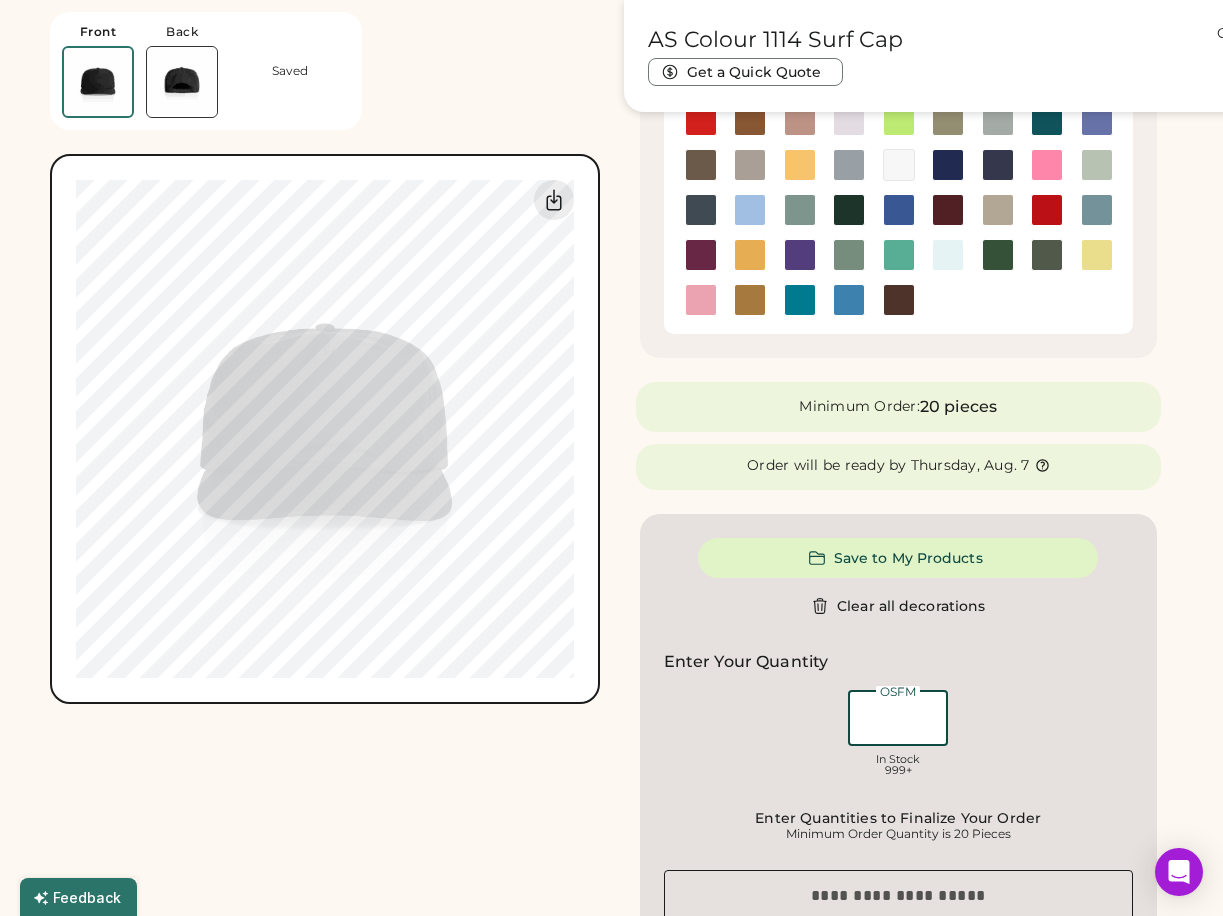 scroll, scrollTop: 424, scrollLeft: 0, axis: vertical 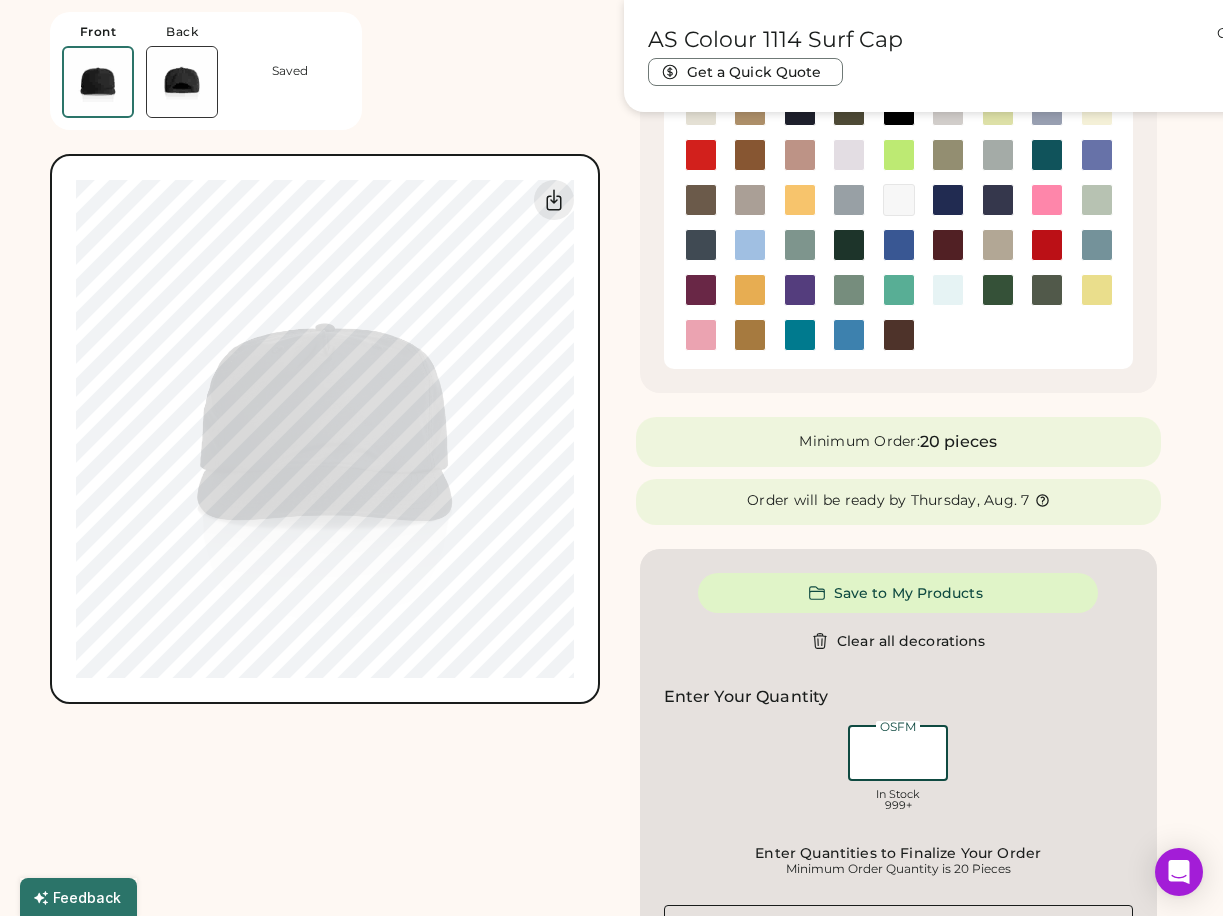 click at bounding box center (1097, 245) 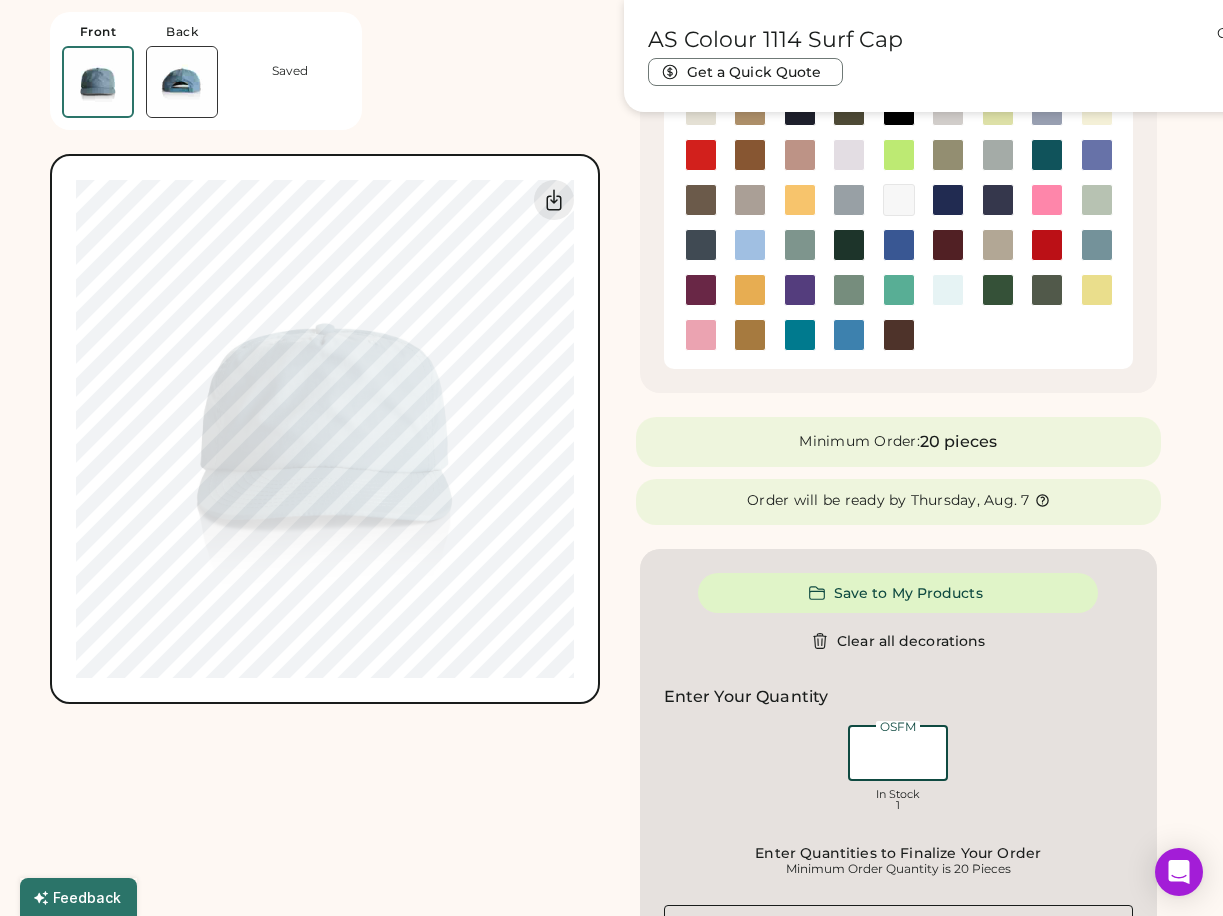 click at bounding box center [898, 753] 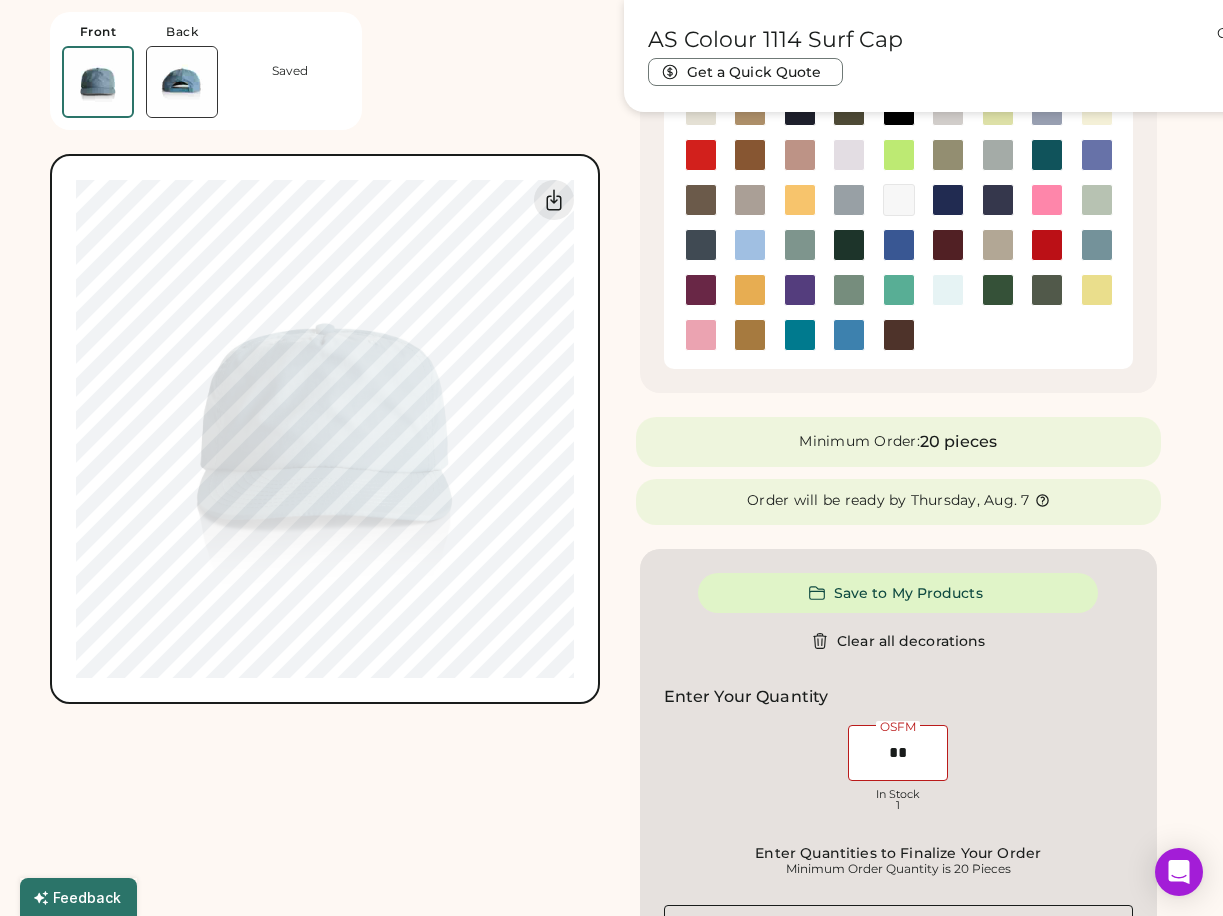 click on "AS Colour 1114 Surf Cap    Get a Quick Quote Current Price    $16.55 Each |  50-79    Customize This Product    Add A
Design
Screen Print Front Max Size Exceeded       Add A
Design
+$0.00  Max Size Exceeded       Add A
Design    Edit design       Center    Reset Width Height 4.5" x 2.5" max Apply Maximum Print Size Exceeded Resize to fit BLACK 6 C SELECT
A COLOR 2736 C Pick a Product Color Slate Blue    Minimum Order:  20 pieces Order will be ready by [DATE], [MONTH] [DAY]        Save to My Products    Clear all decorations Enter Your Quantity OSFM In Stock
1 Enter Quantities to Finalize Your Order Minimum Order Quantity is 20 Pieces Special instructions Add to cart This price includes: ✓ 2 Color Front Screen Print    How does pricing work? Quantity Price each 20-29 $21.40 30-49 $18.75 50-79 $16.55 80-99 $15.50 100-149 $14.65 150-299 $14.30       View more price breaks" at bounding box center [899, 624] 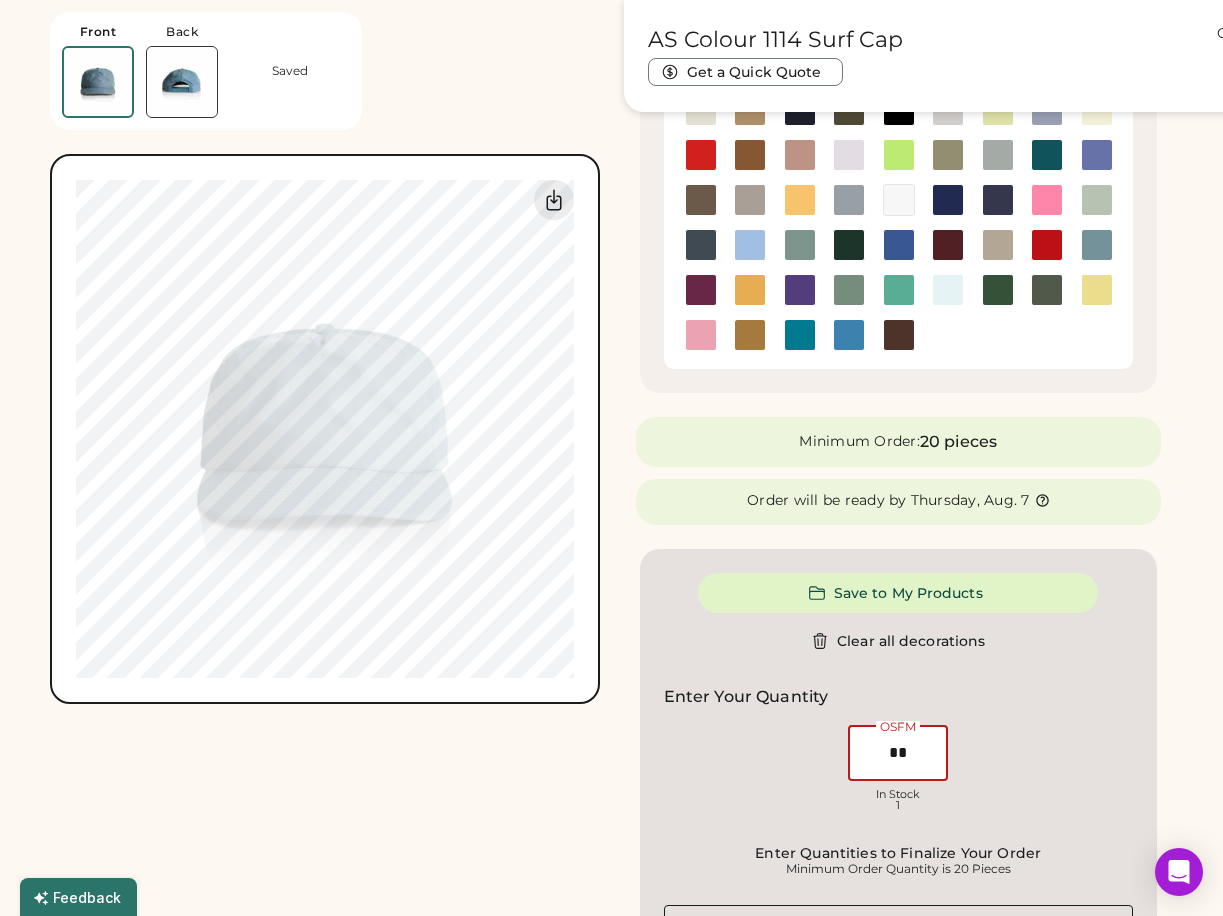 type on "*" 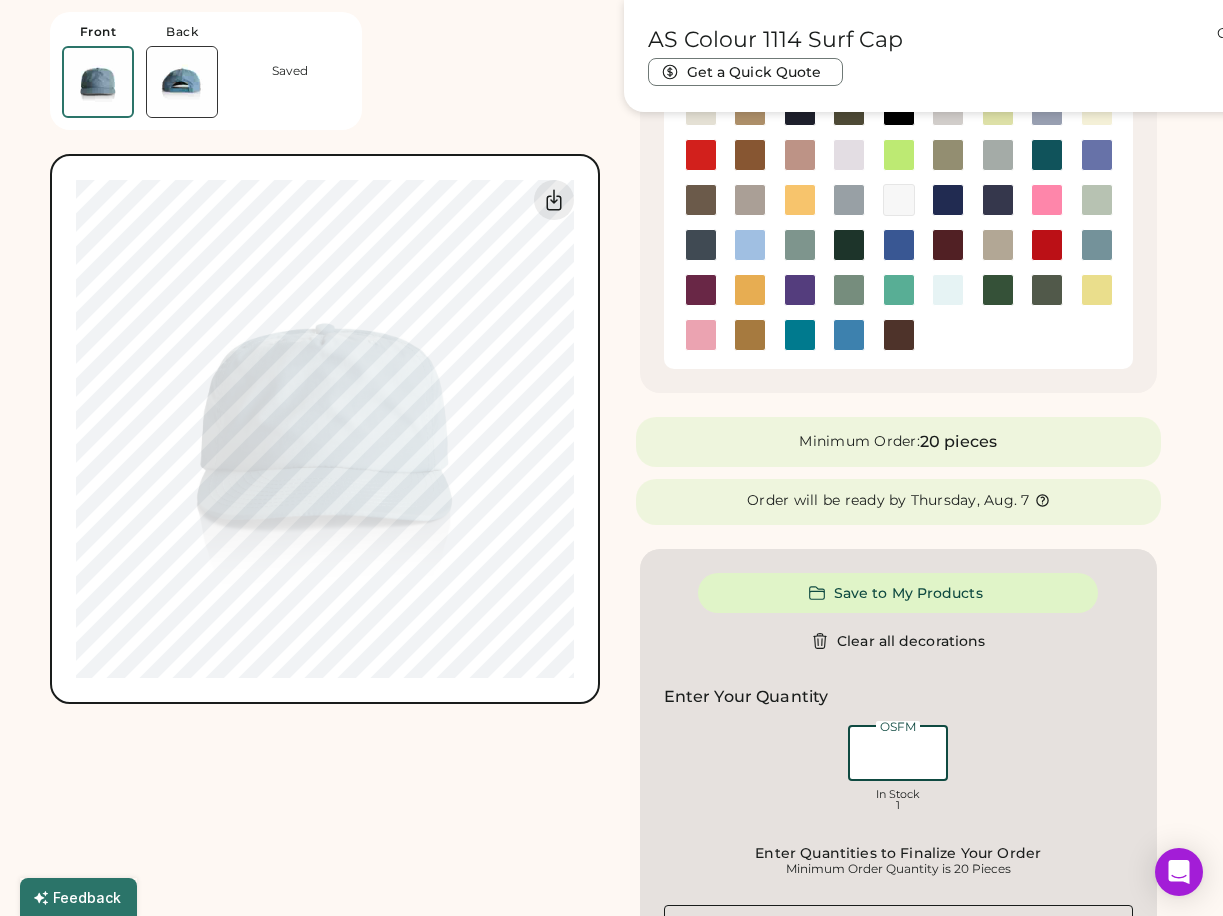 click at bounding box center (1097, 290) 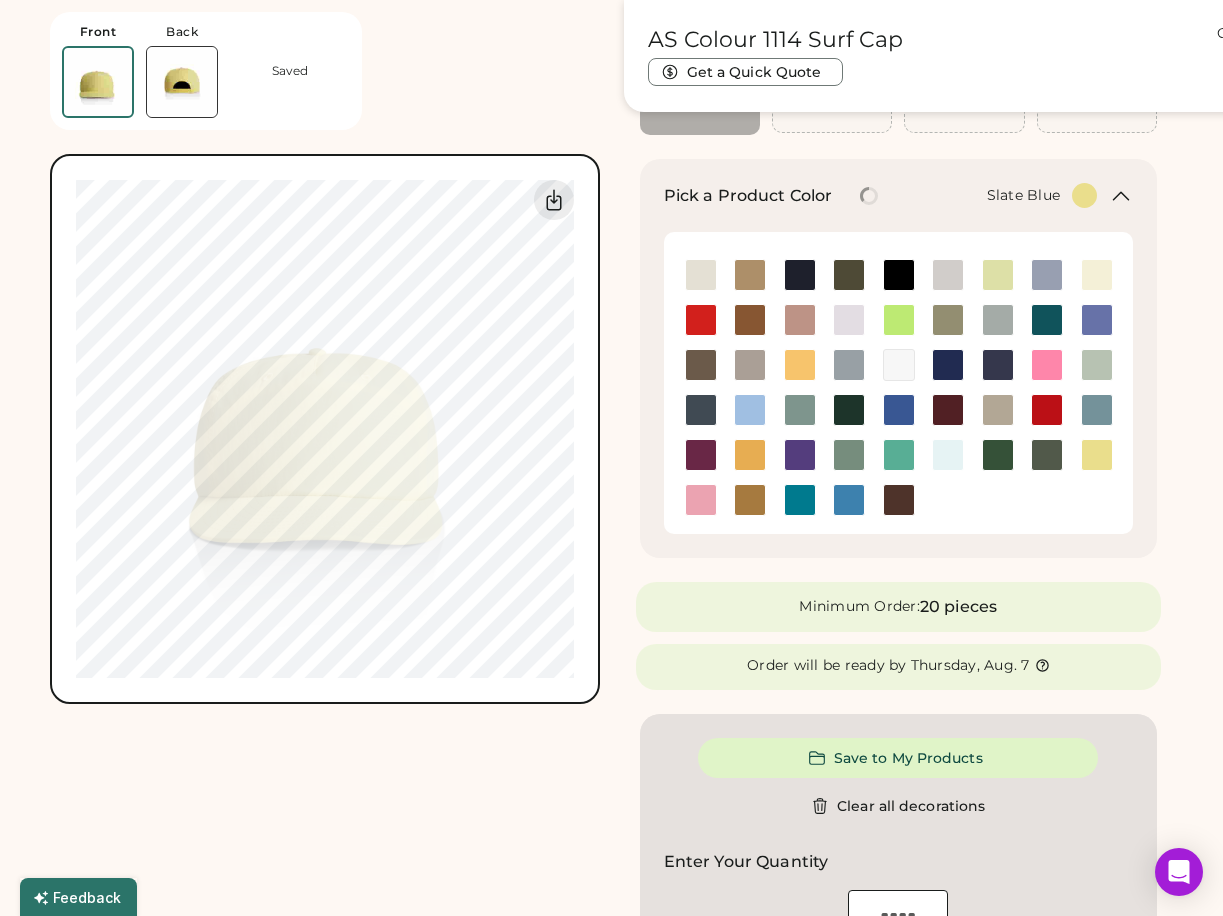 scroll, scrollTop: 232, scrollLeft: 0, axis: vertical 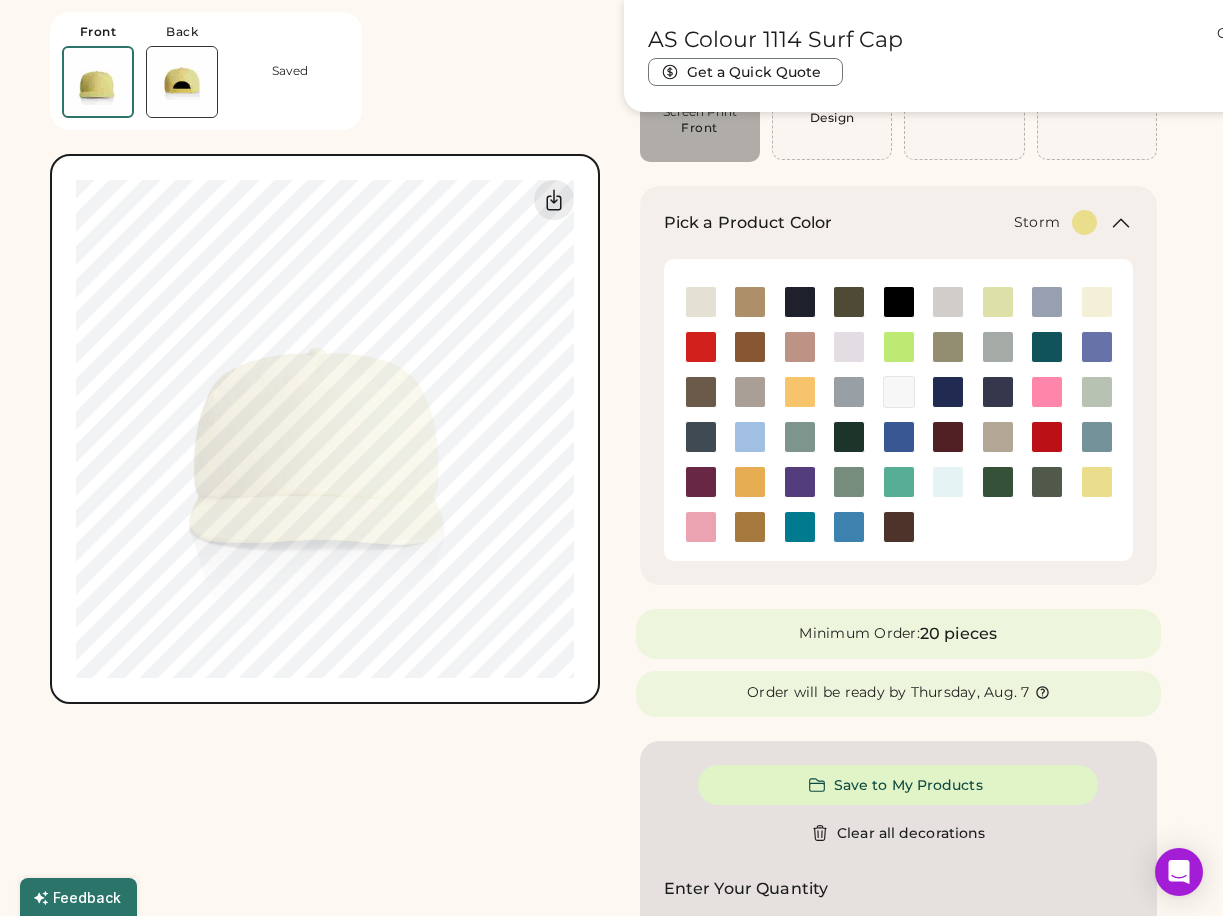 click at bounding box center (998, 347) 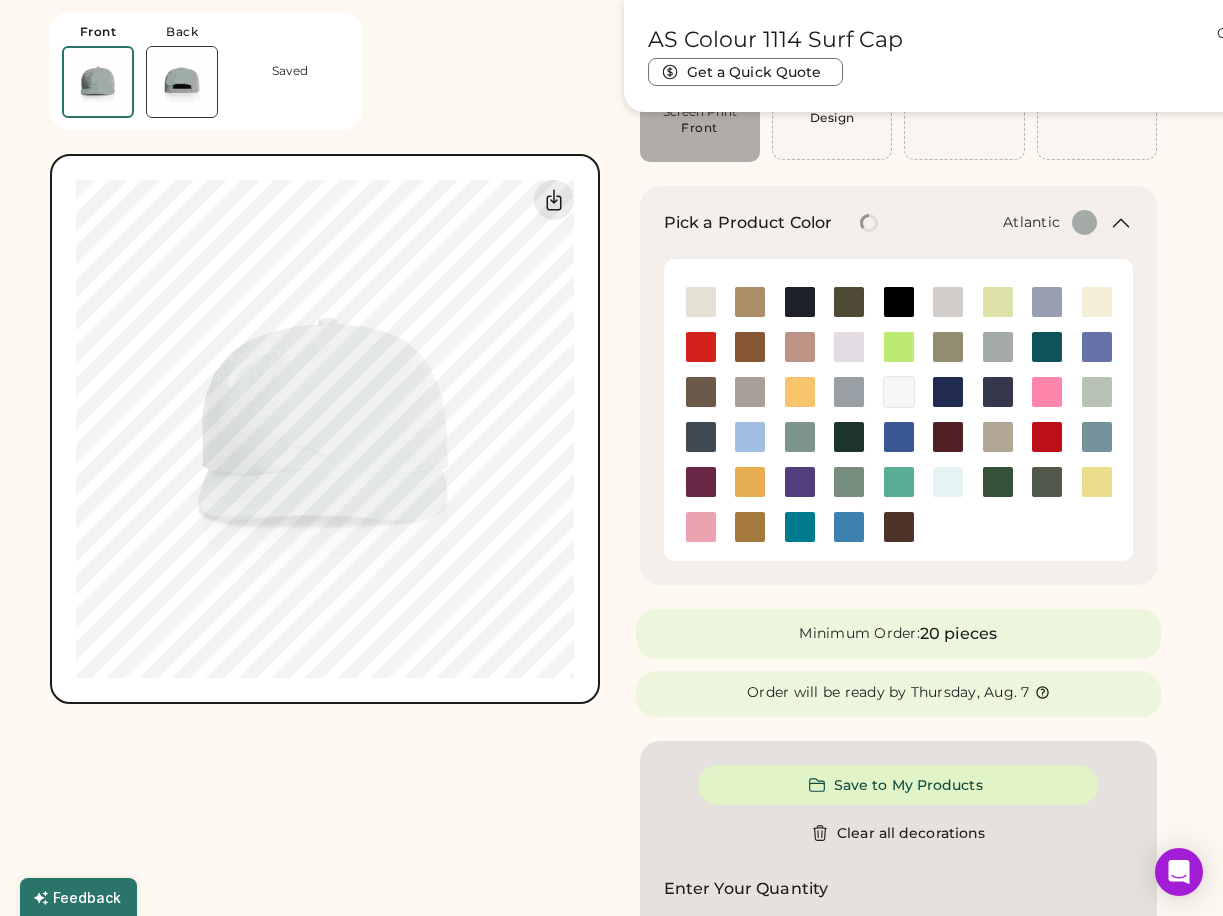 click at bounding box center (1047, 347) 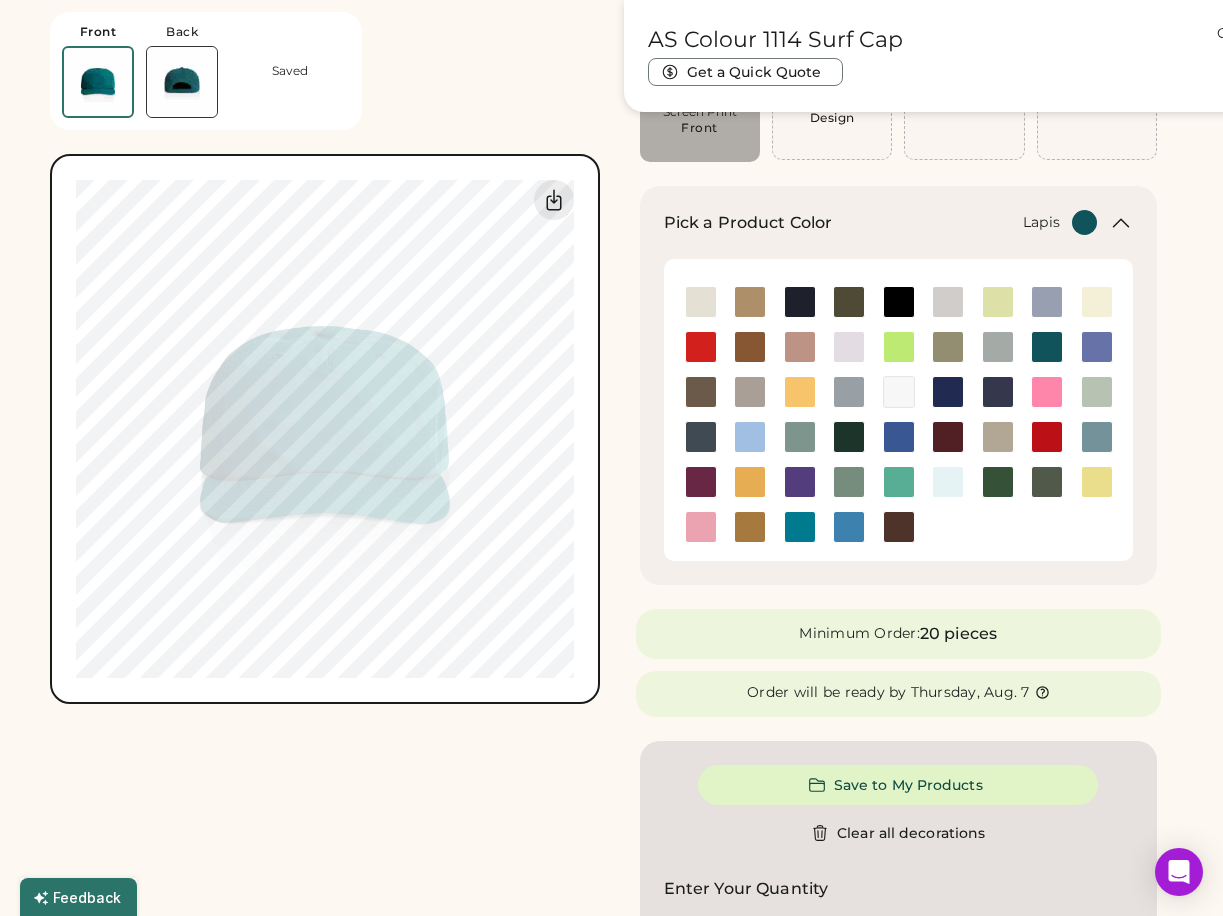 click at bounding box center [1097, 347] 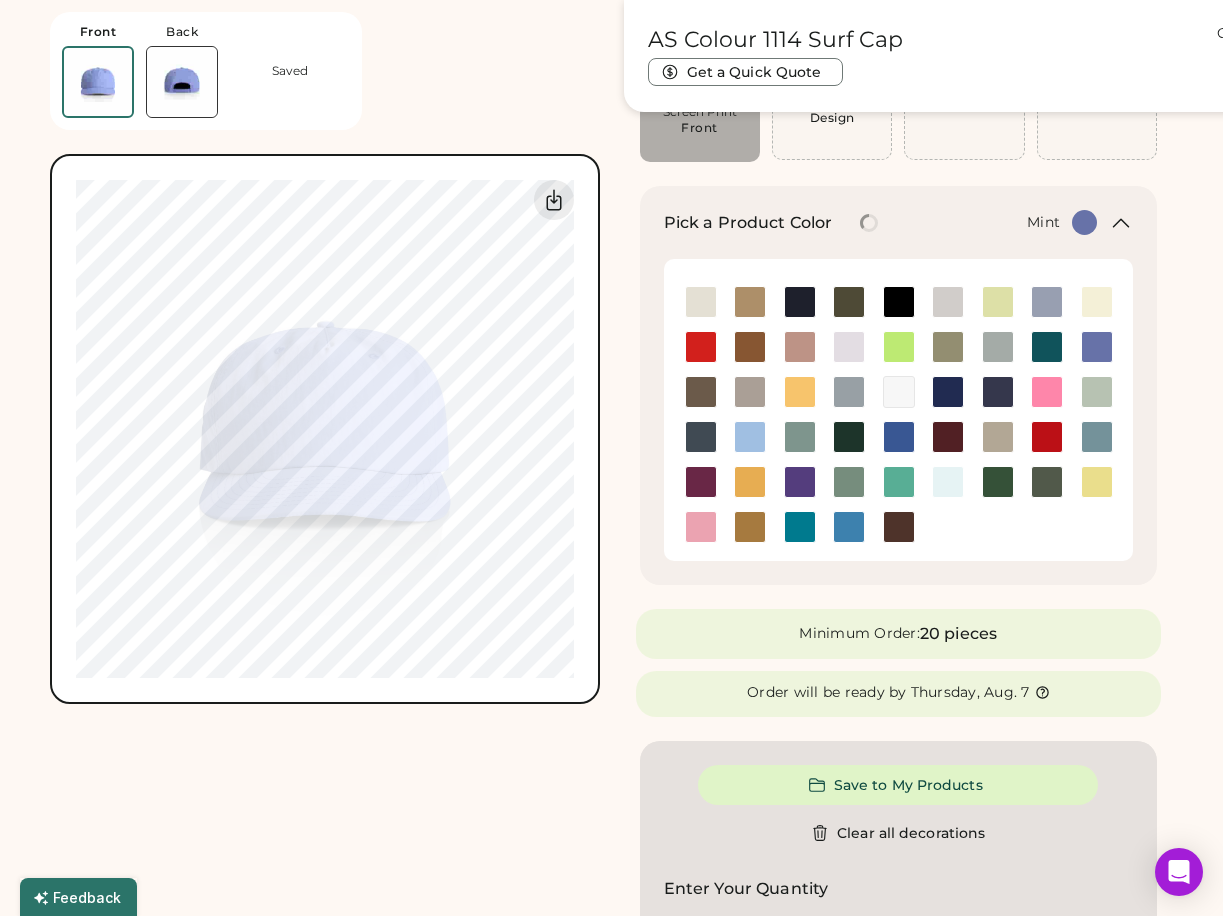 click at bounding box center (1097, 392) 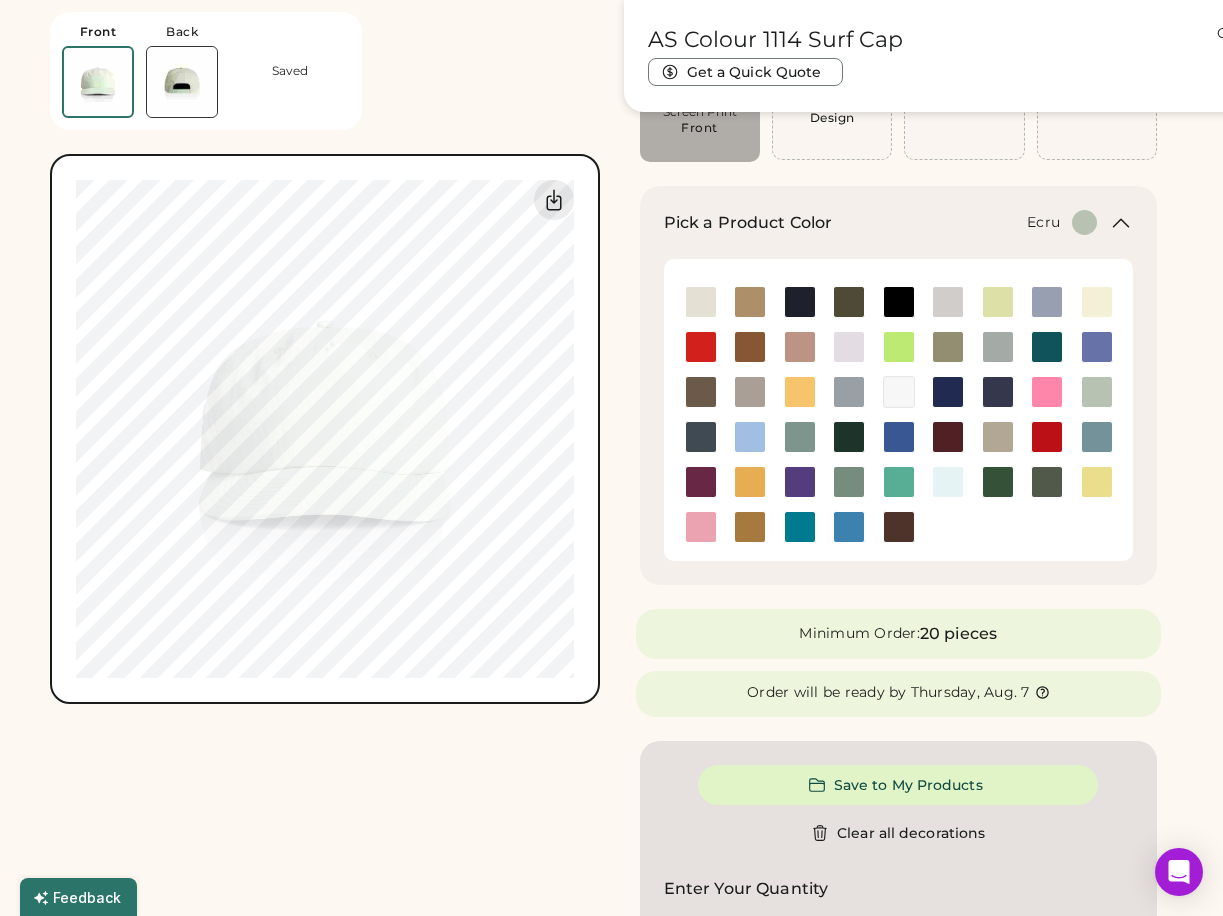 click at bounding box center [701, 302] 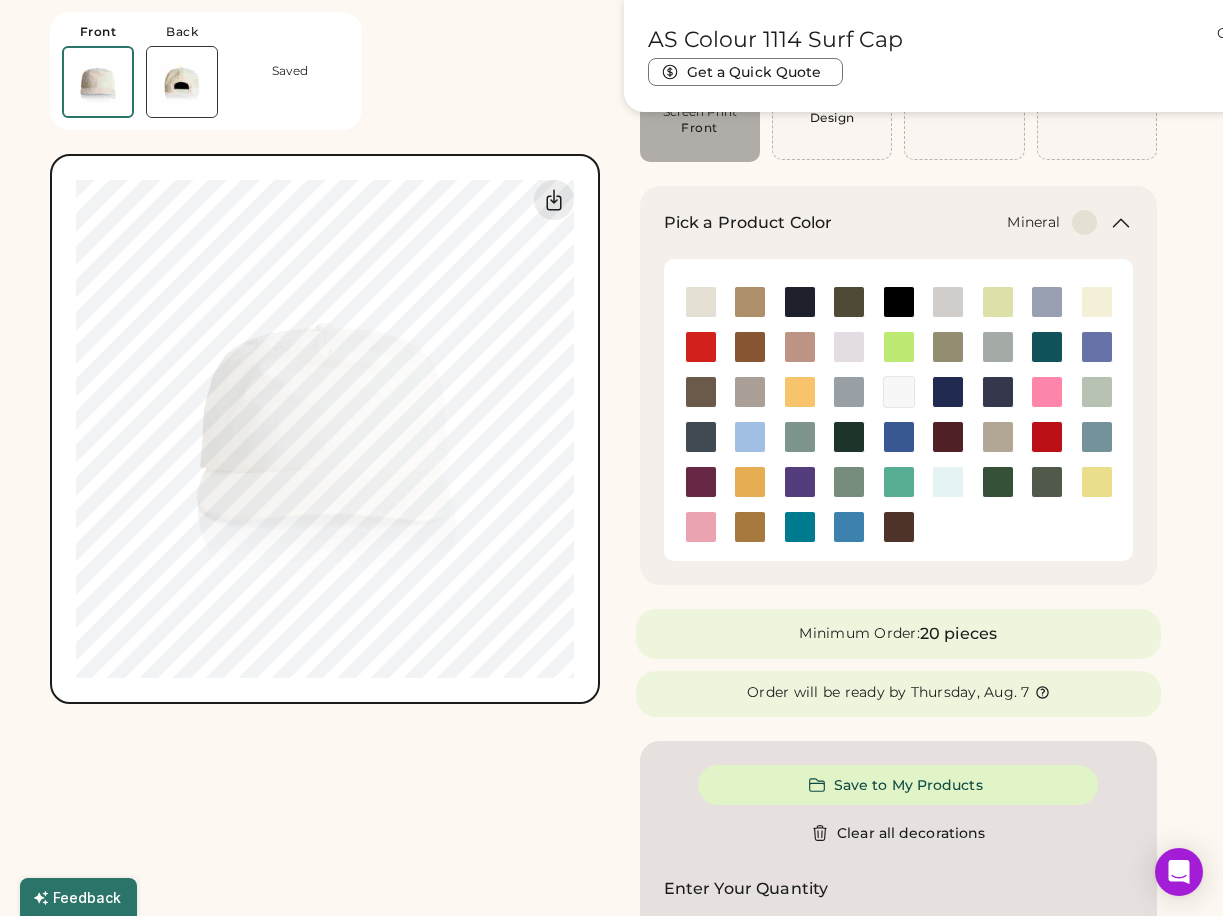 click at bounding box center [800, 437] 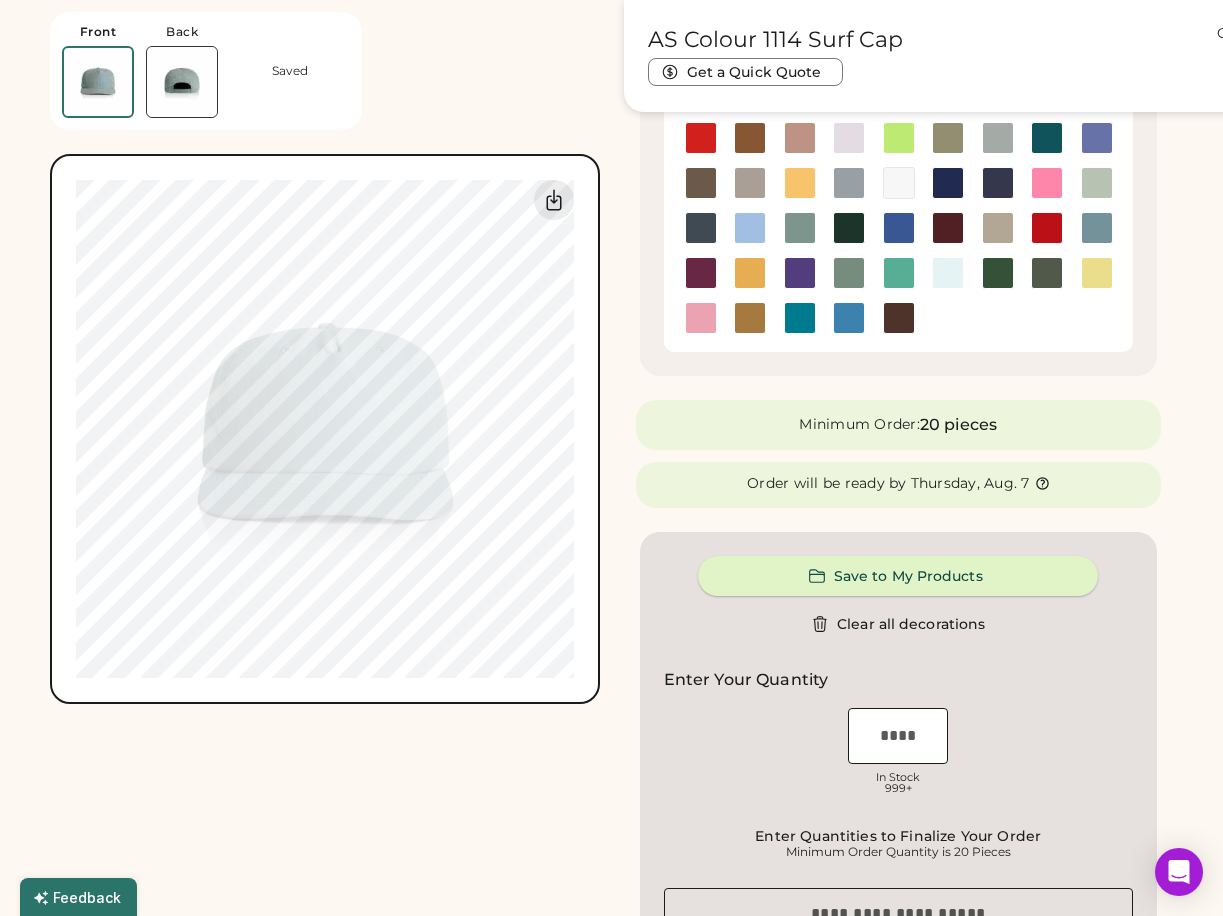 scroll, scrollTop: 444, scrollLeft: 0, axis: vertical 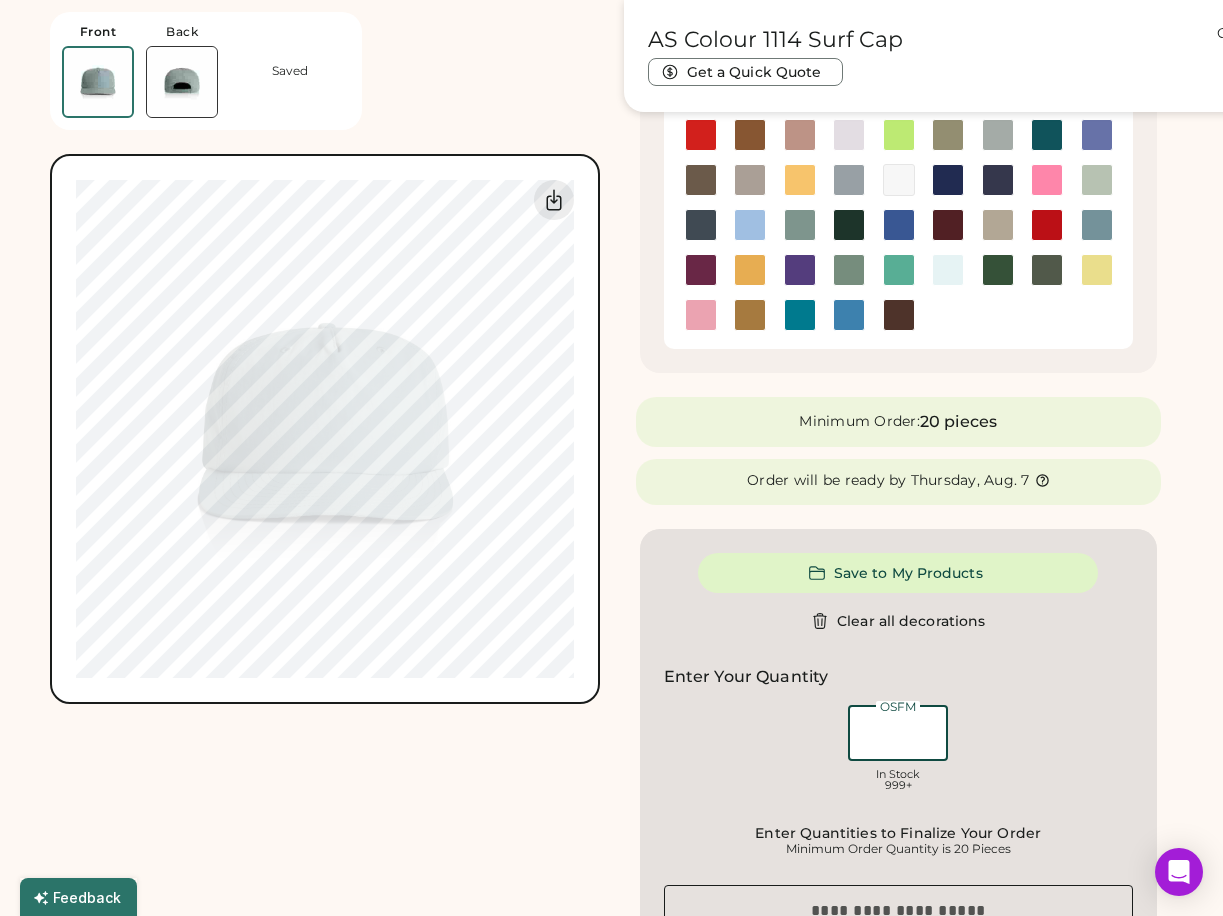 click at bounding box center [898, 733] 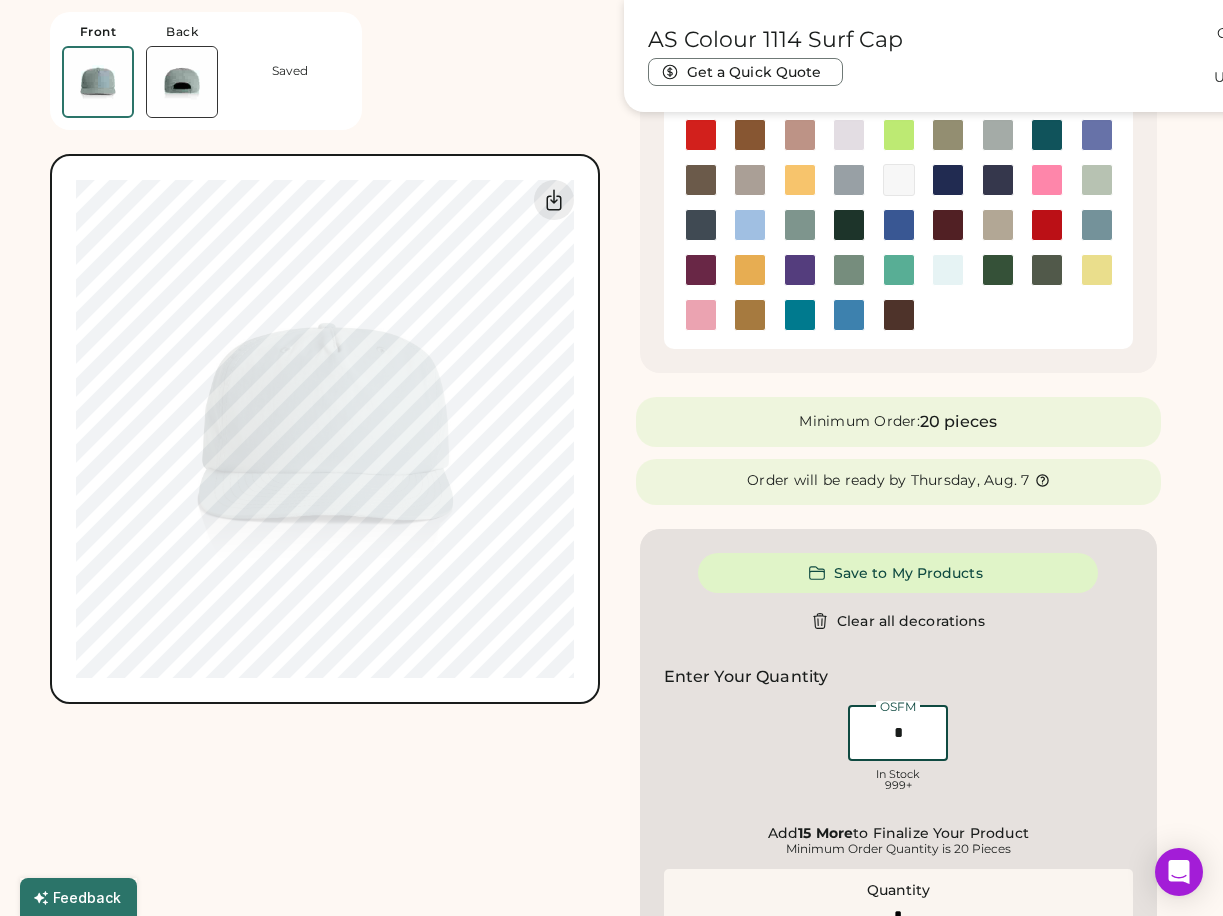 type on "*" 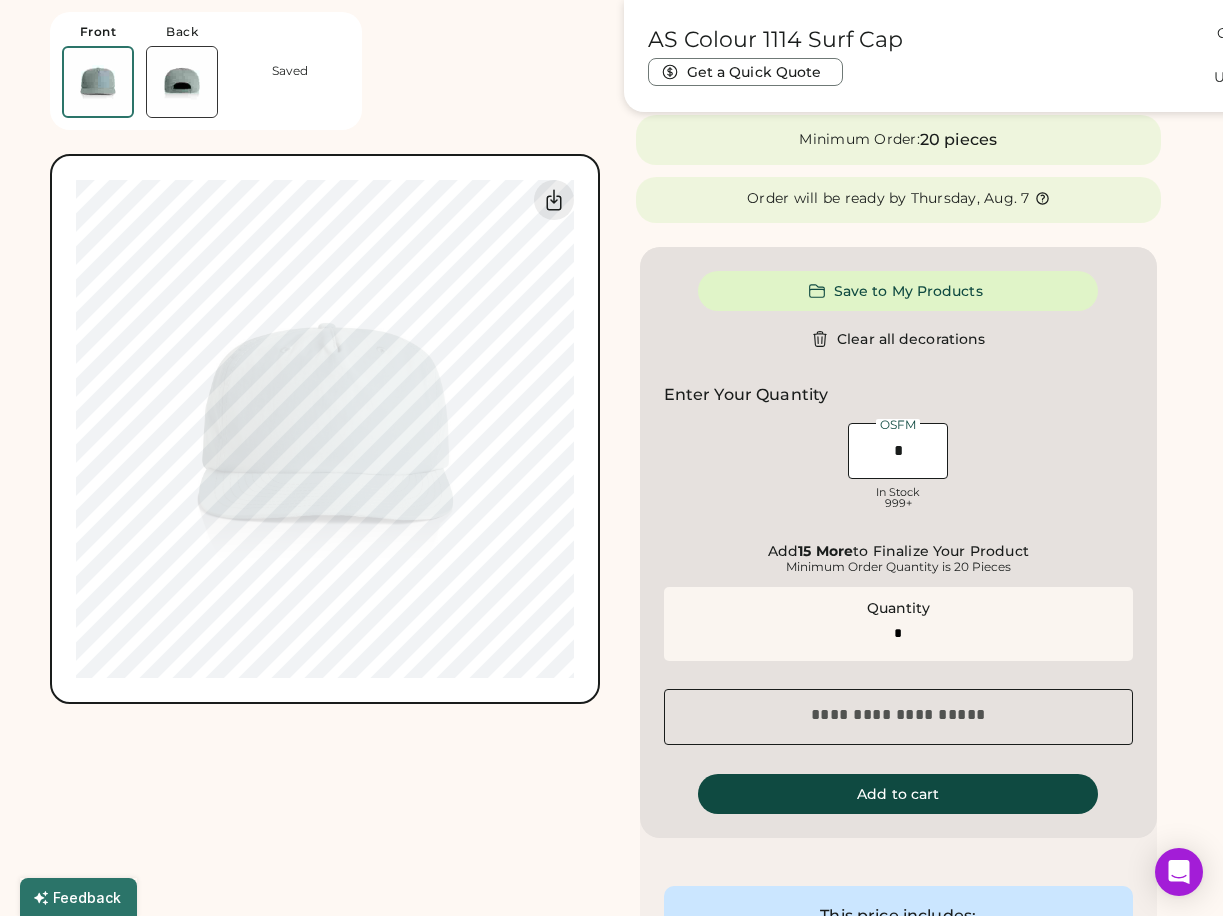 scroll, scrollTop: 751, scrollLeft: 0, axis: vertical 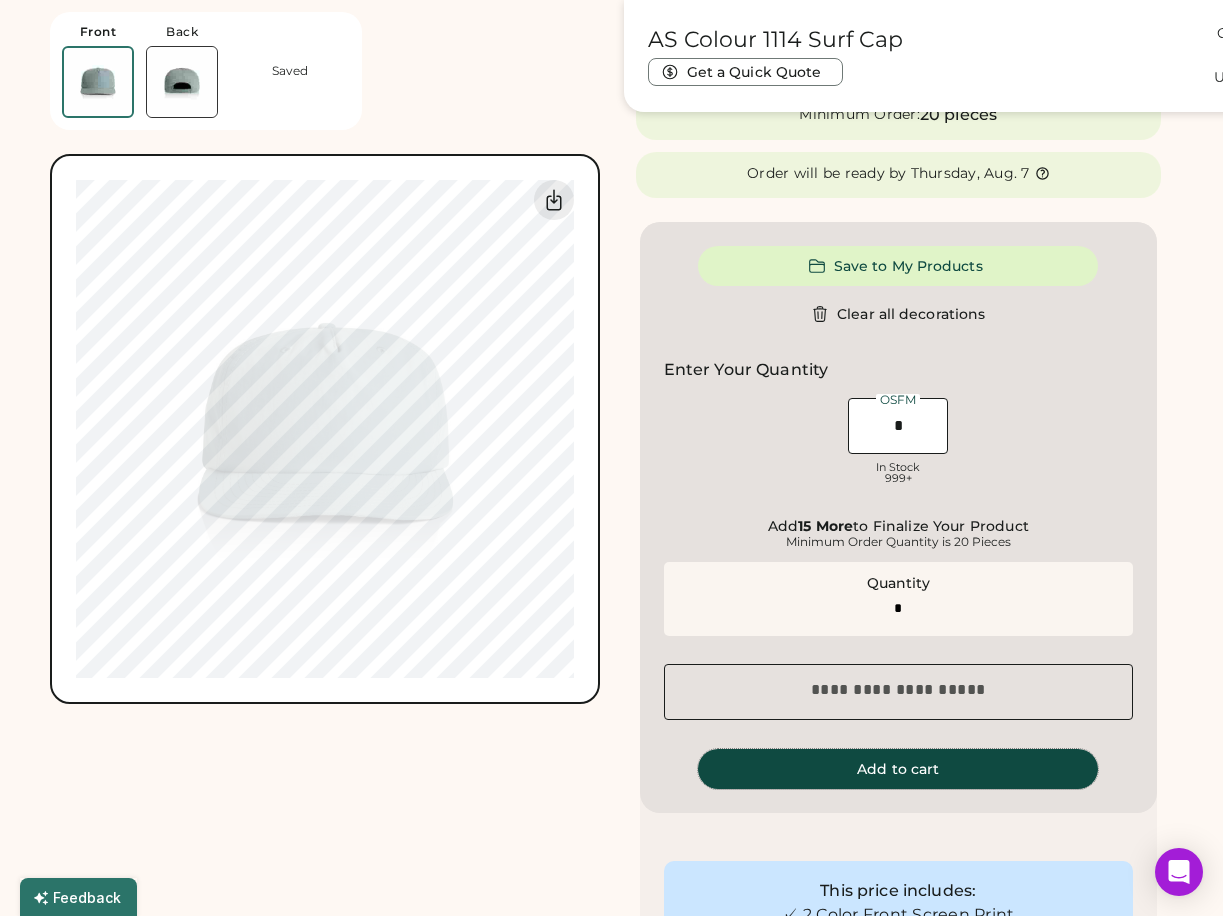 click on "Add to cart" at bounding box center [898, 769] 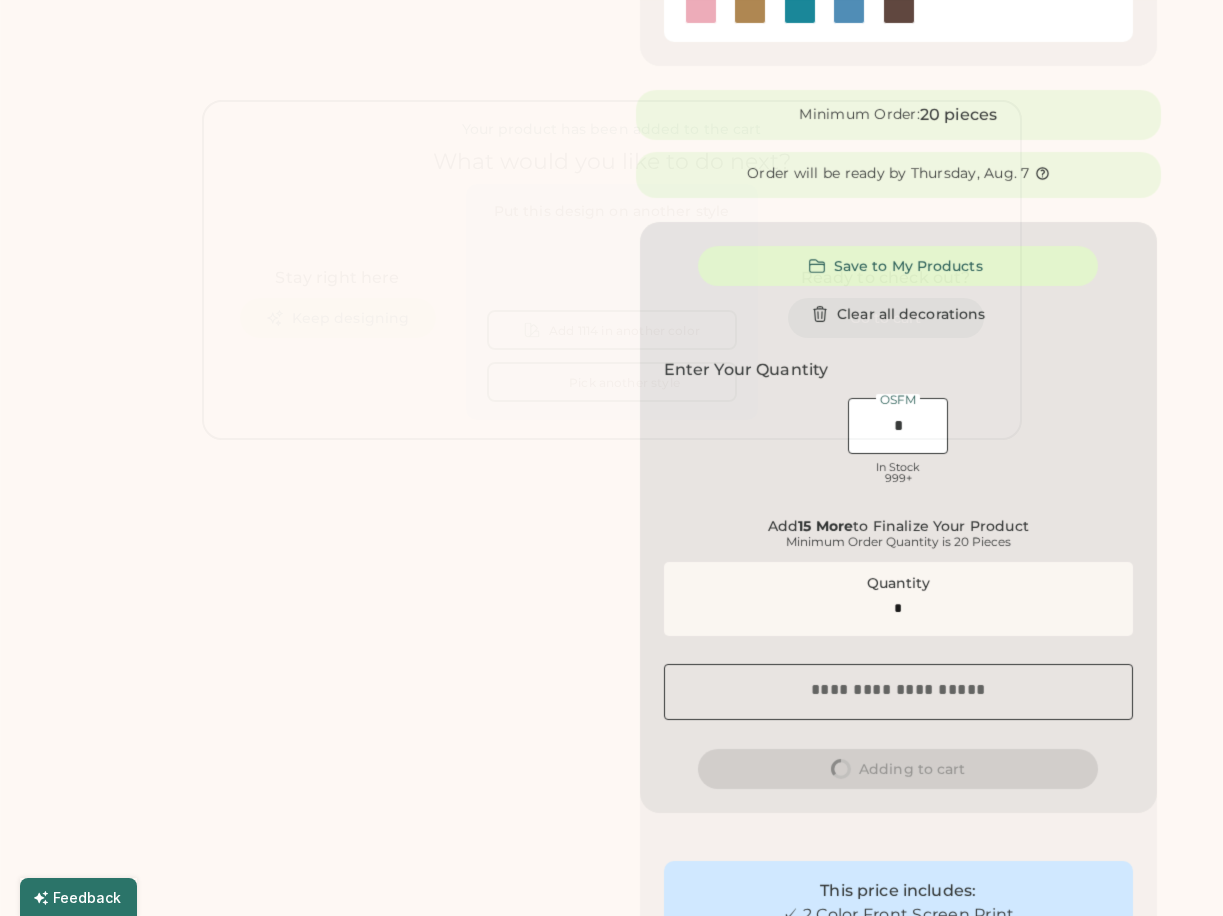 scroll, scrollTop: 0, scrollLeft: 0, axis: both 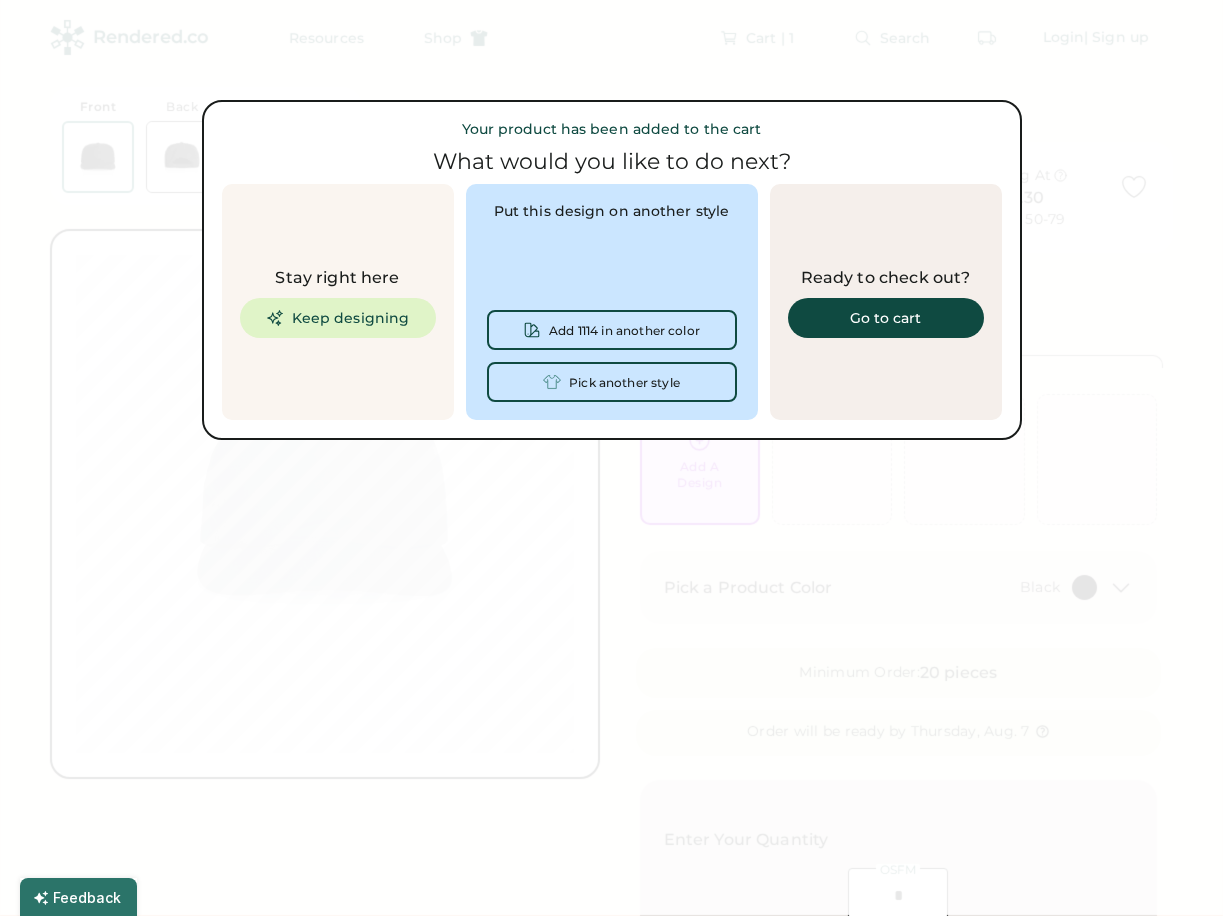 type 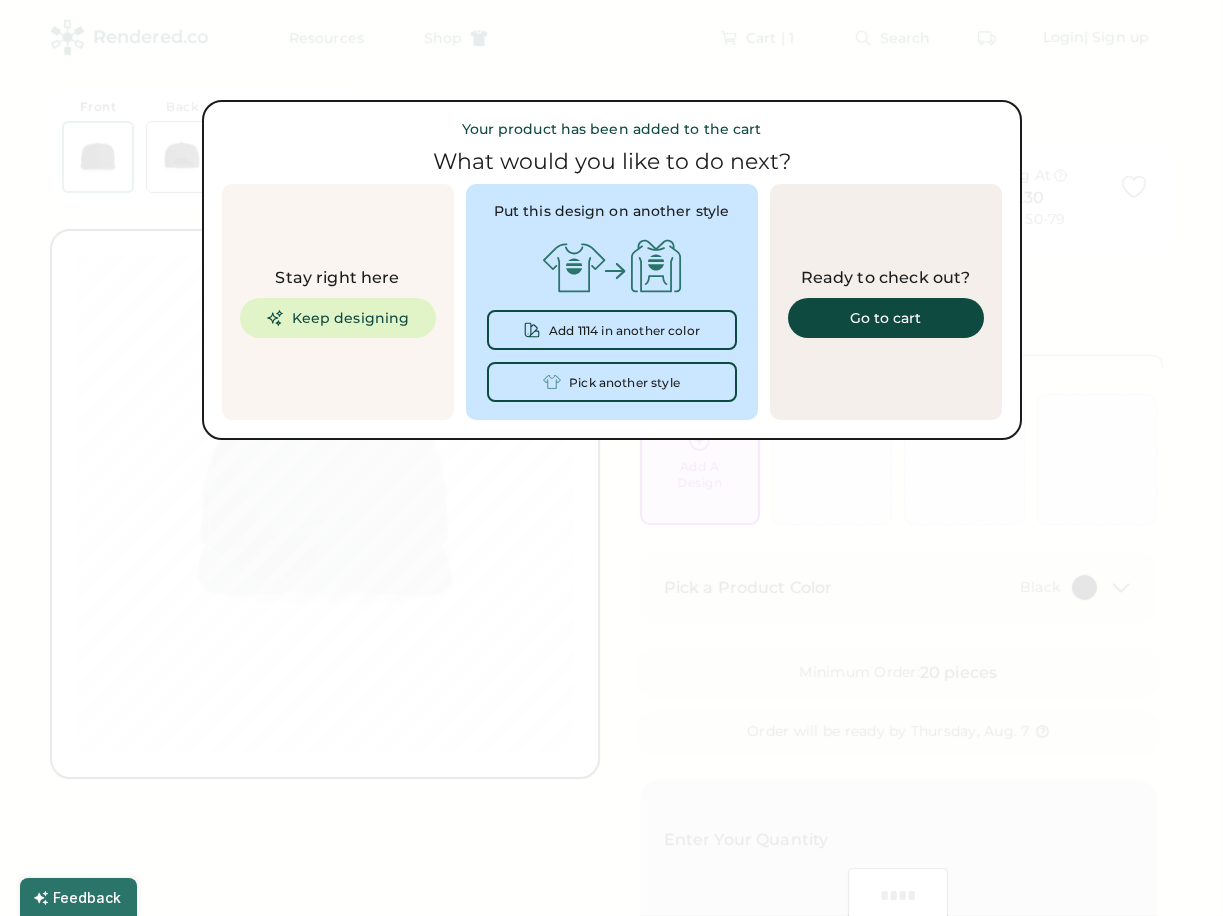 click at bounding box center (611, 458) 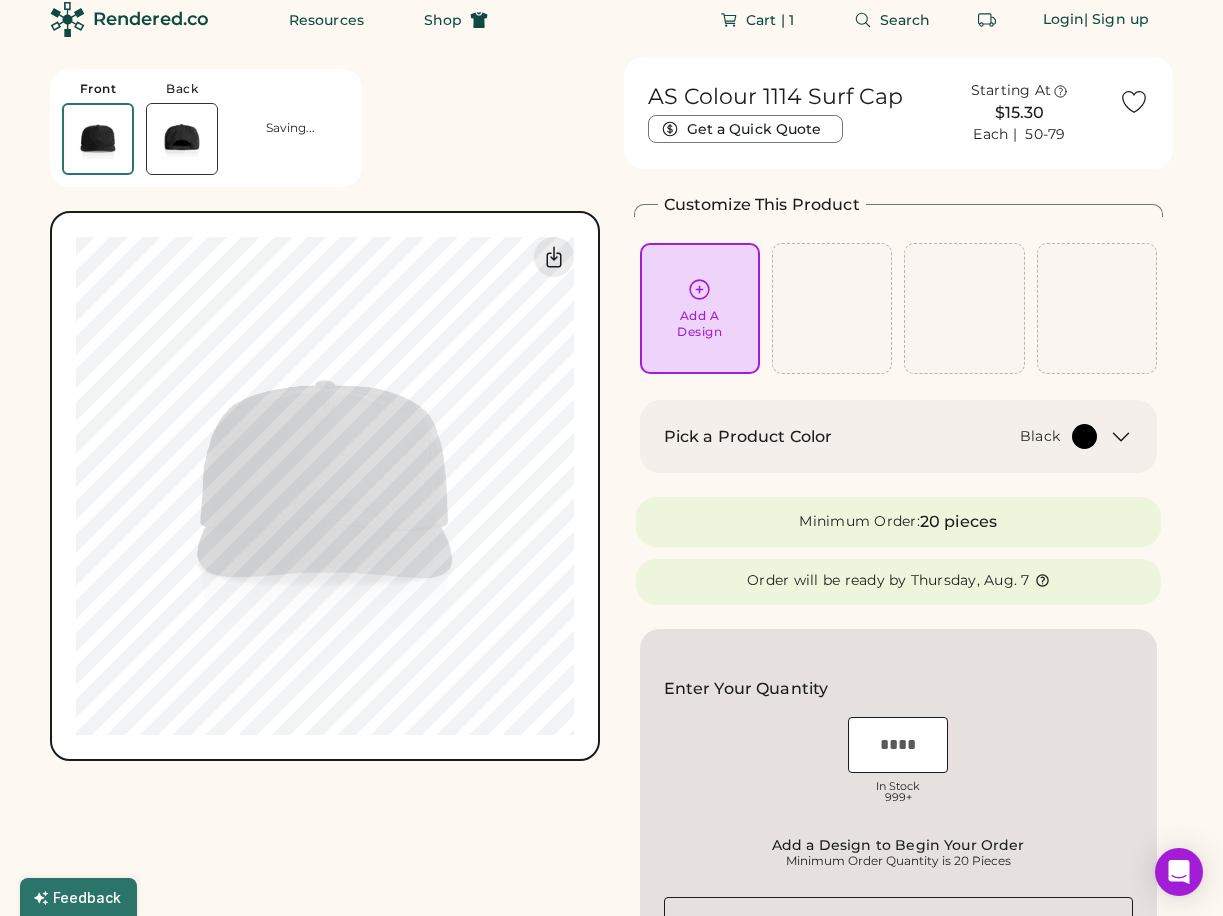 scroll, scrollTop: 0, scrollLeft: 0, axis: both 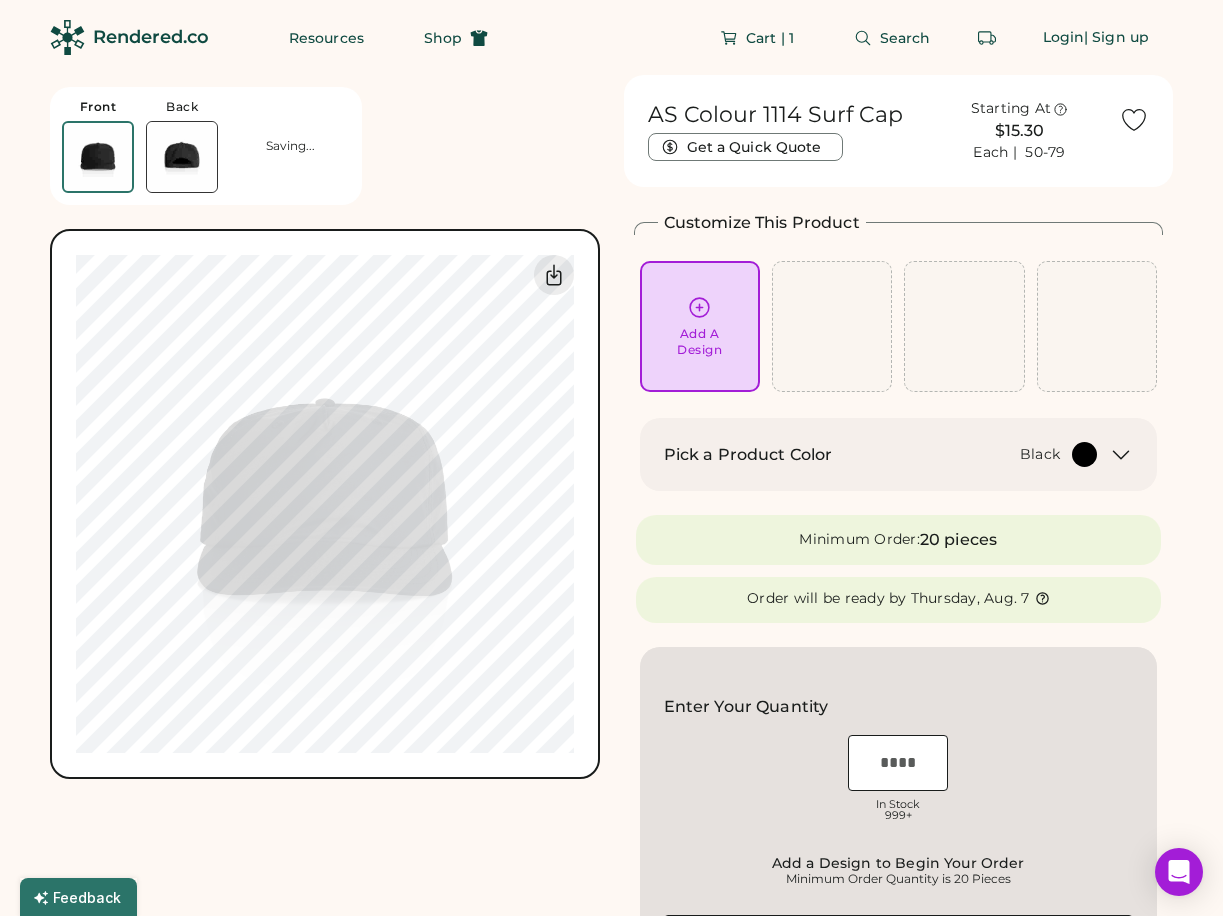 click on "Black" at bounding box center [977, 454] 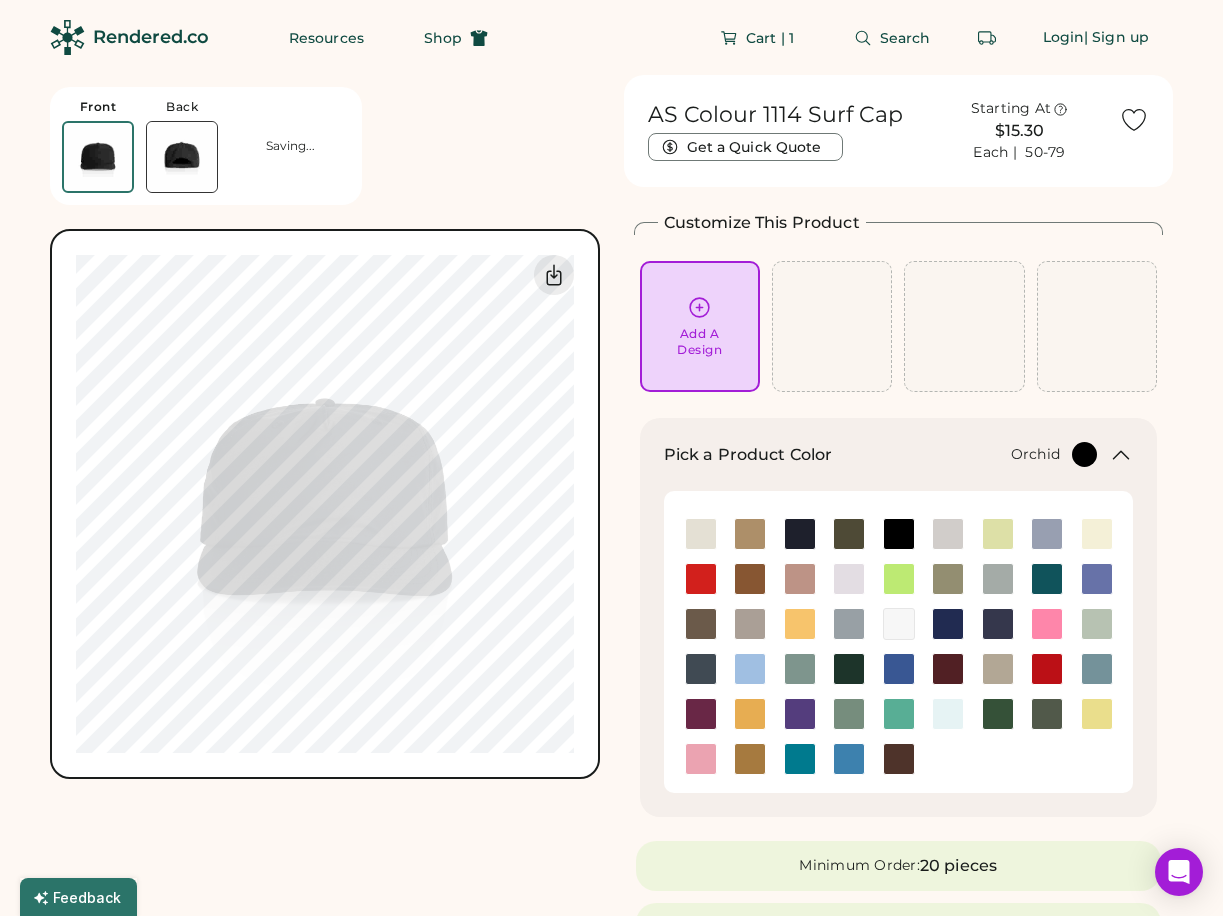 click at bounding box center [849, 579] 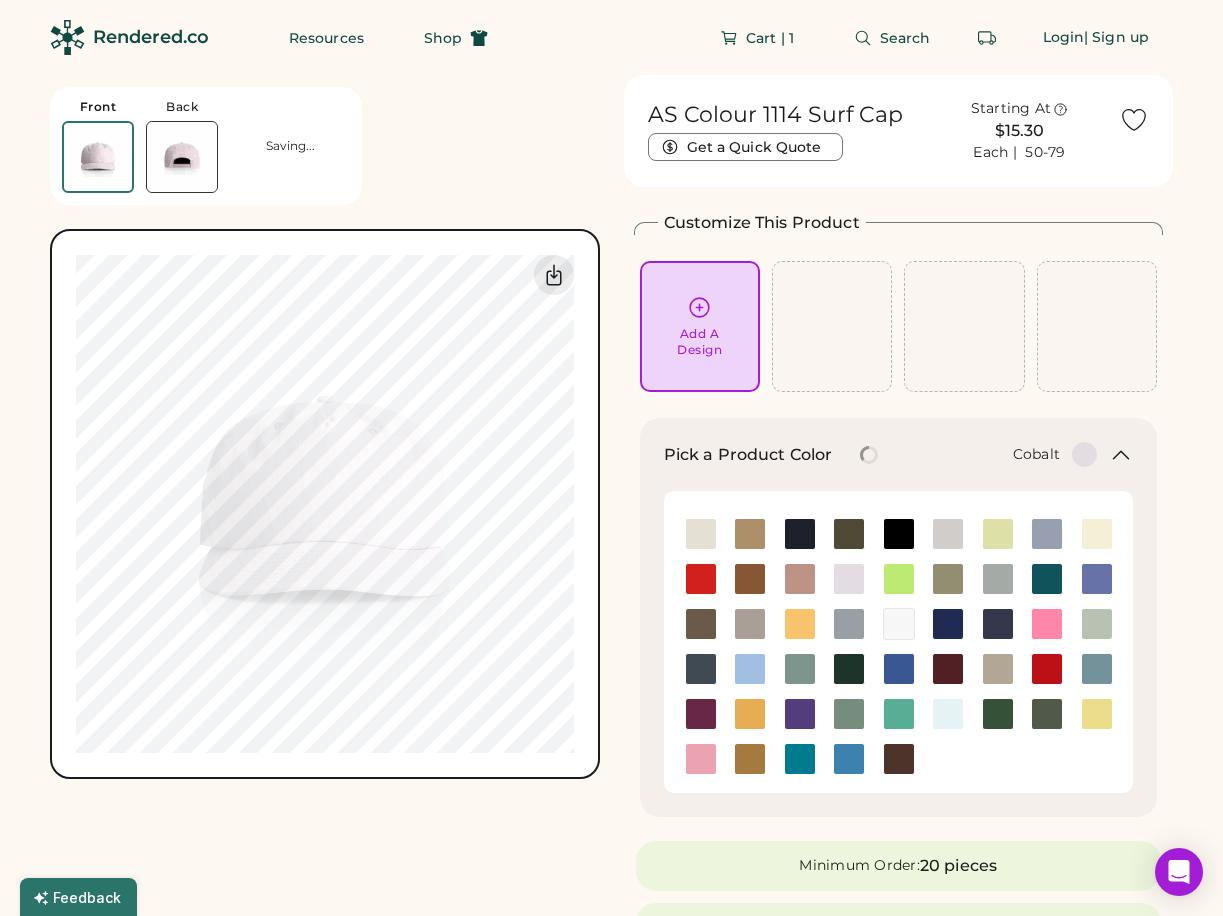 click at bounding box center (948, 624) 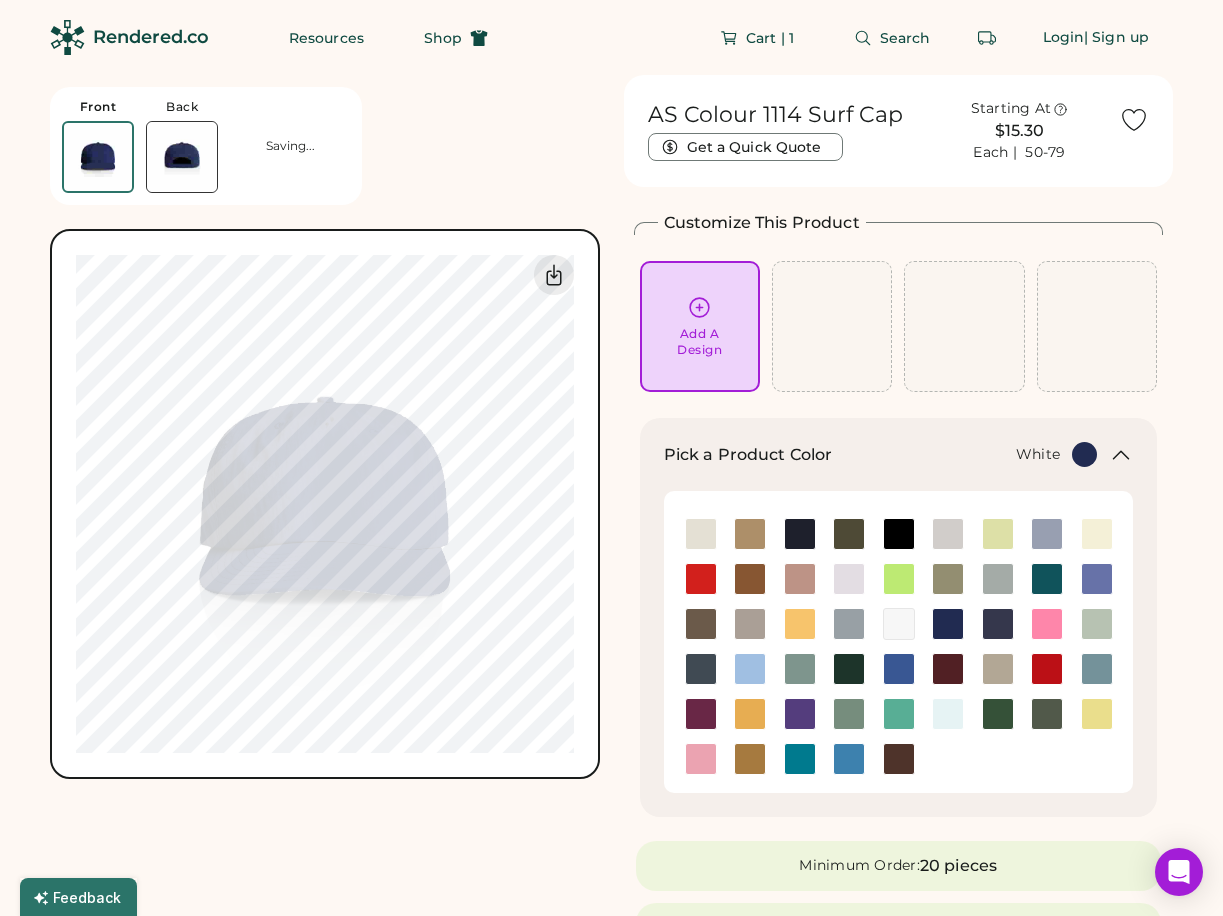 click at bounding box center [899, 624] 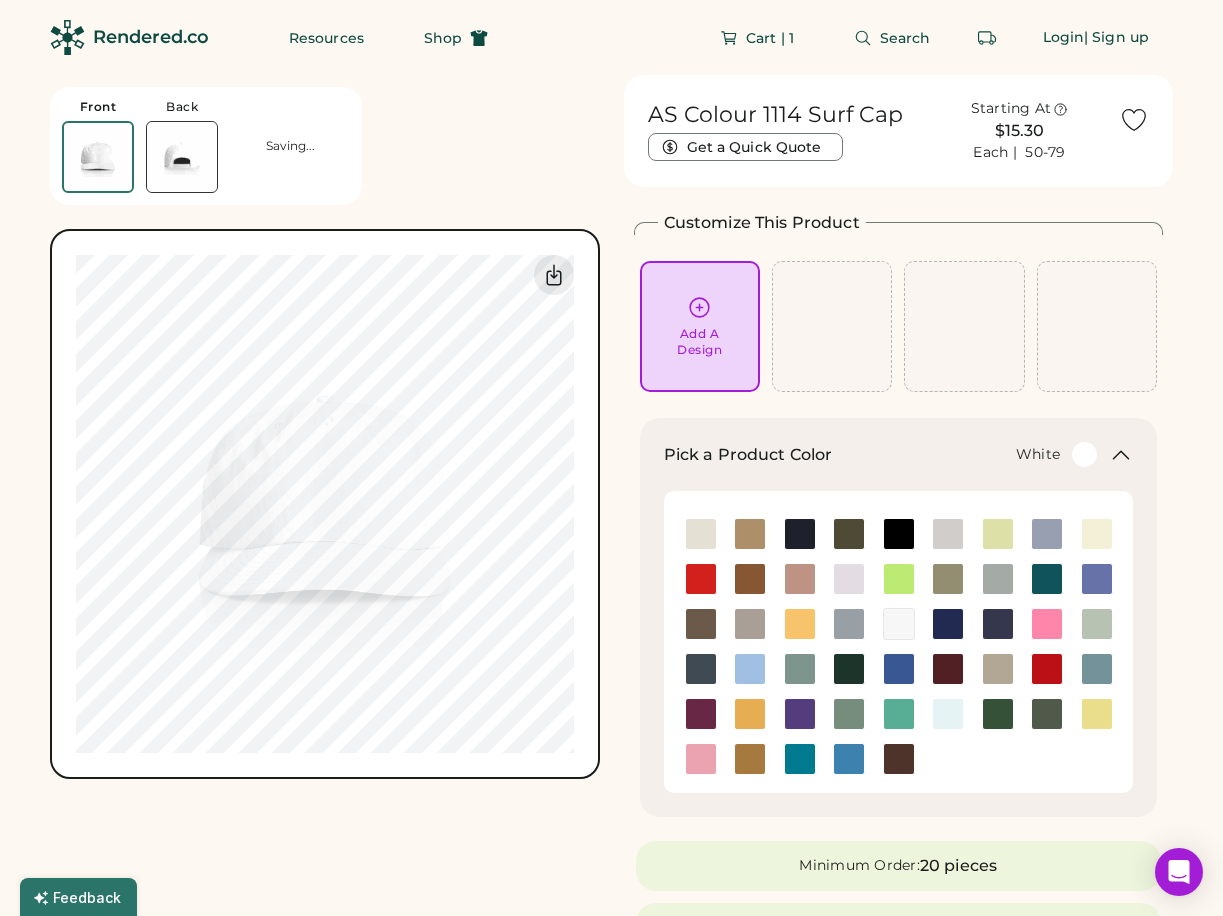 click 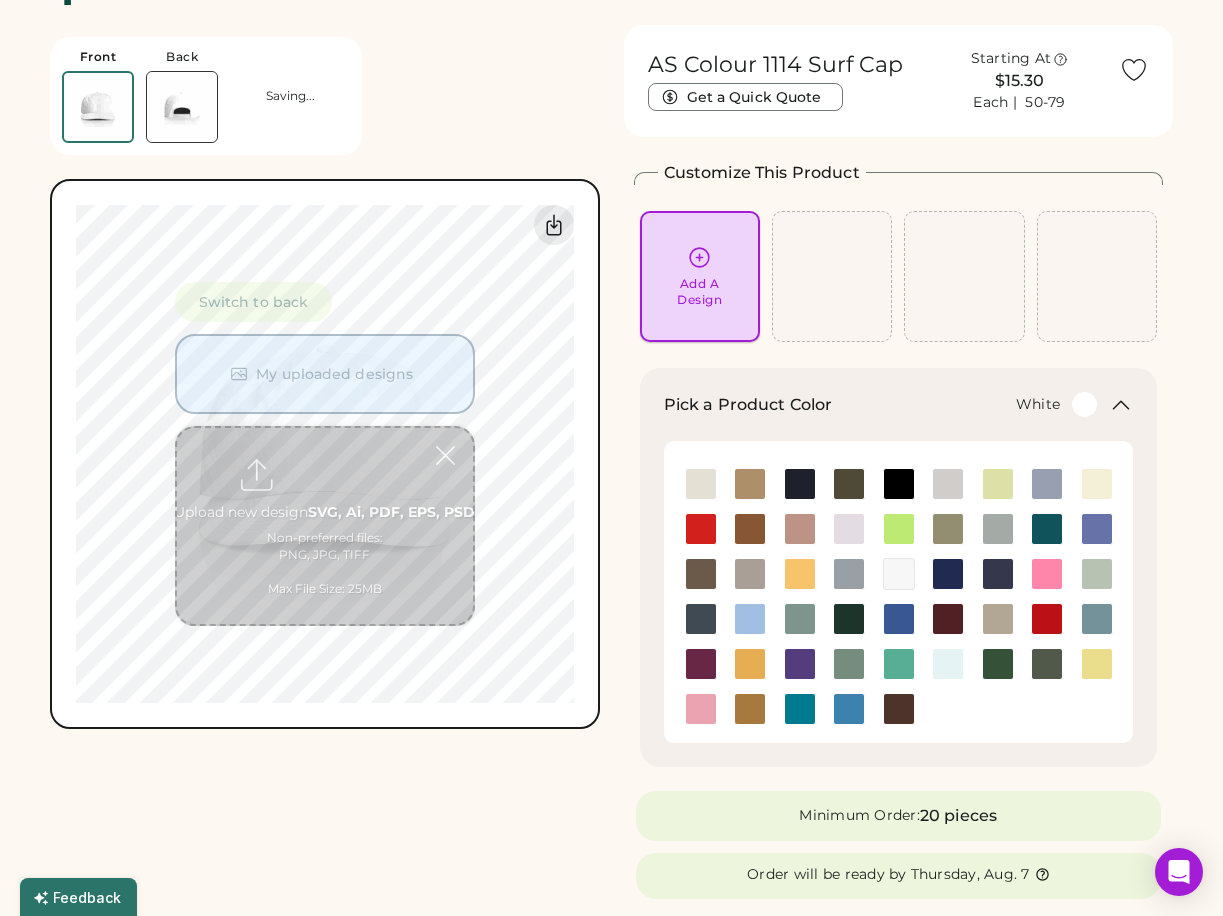 scroll, scrollTop: 75, scrollLeft: 0, axis: vertical 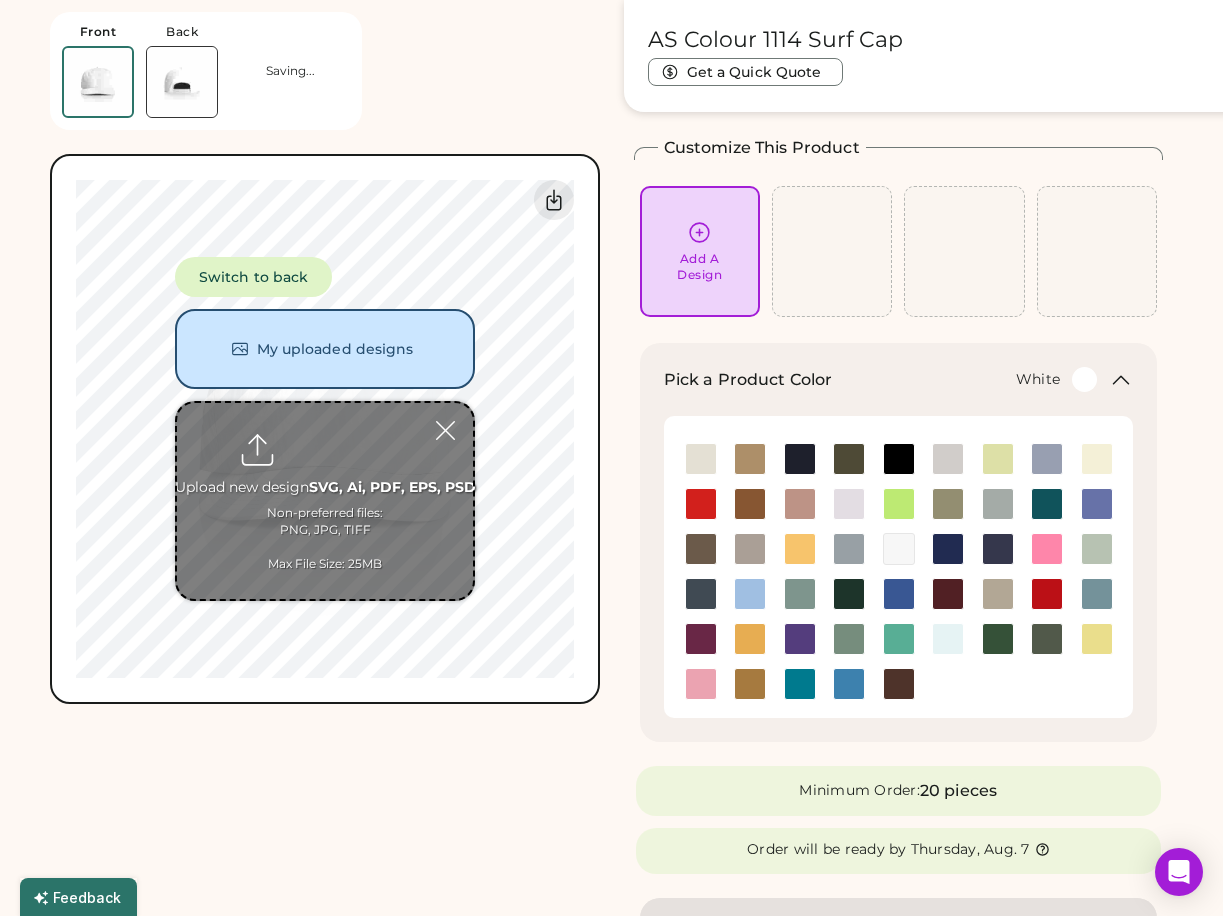 click at bounding box center (325, 501) 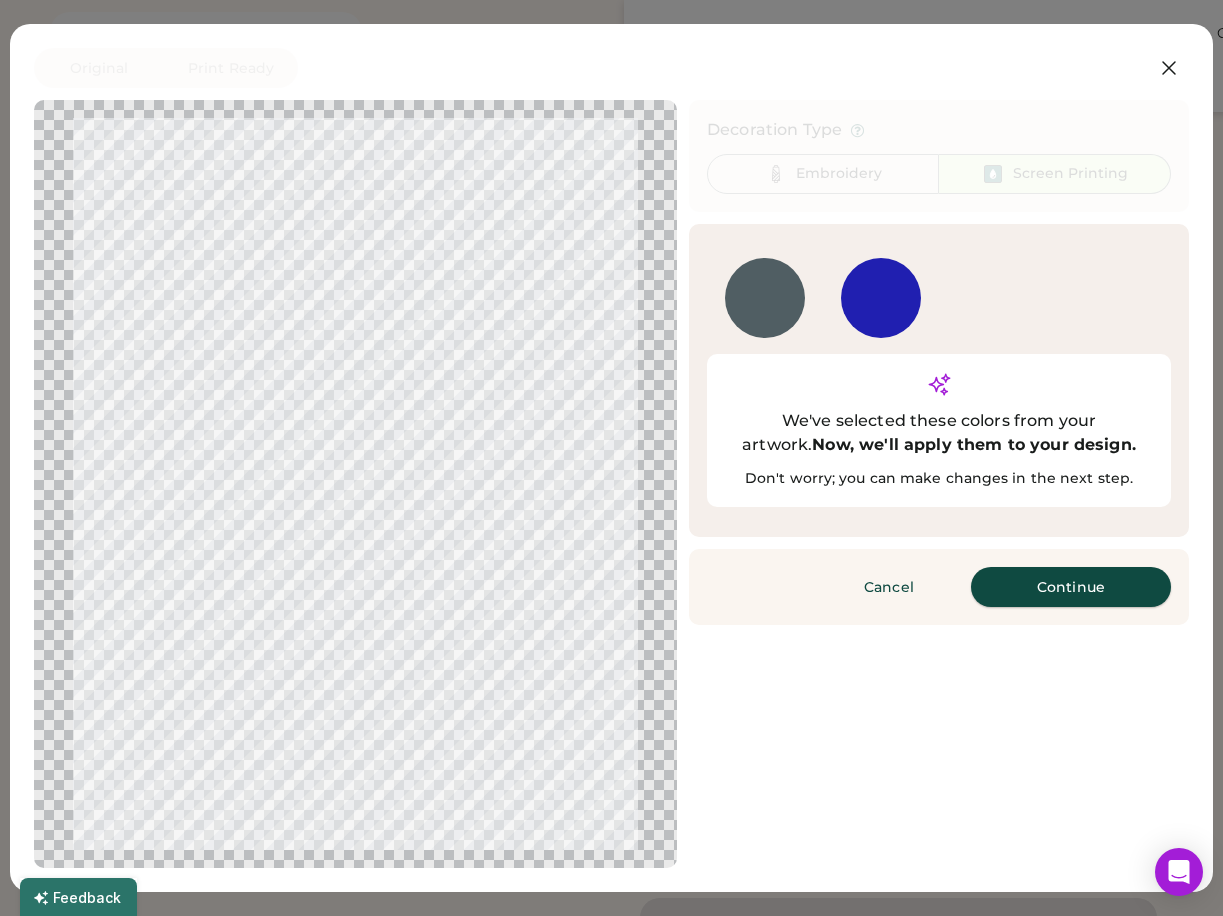 click on "Continue" at bounding box center [1071, 587] 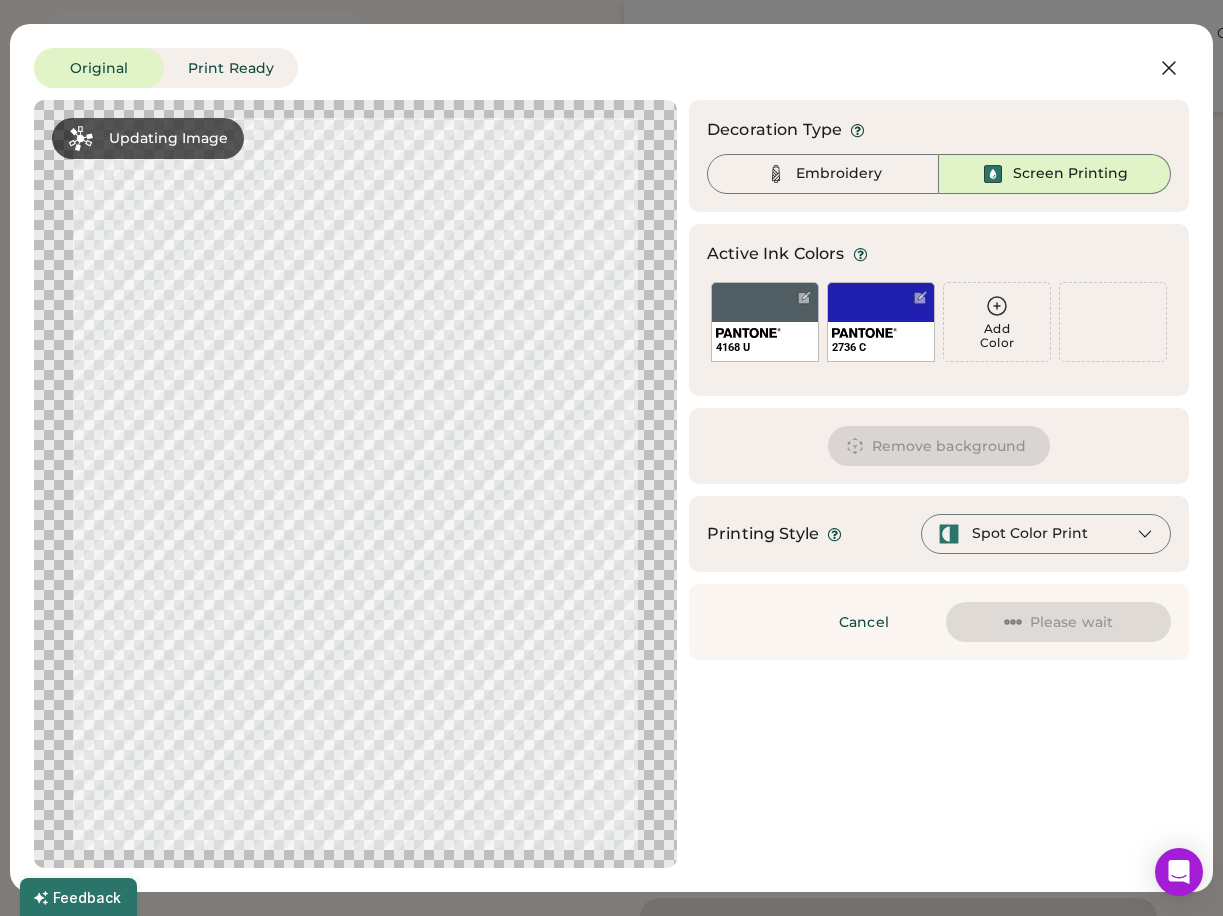 click on "Spot Color Print" at bounding box center [1030, 534] 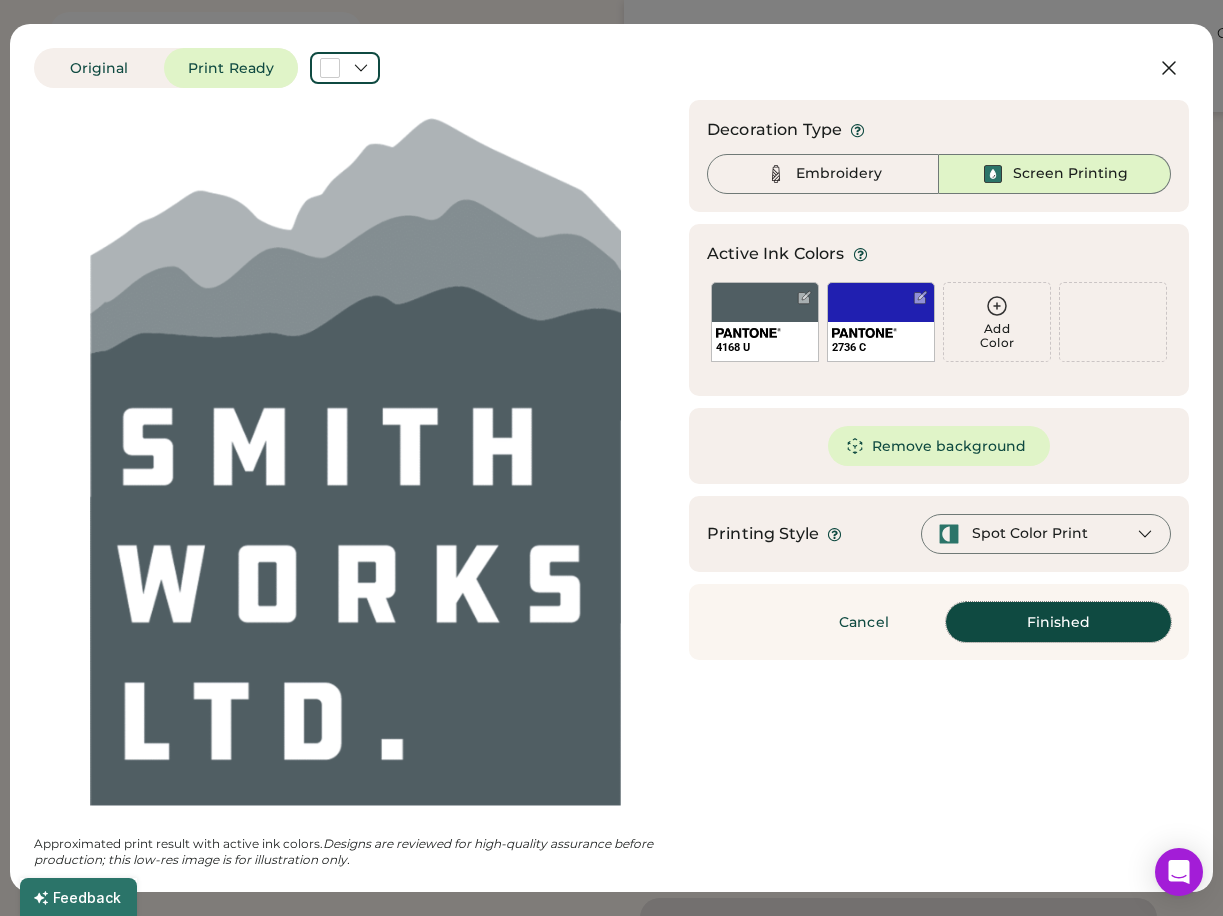 click on "Finished" at bounding box center (1058, 622) 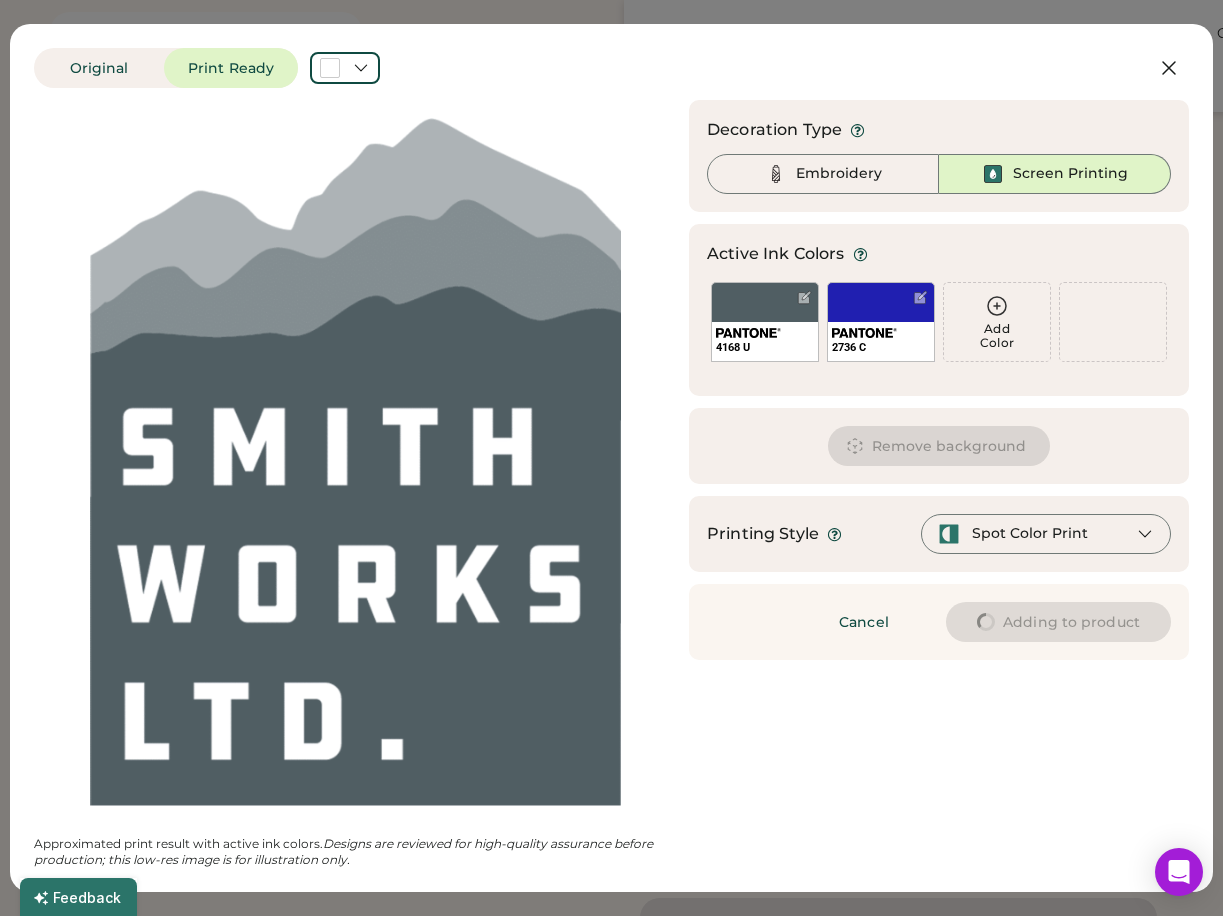 click on "Updating Image Approximated print result with active ink colors.
Designs are reviewed for high-quality assurance before production; this low-res image is for illustration only.
Decoration Type Embroidery Screen Printing Active Ink Colors    Add
Color 4168 U    Add
Color 2736 C    Add
Color    We've selected these colors from your artwork.
Now, we'll apply them to your design.  Don't worry; you can make changes in the next step. Edit Color       Change color Hide color Merge color    Delete color Done    Remove background Printing Style Spot Color Print    Cancel Adding to product Preparing changes" at bounding box center [611, 484] 